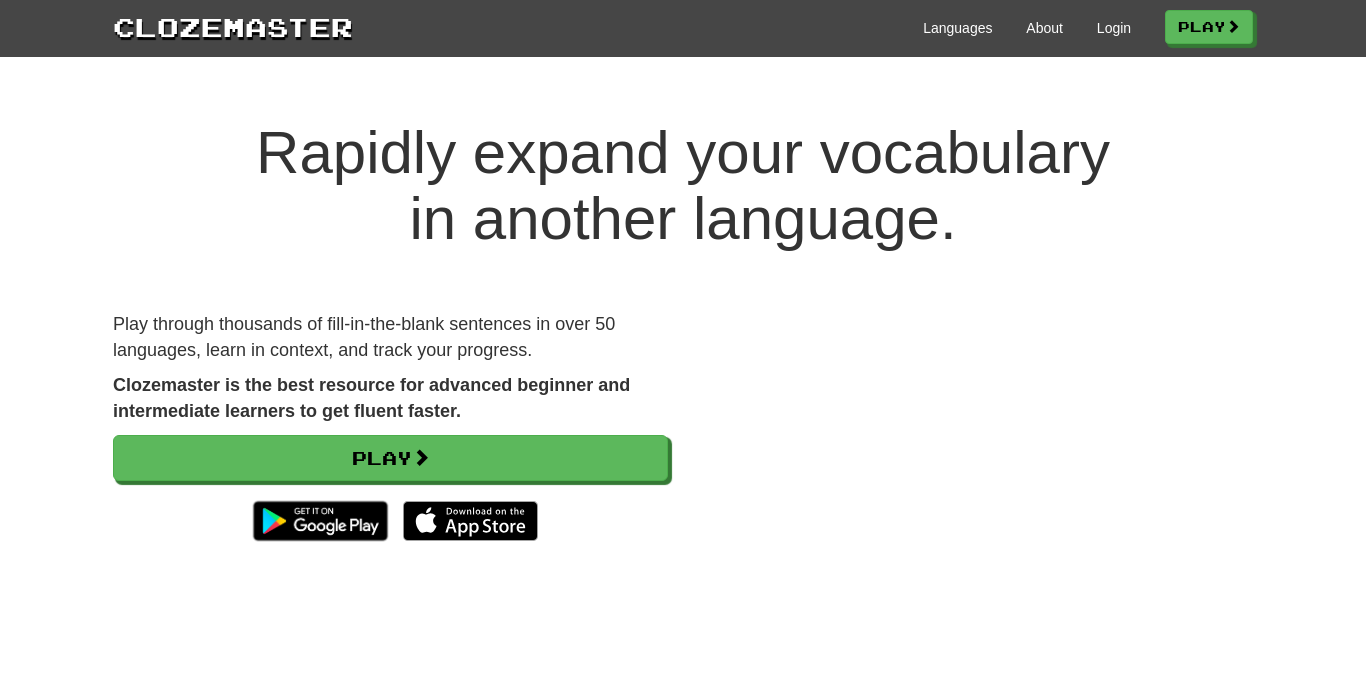 scroll, scrollTop: 0, scrollLeft: 0, axis: both 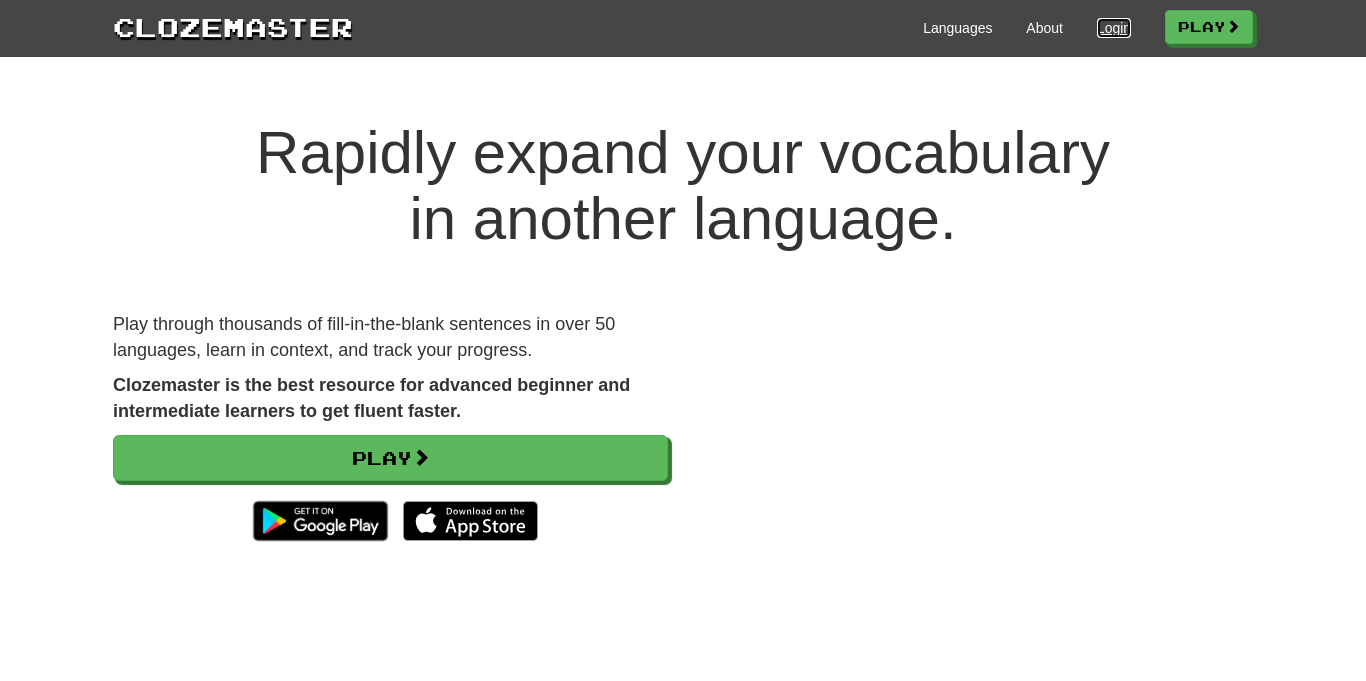 click on "Login" at bounding box center (1114, 28) 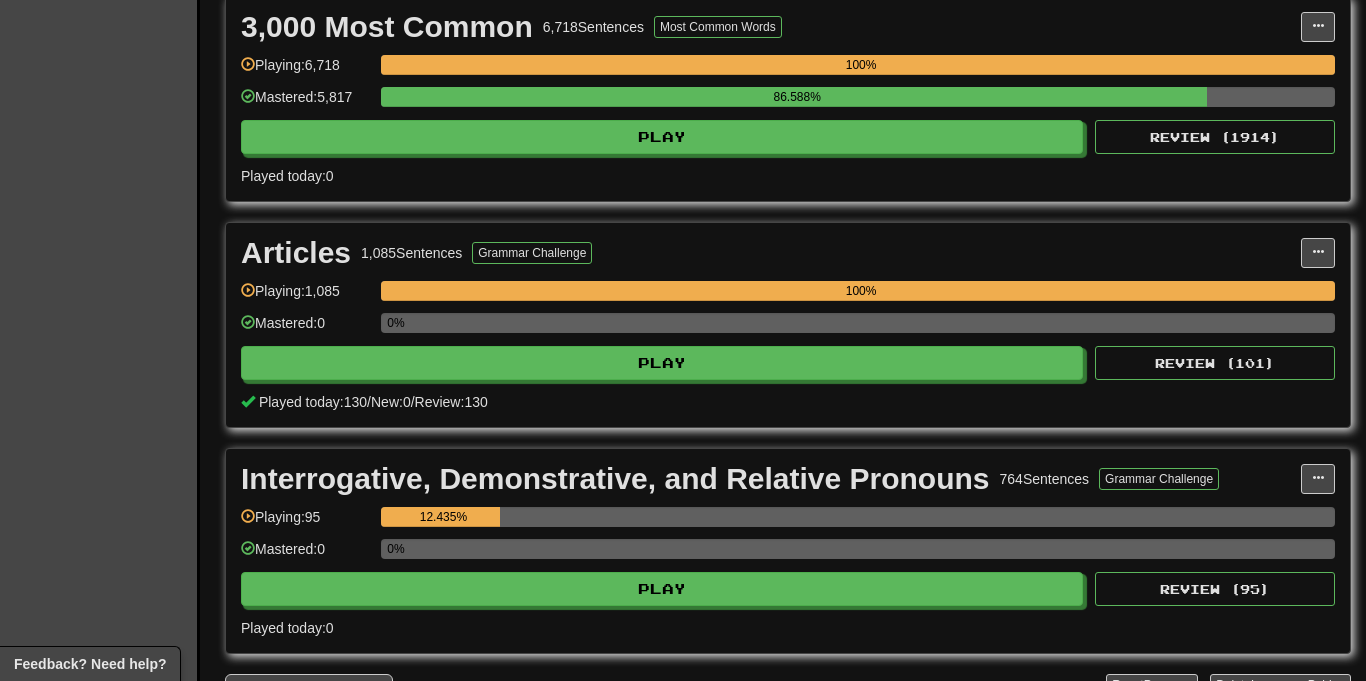 scroll, scrollTop: 690, scrollLeft: 0, axis: vertical 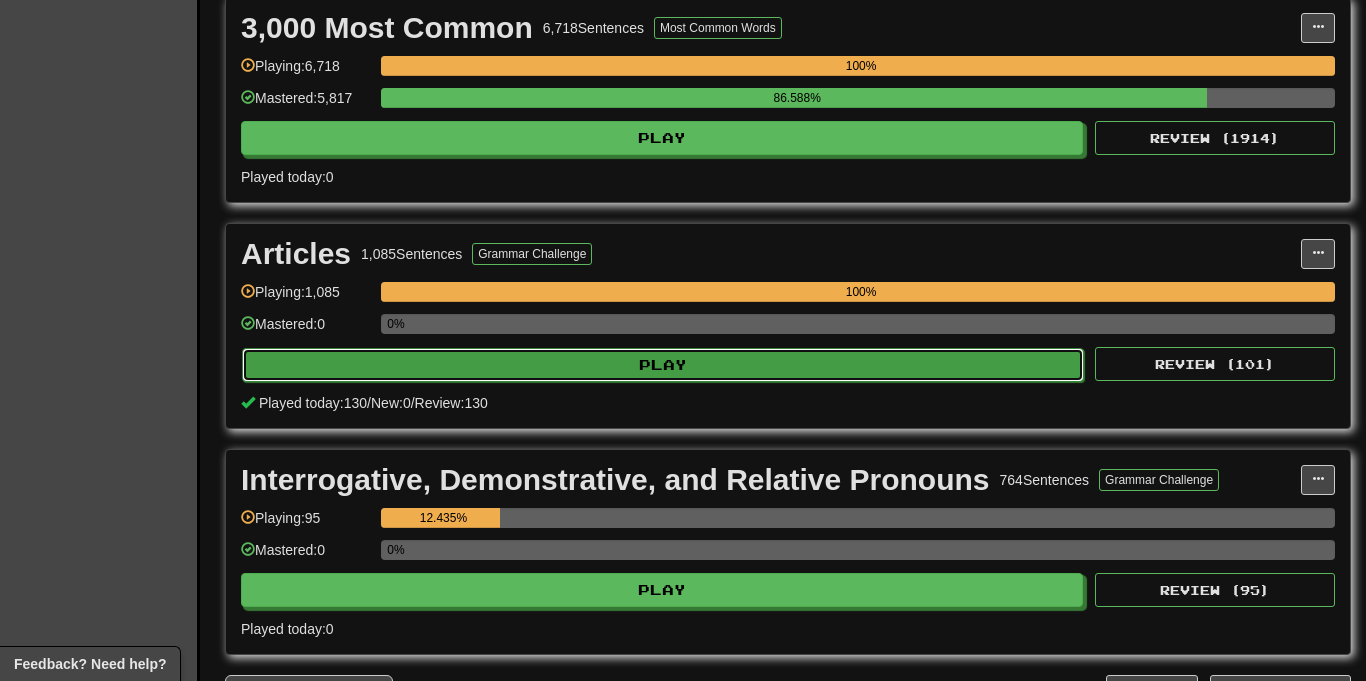 click on "Play" at bounding box center [663, 365] 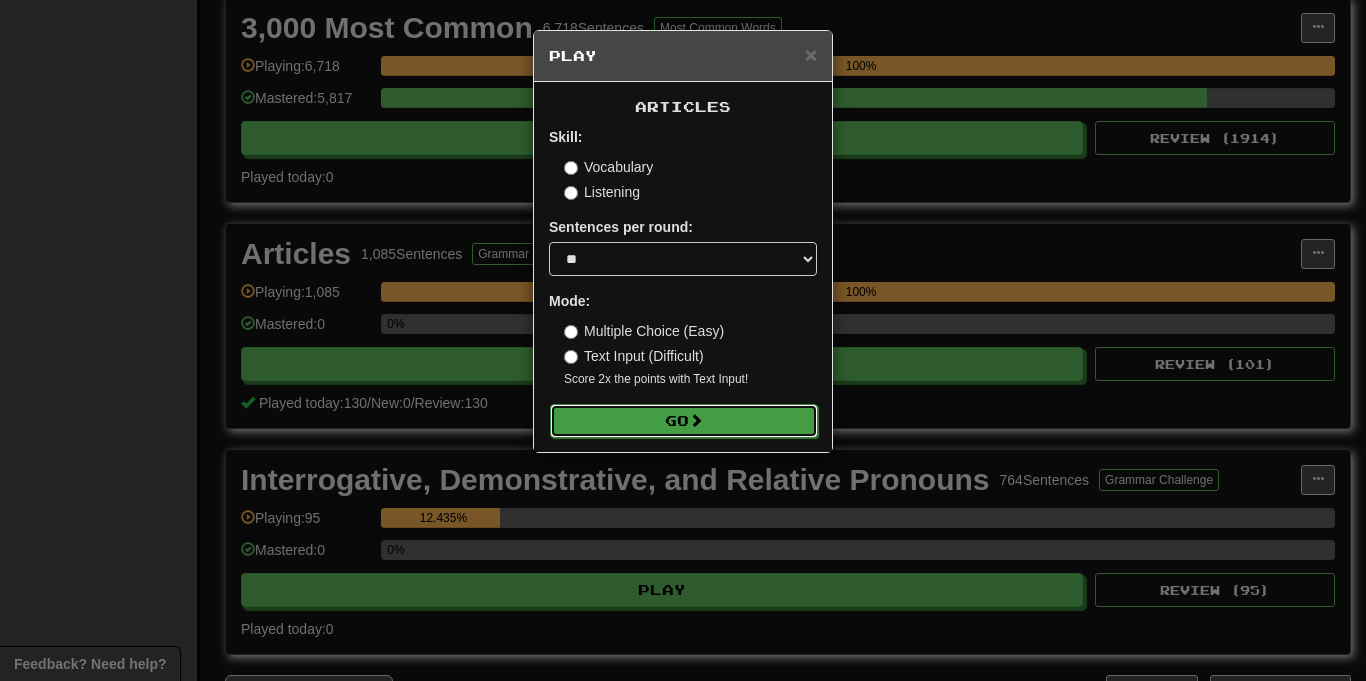 click on "Go" at bounding box center (684, 421) 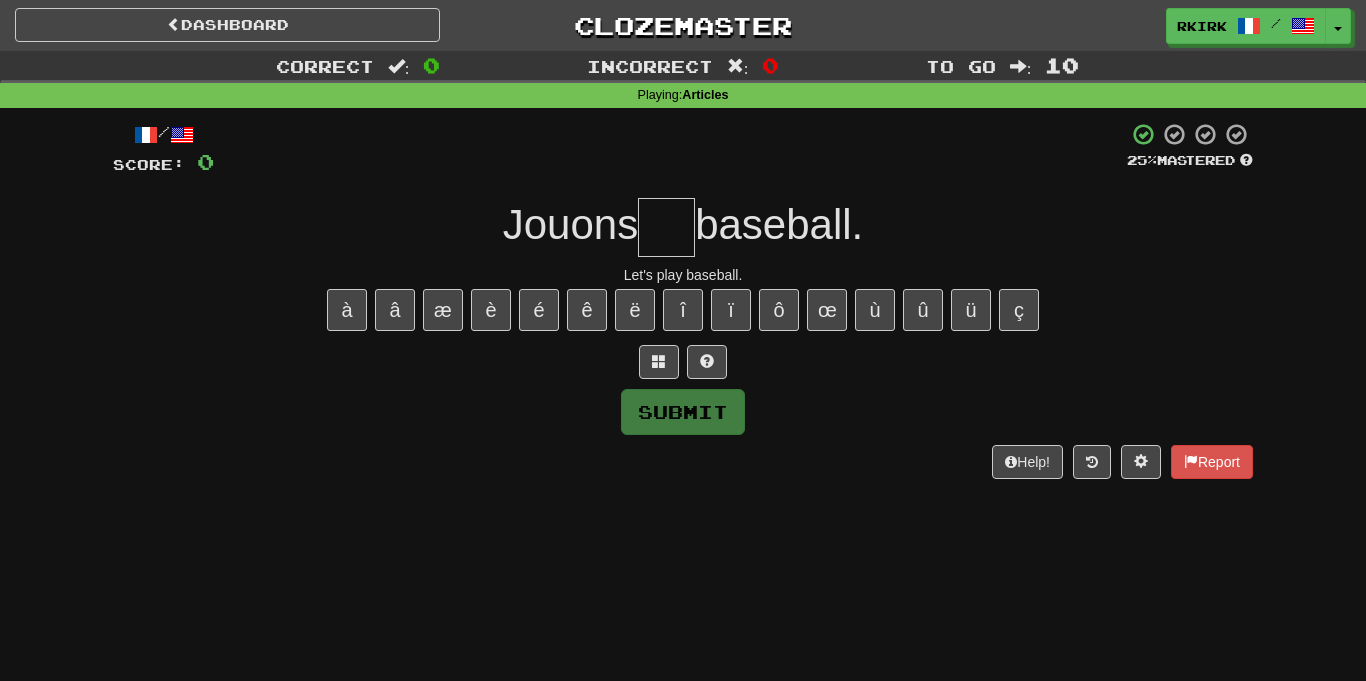 scroll, scrollTop: 0, scrollLeft: 0, axis: both 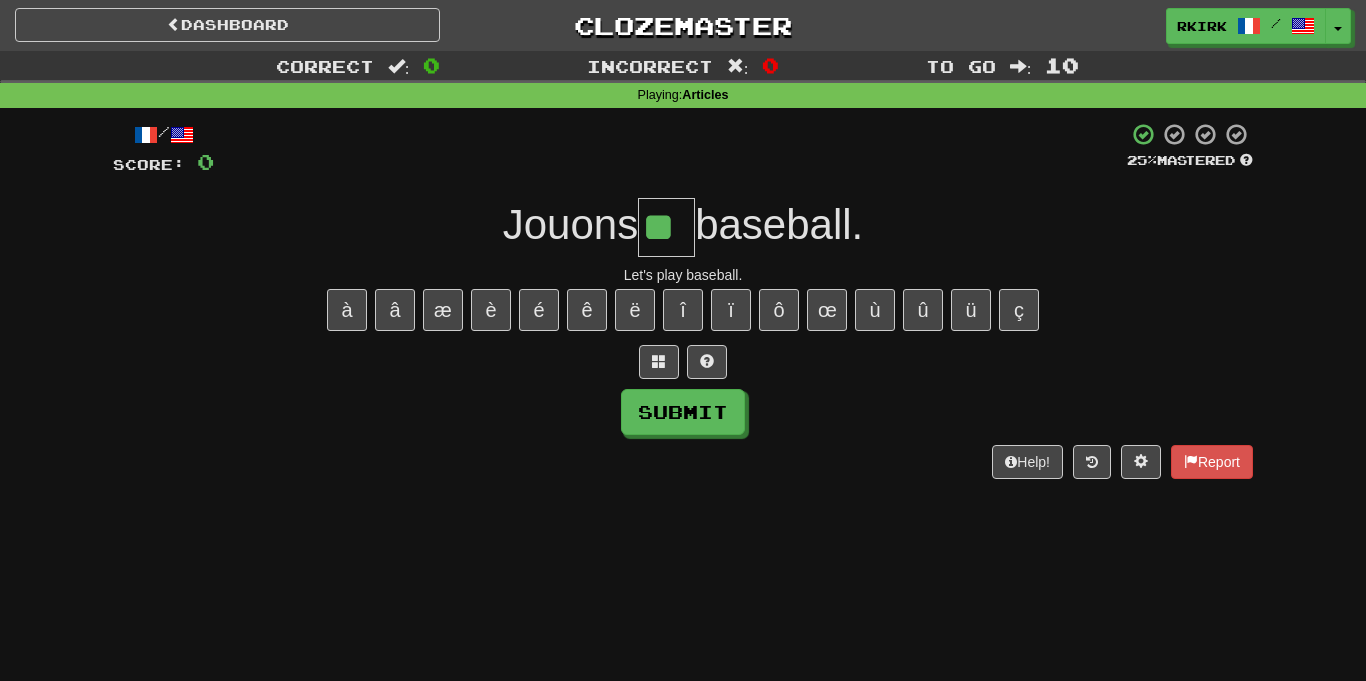 type on "**" 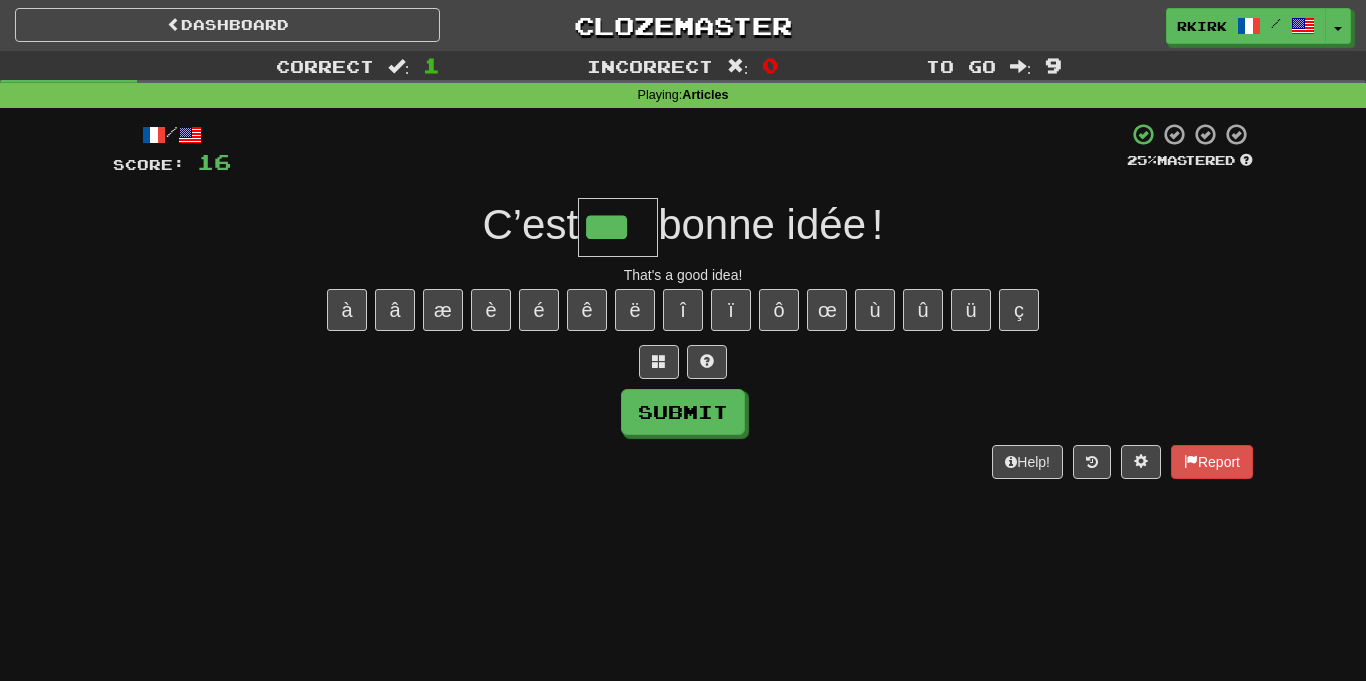 type on "***" 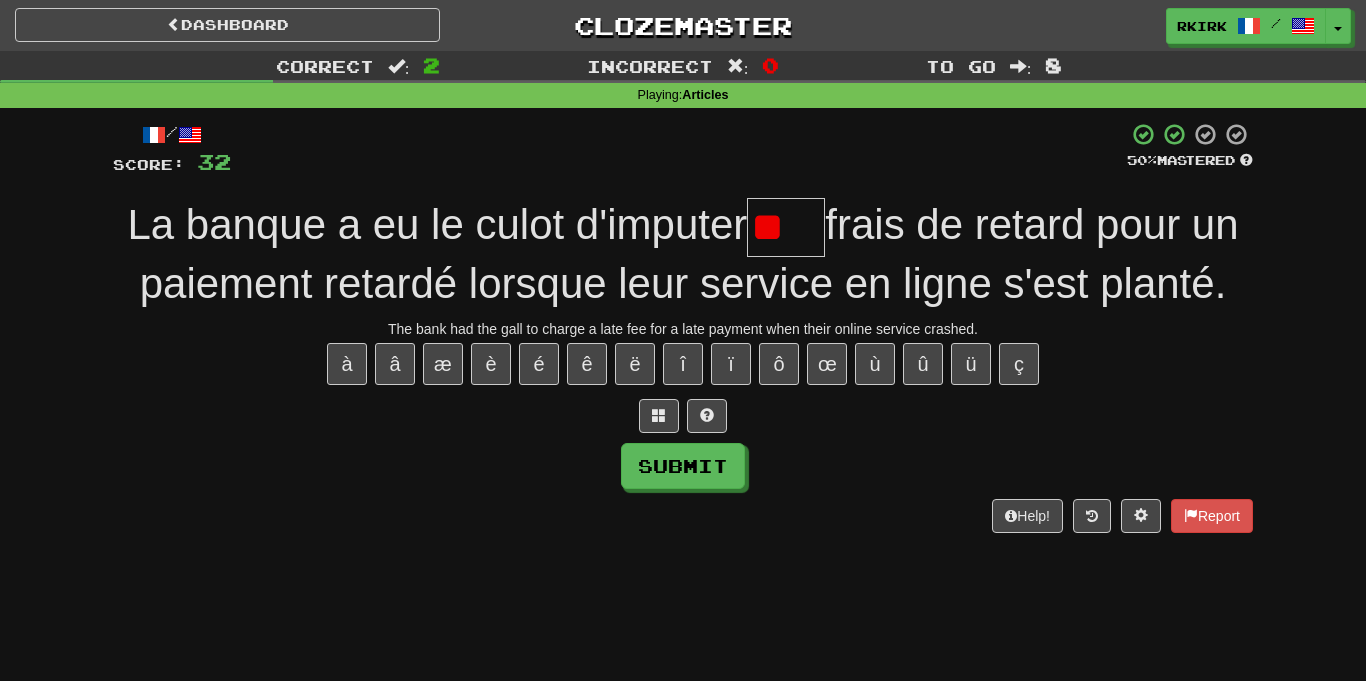 type on "*" 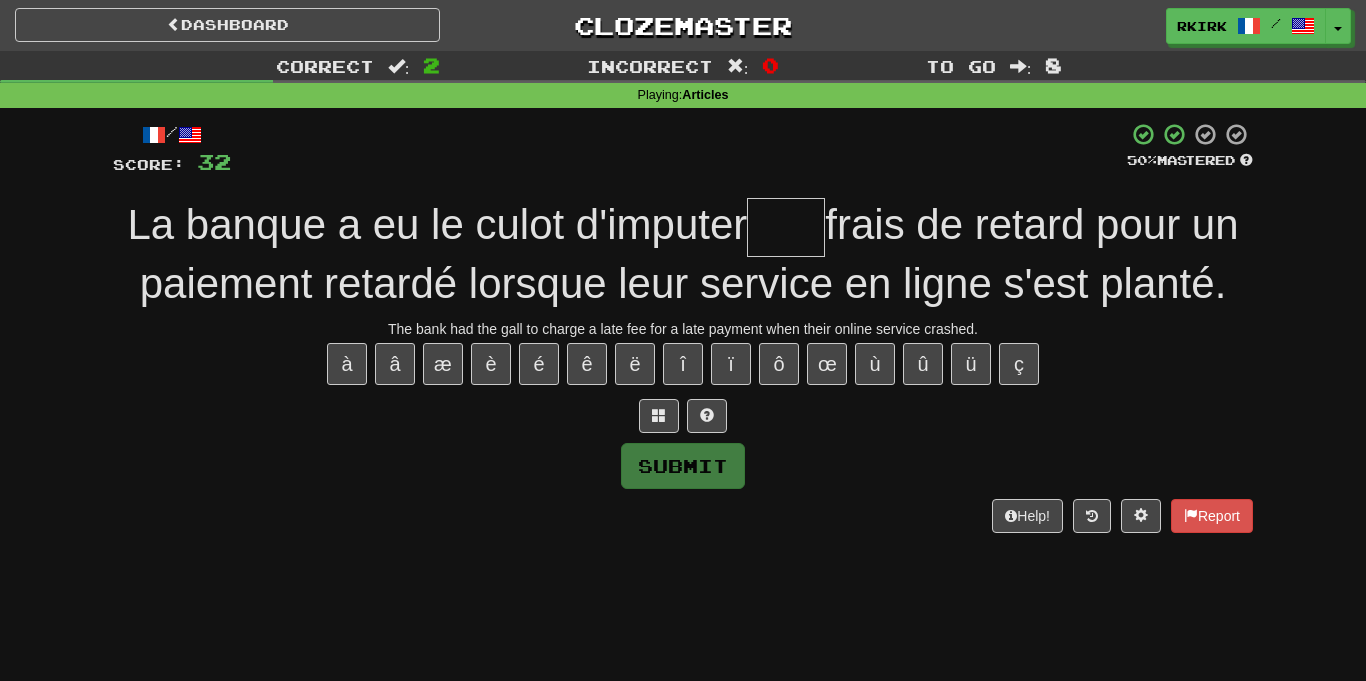 type on "*" 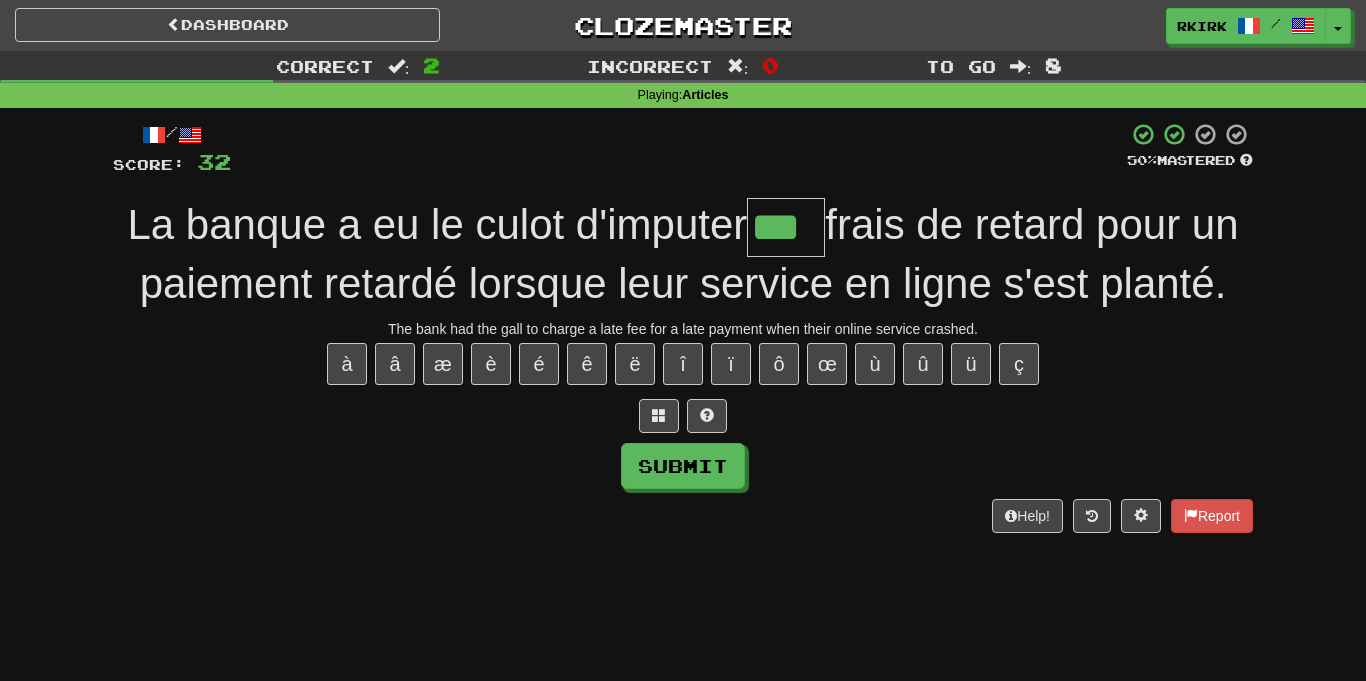 type on "***" 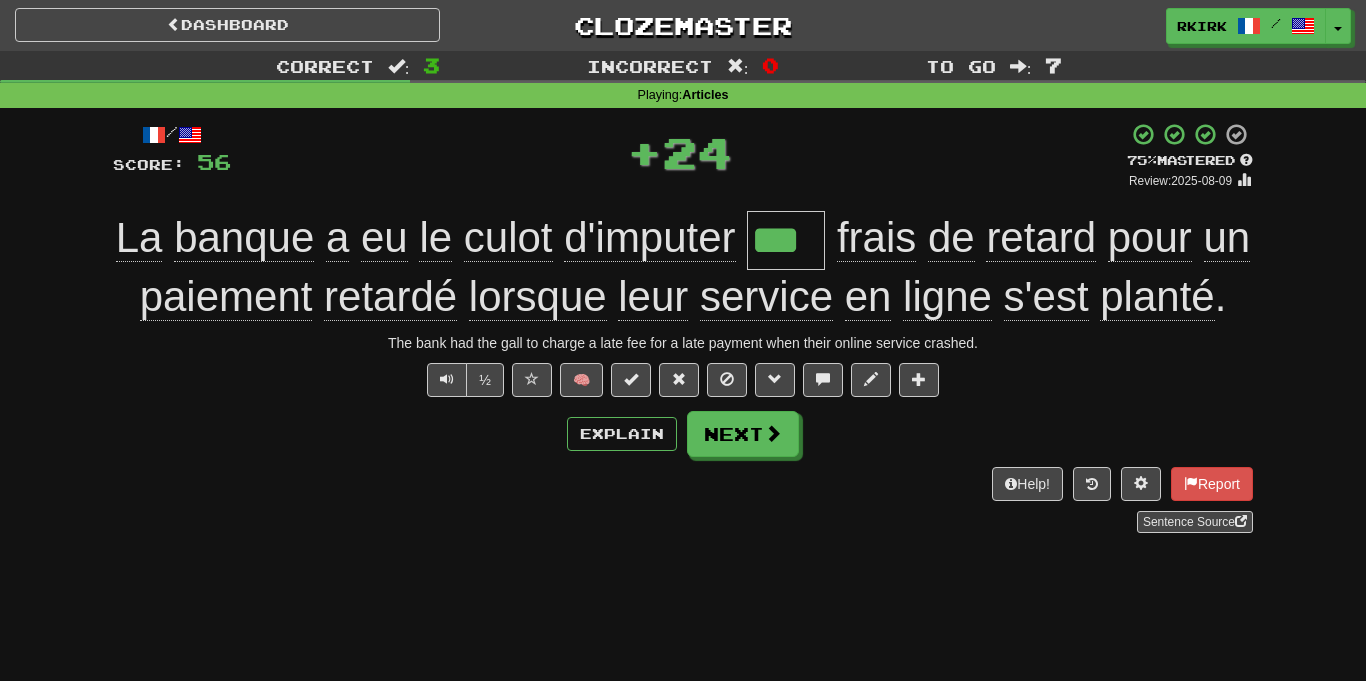 click on "culot" 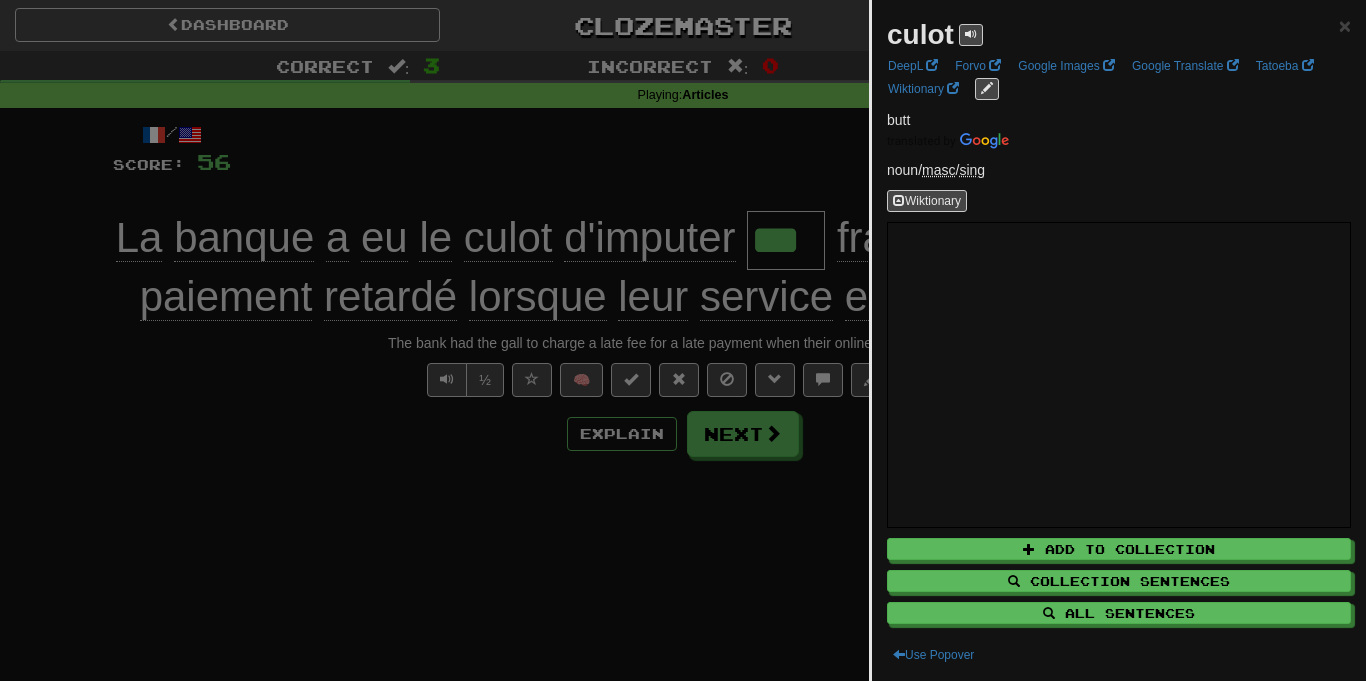 click at bounding box center [683, 340] 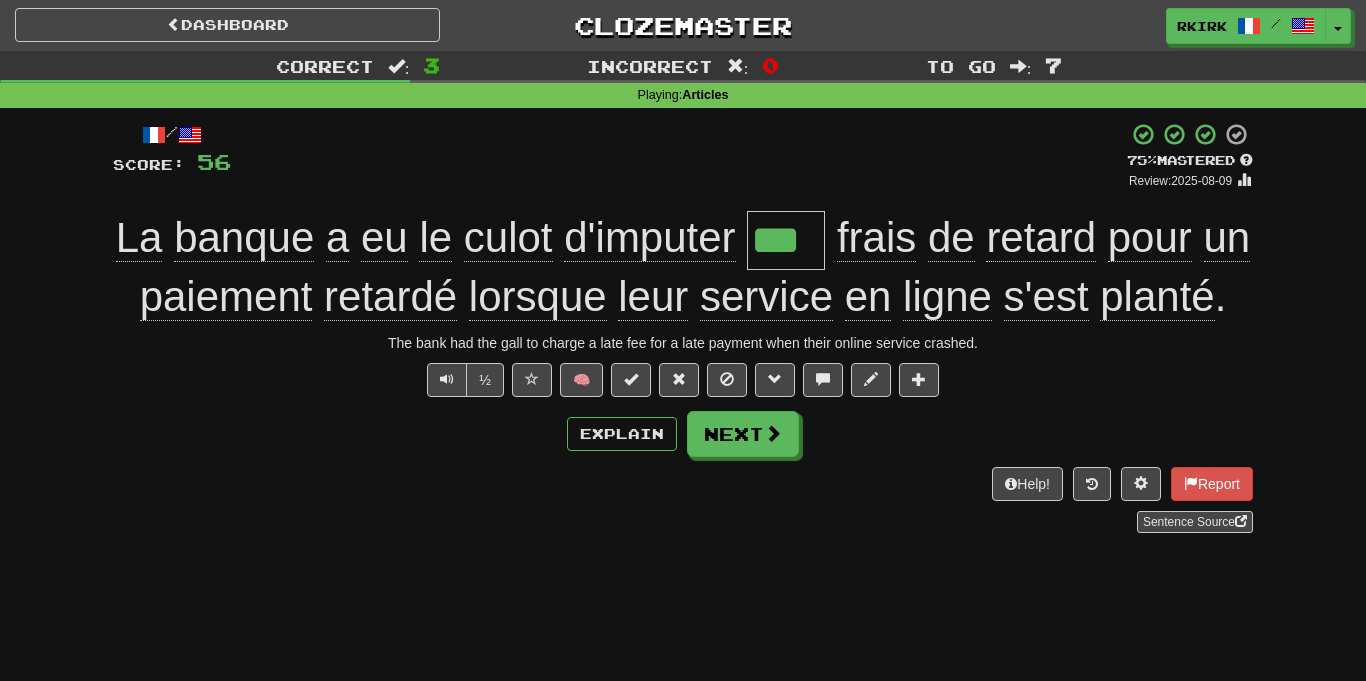 click on "/  Score:   56 + 24 75 %  Mastered Review:  2025-08-09 La   banque   a   eu   le   culot   d'imputer   ***   frais   de   retard   pour   un   paiement   retardé   lorsque   leur   service   en   ligne   s'est   planté . The bank had the gall to charge a late fee for a late payment when their online service crashed. ½ 🧠 Explain Next  Help!  Report Sentence Source" at bounding box center [683, 327] 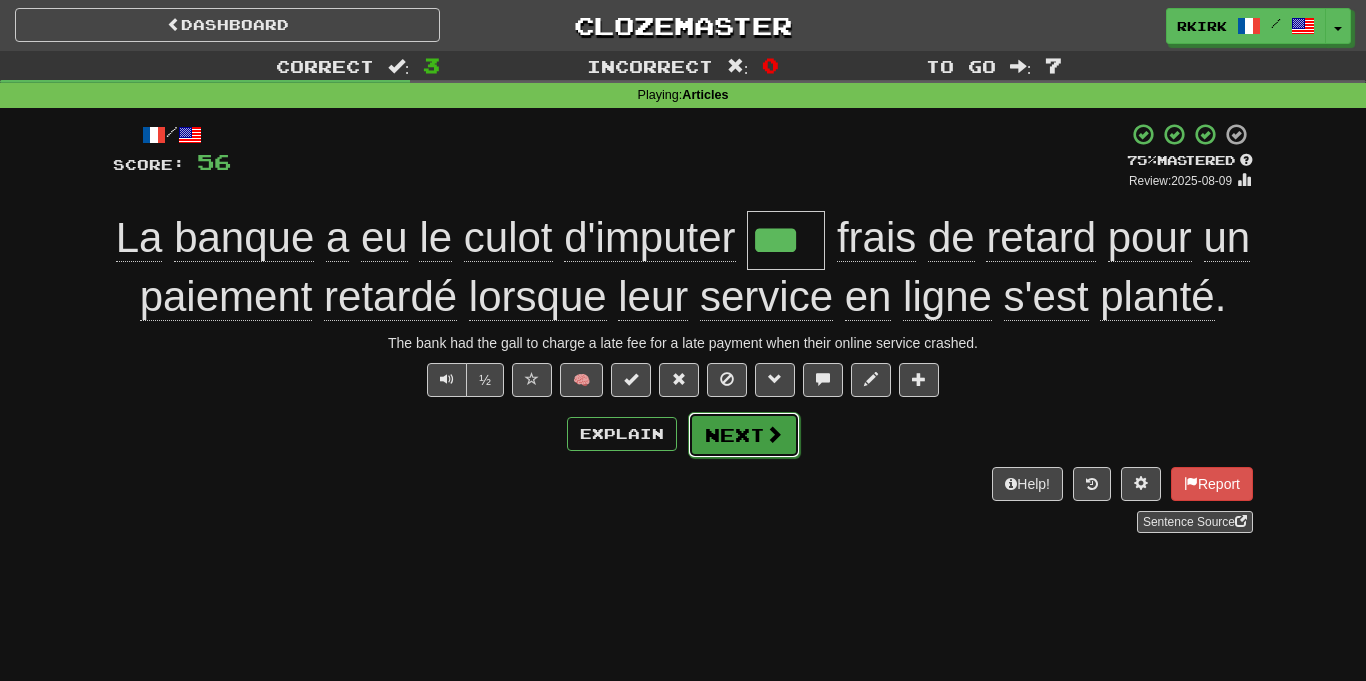 click at bounding box center (774, 434) 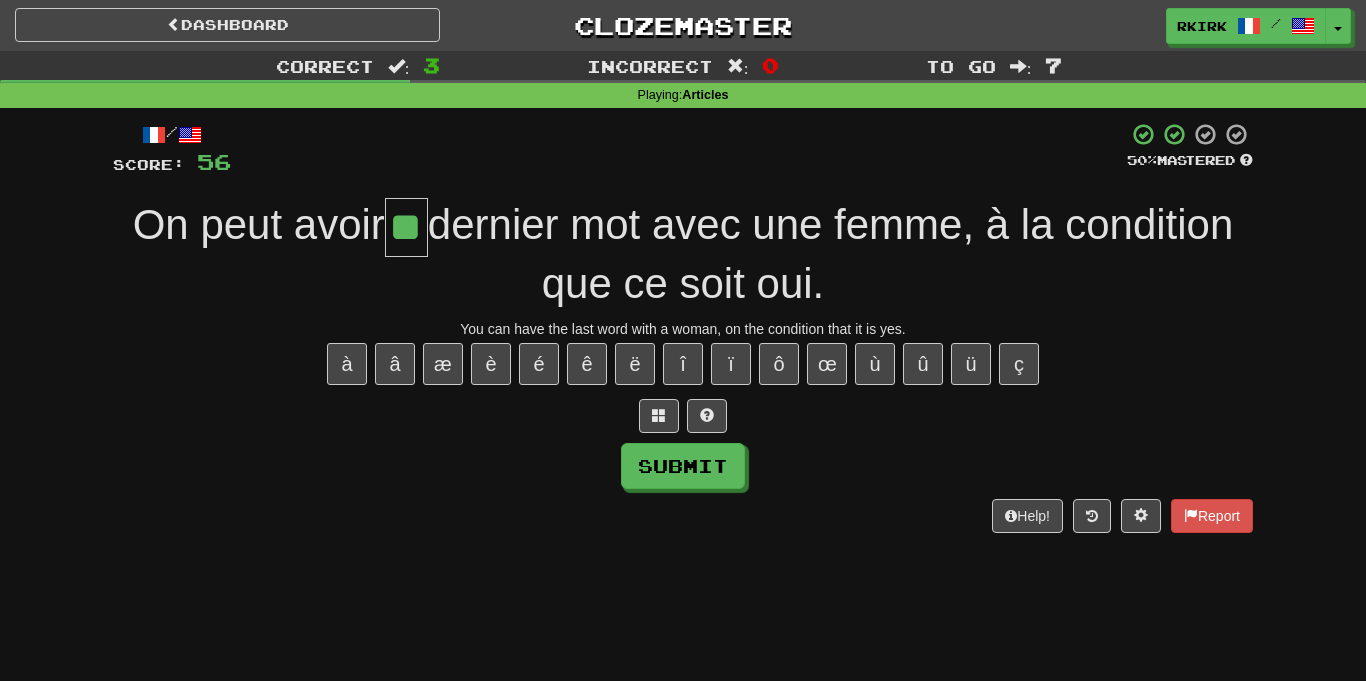 type on "**" 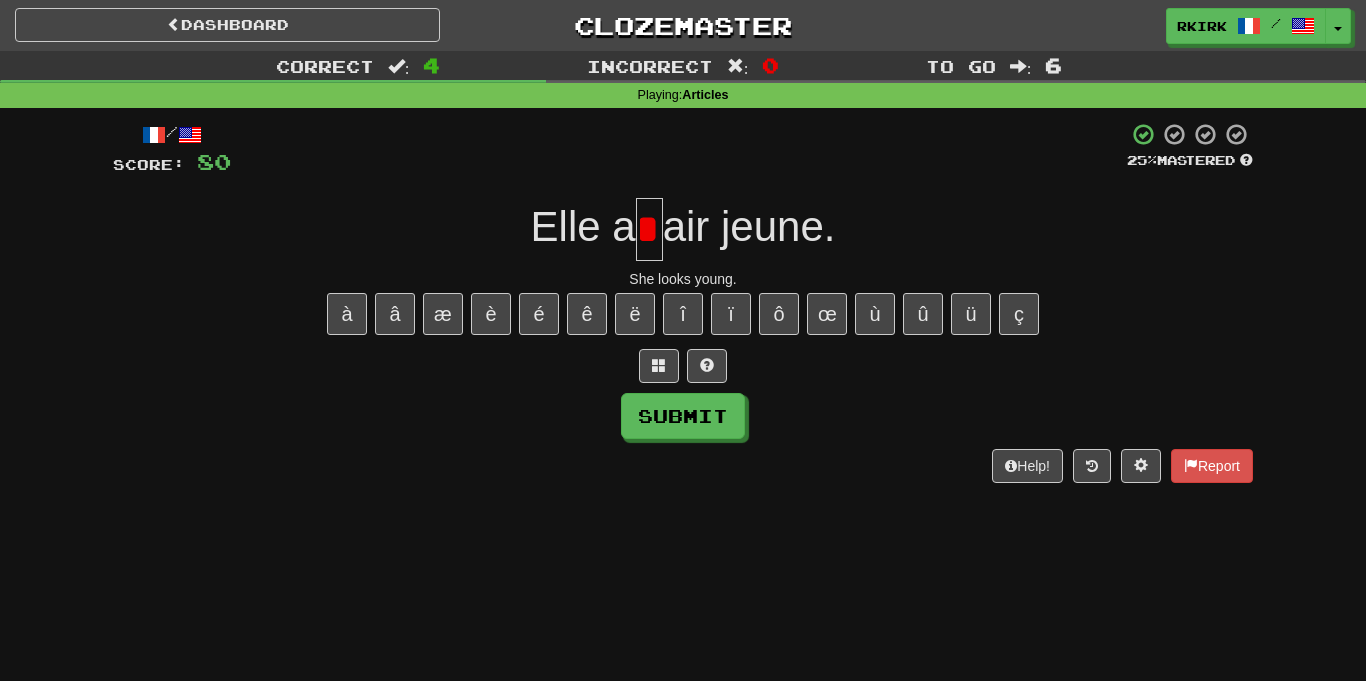 scroll, scrollTop: 0, scrollLeft: 0, axis: both 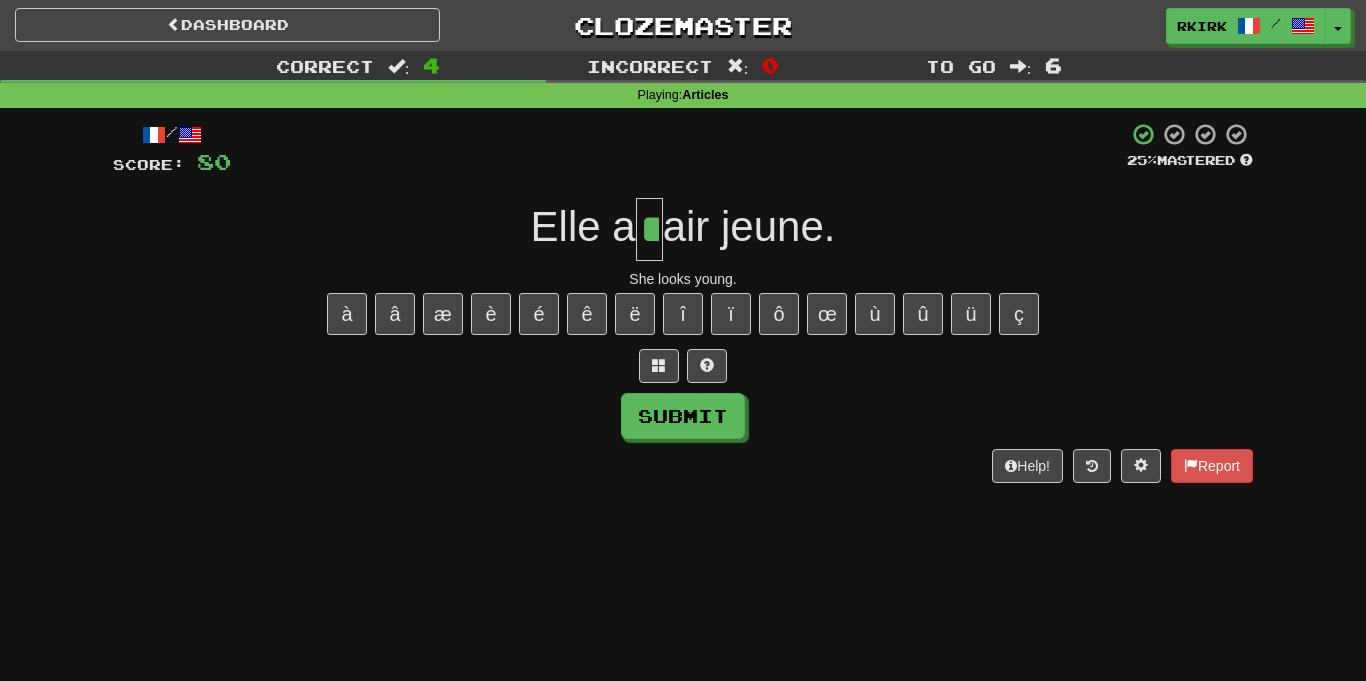 type on "**" 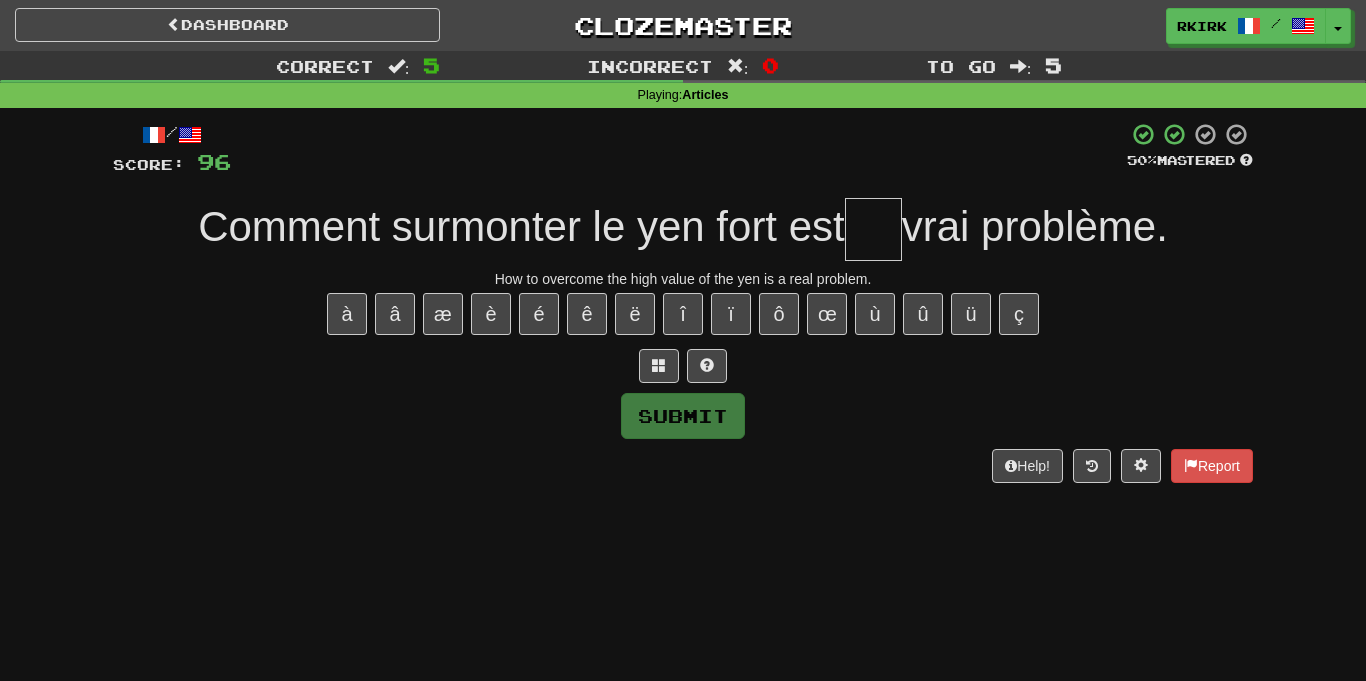 type on "*" 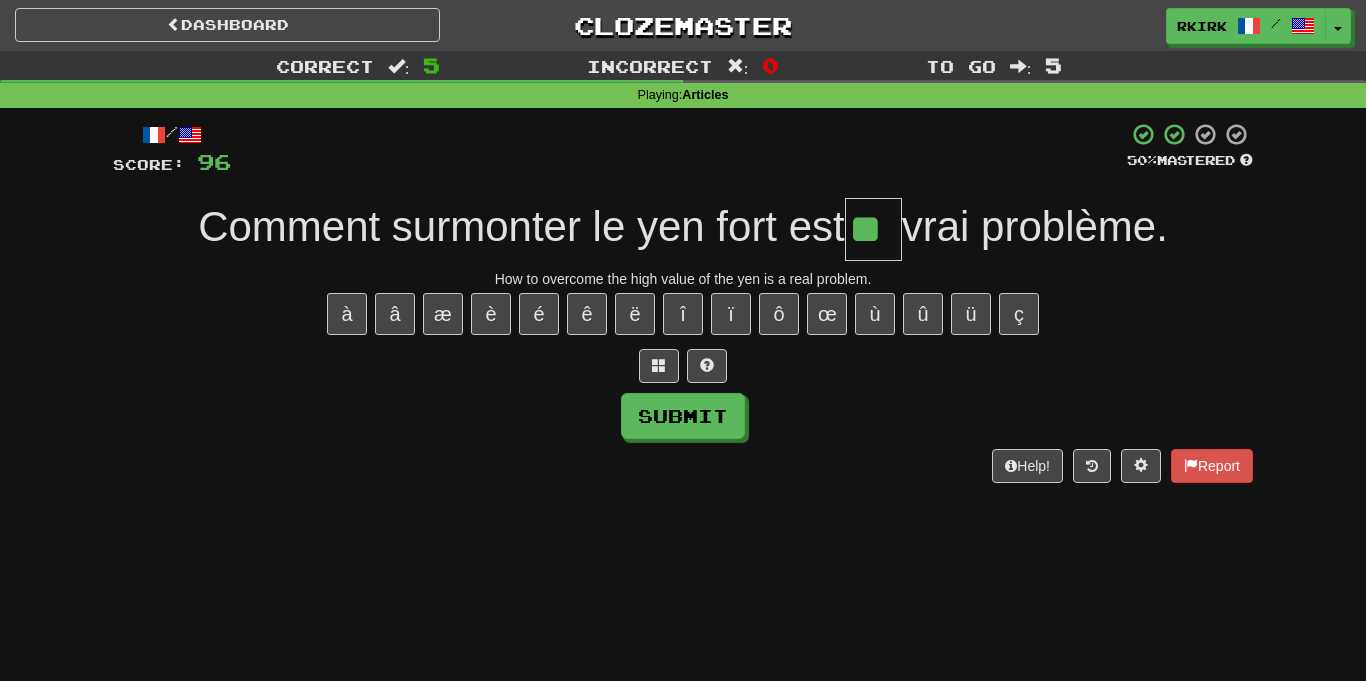 type on "**" 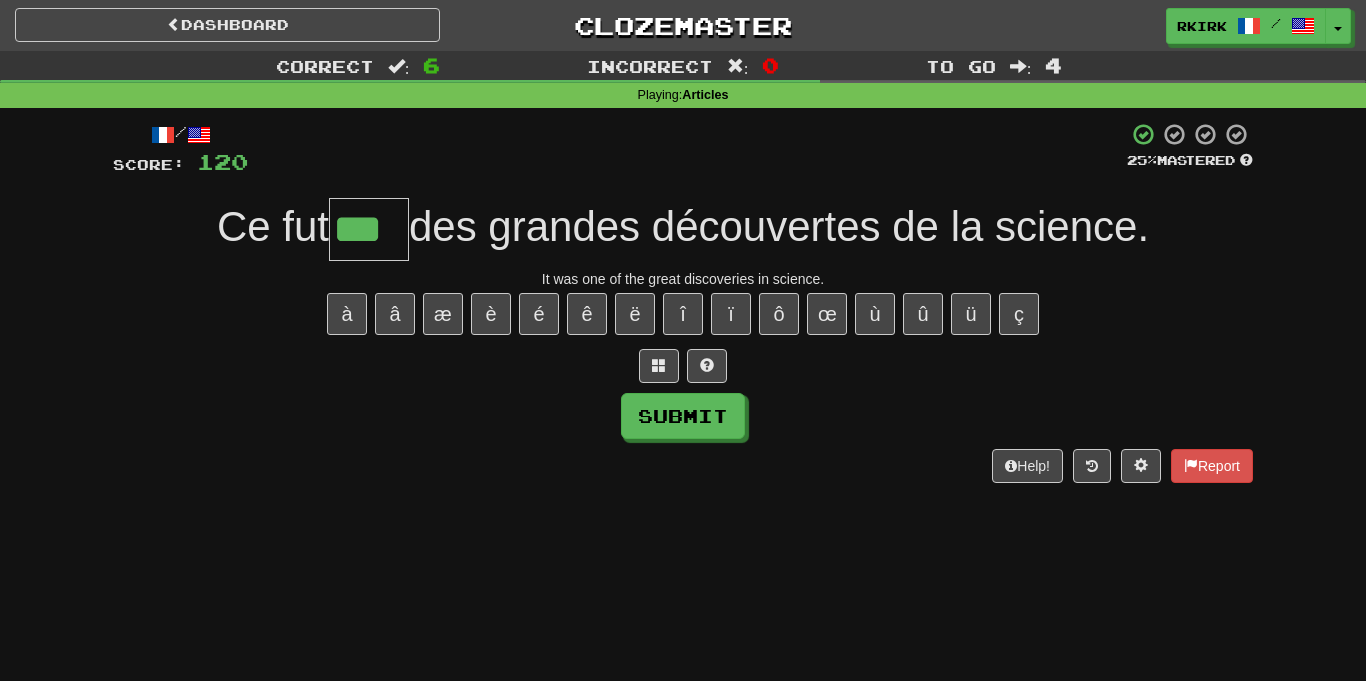 type on "***" 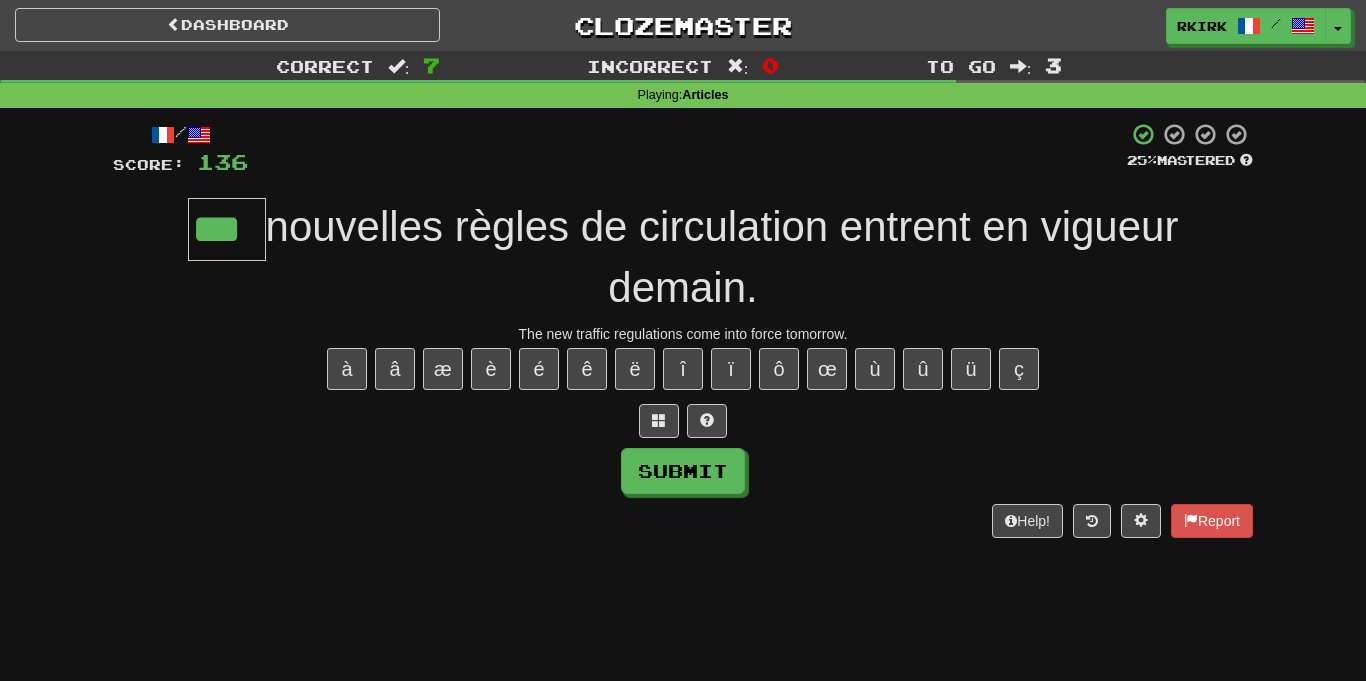 type on "***" 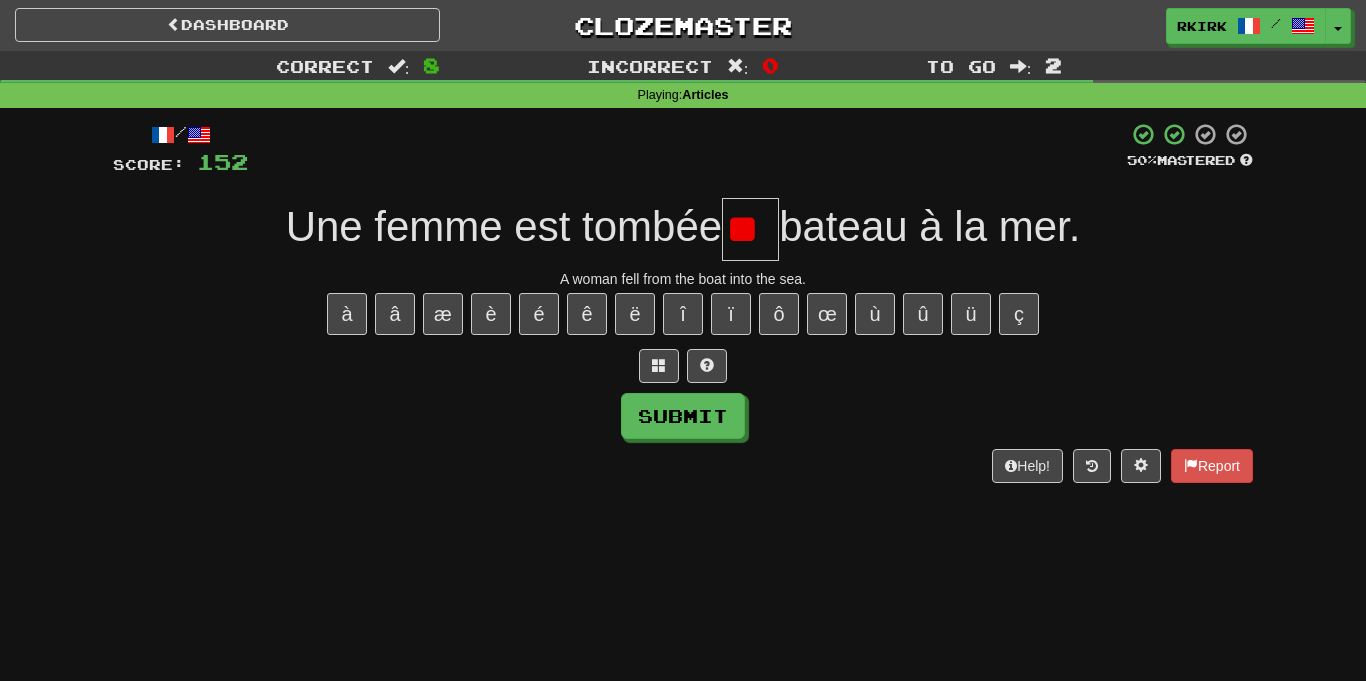 type on "*" 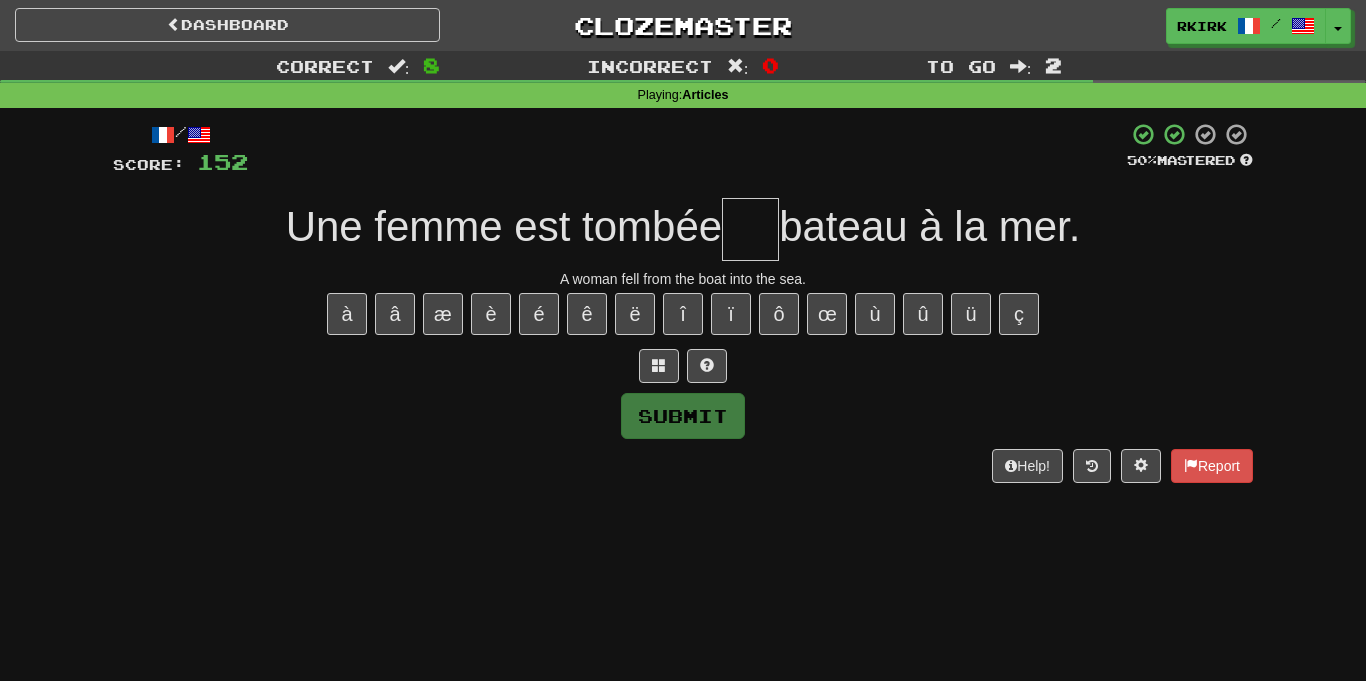 type on "*" 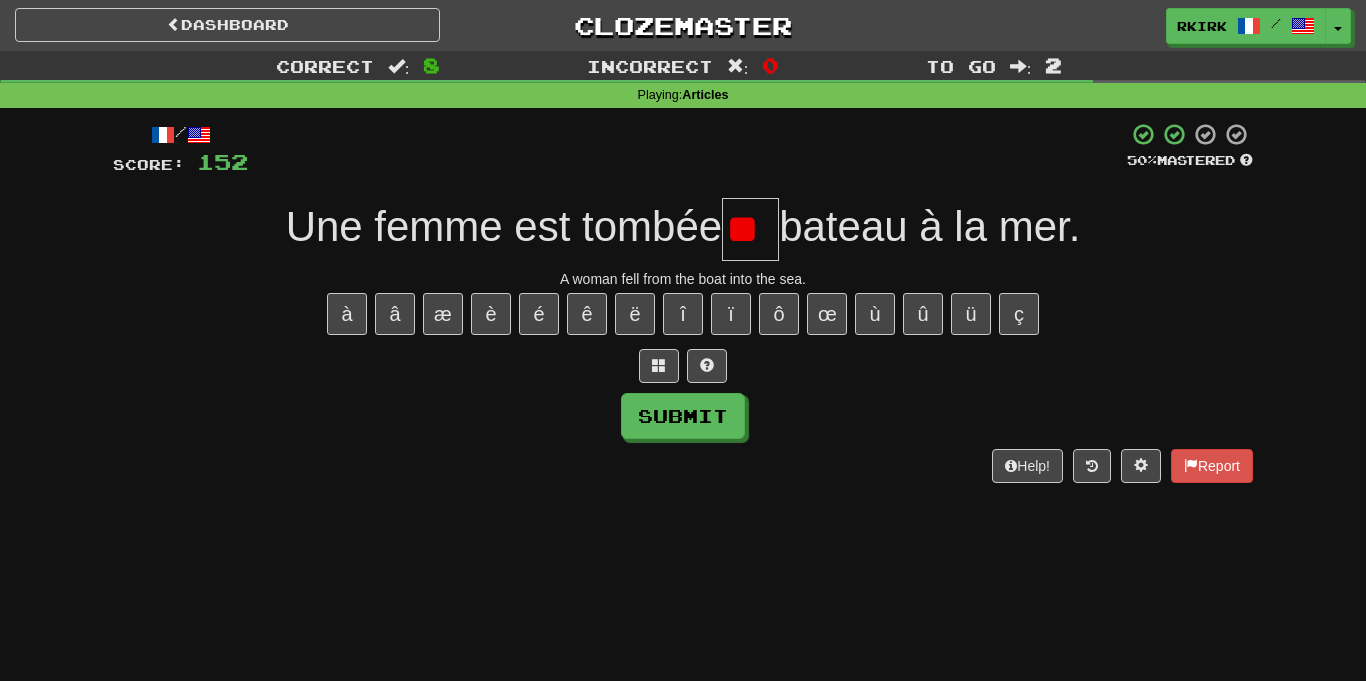 type on "*" 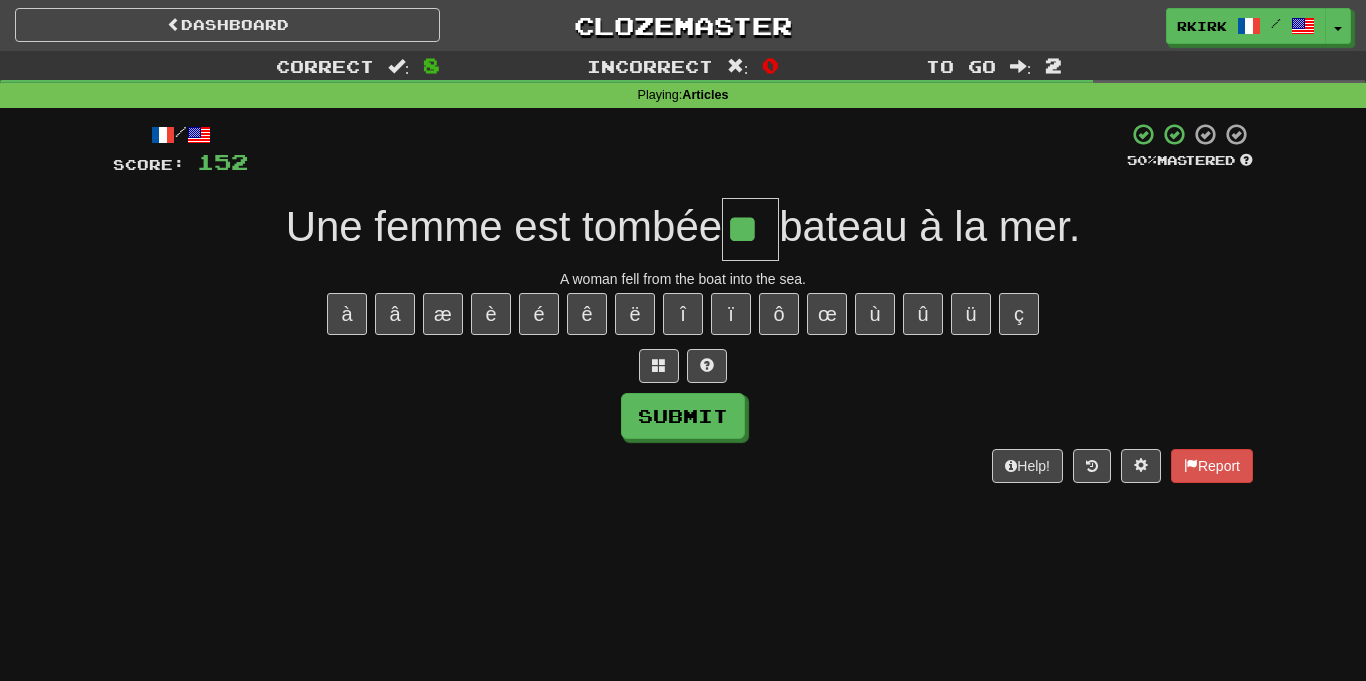type on "**" 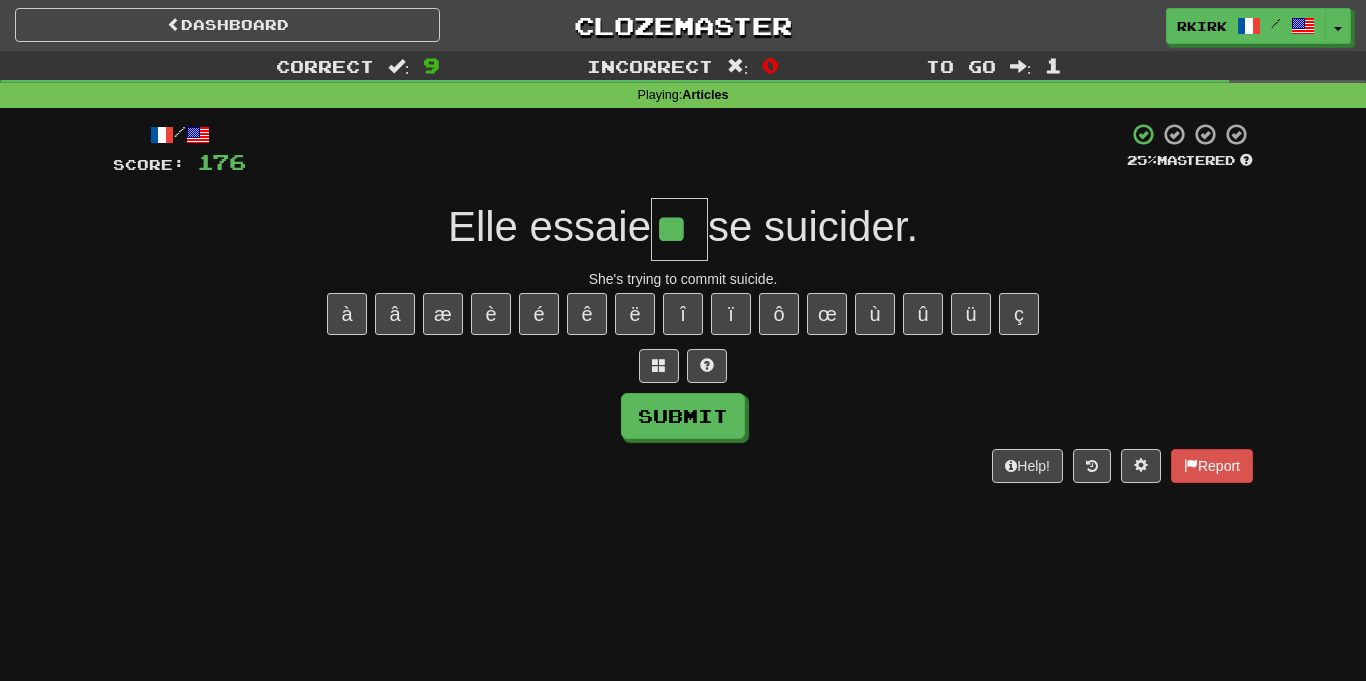 type on "**" 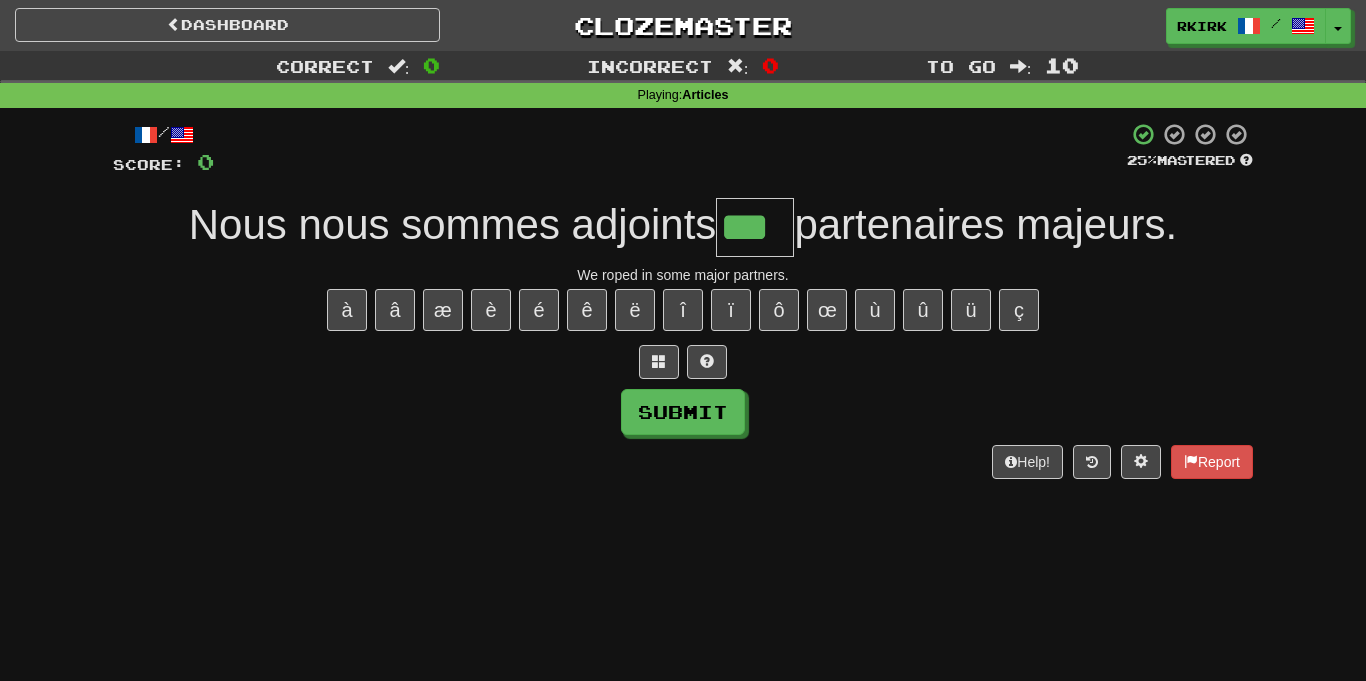 type on "***" 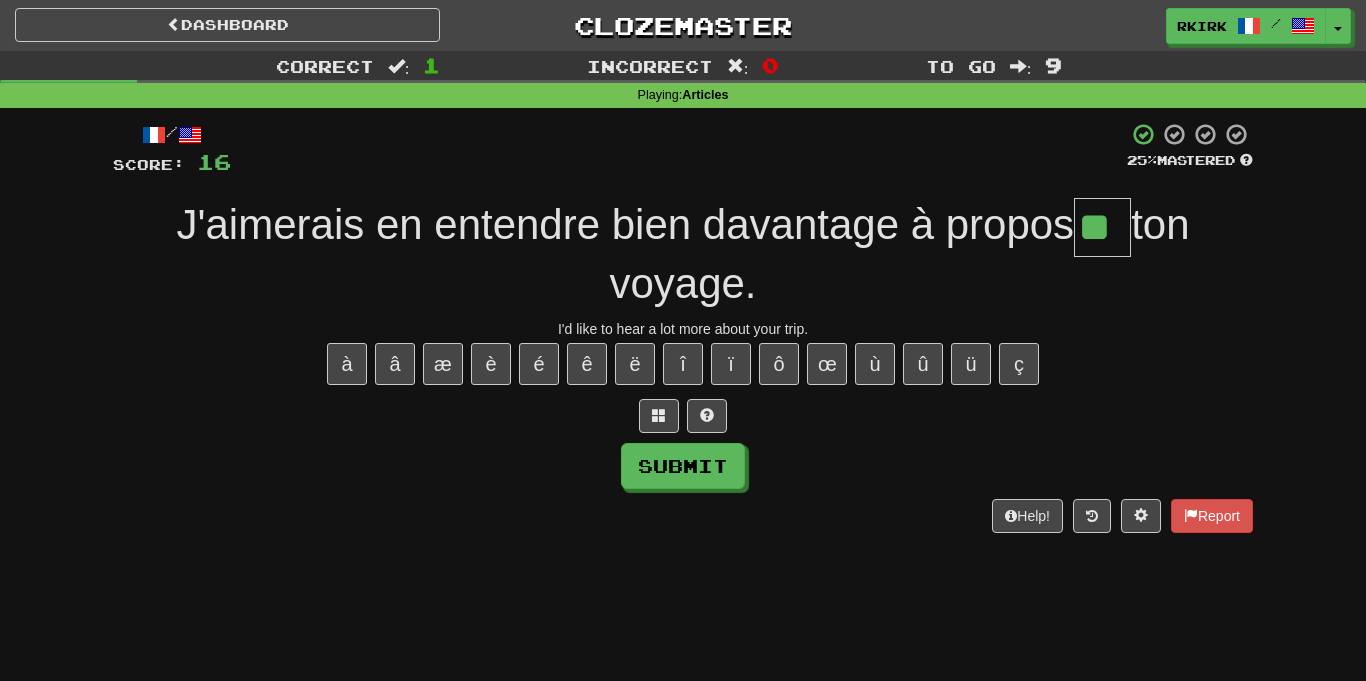 type on "**" 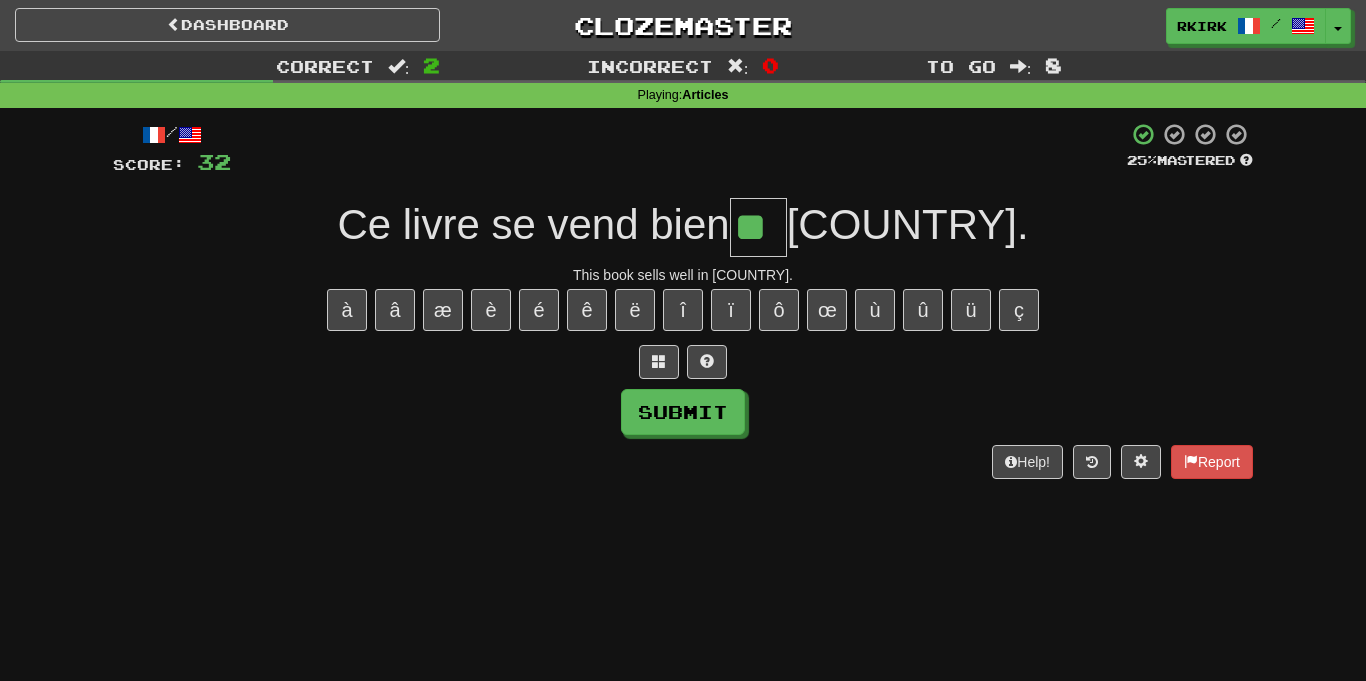 type on "**" 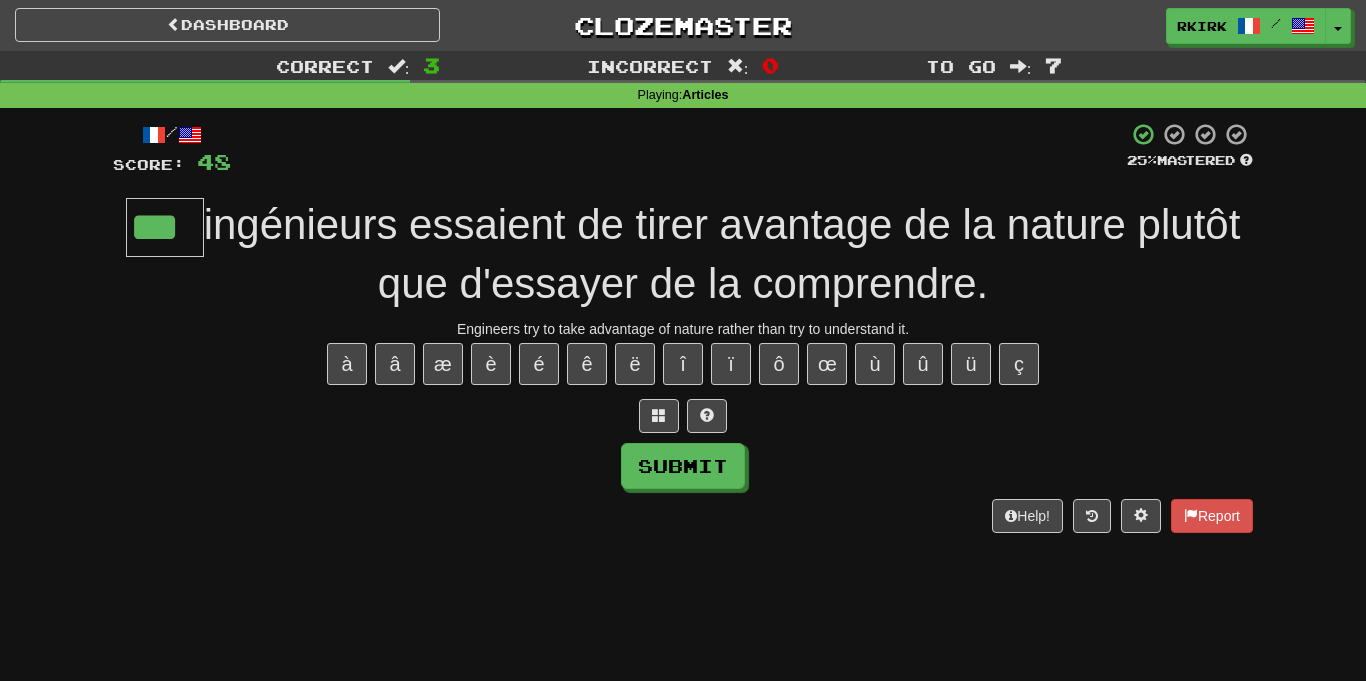 type on "***" 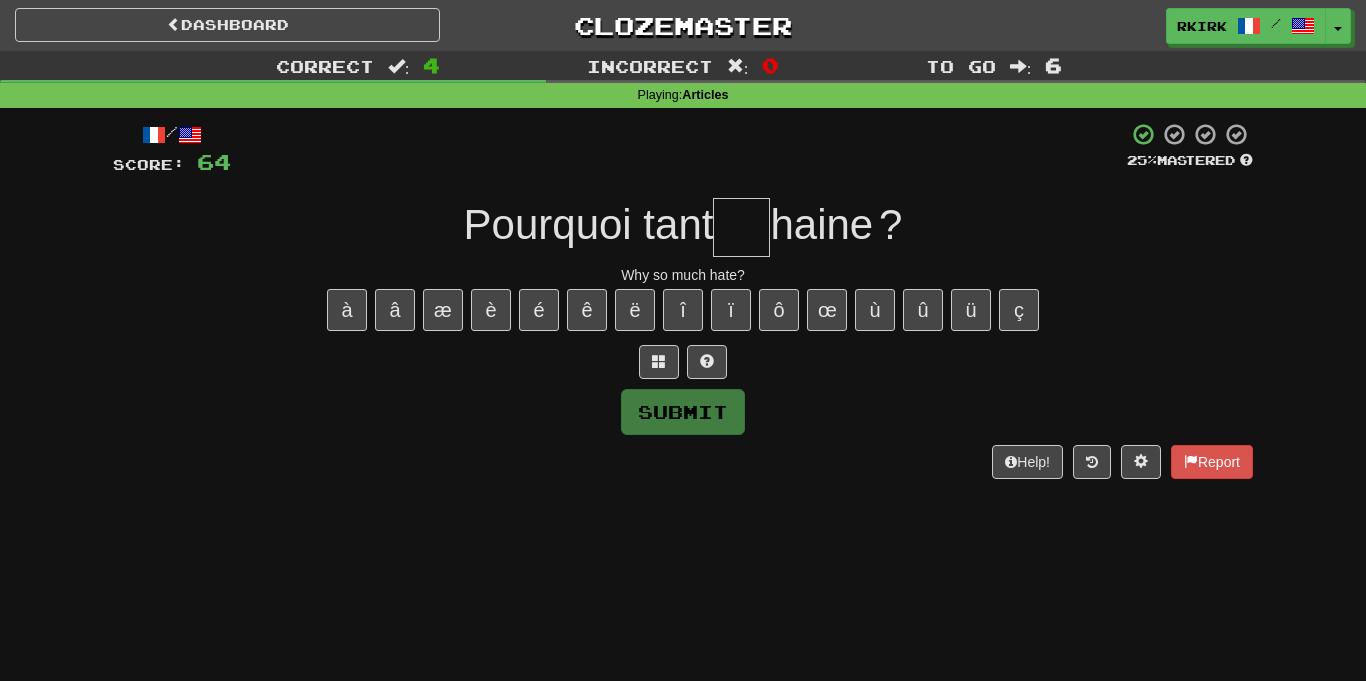 type on "*" 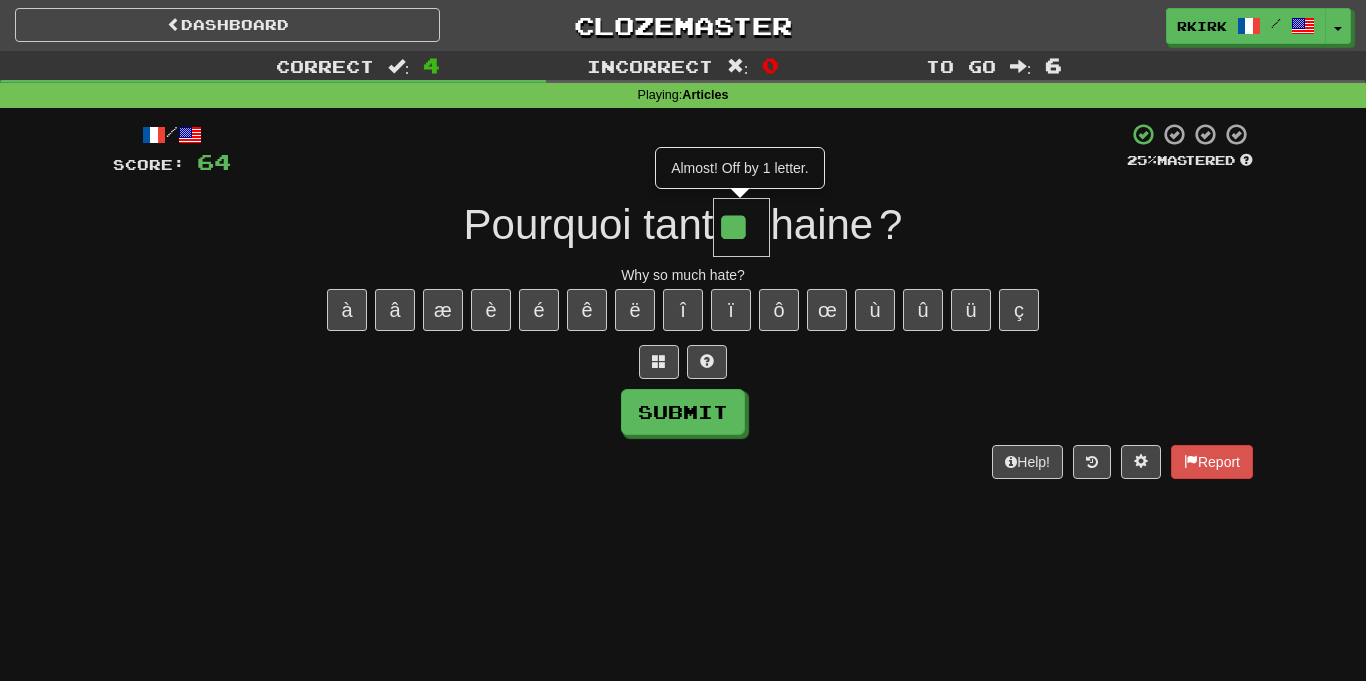 type on "**" 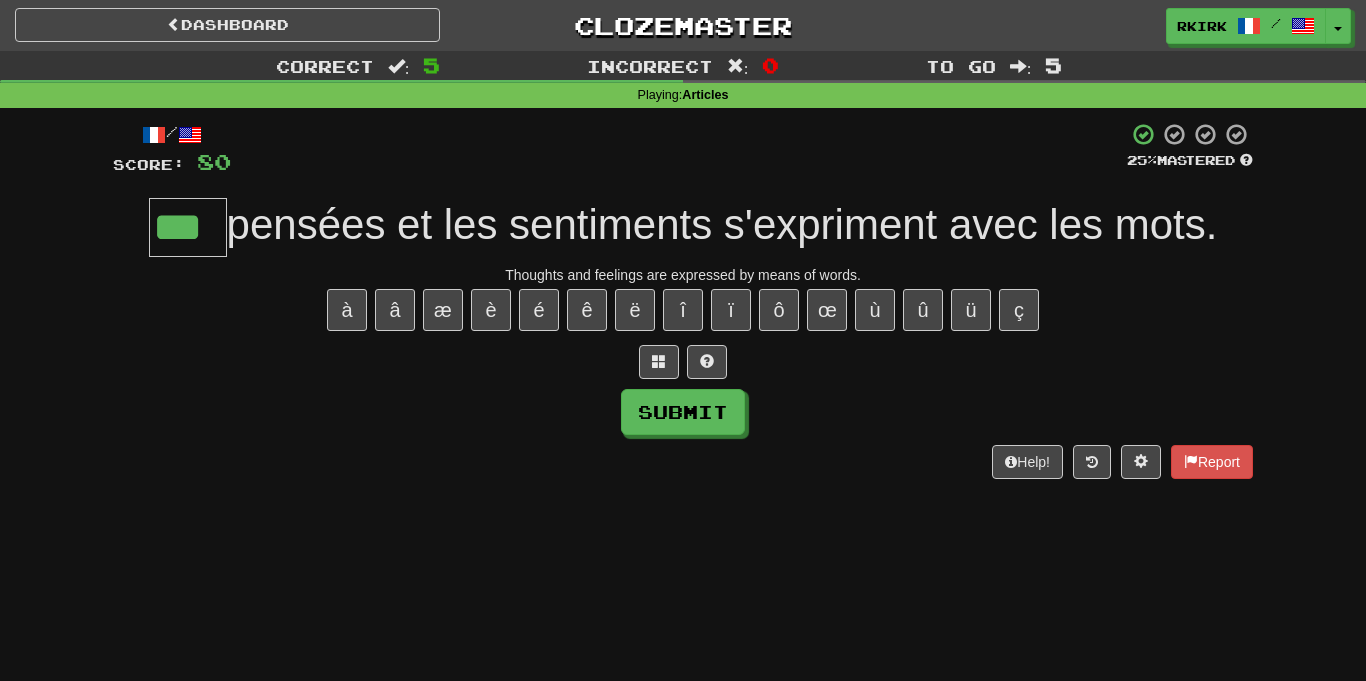 type on "***" 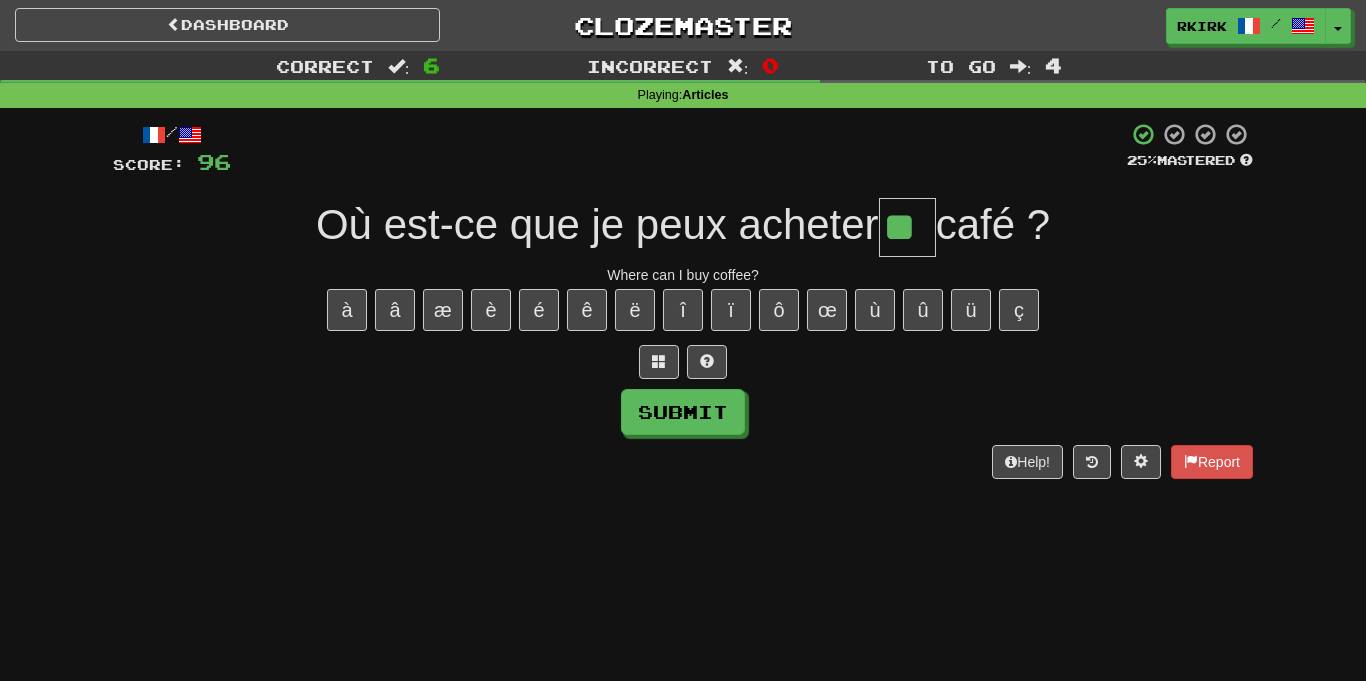 type on "**" 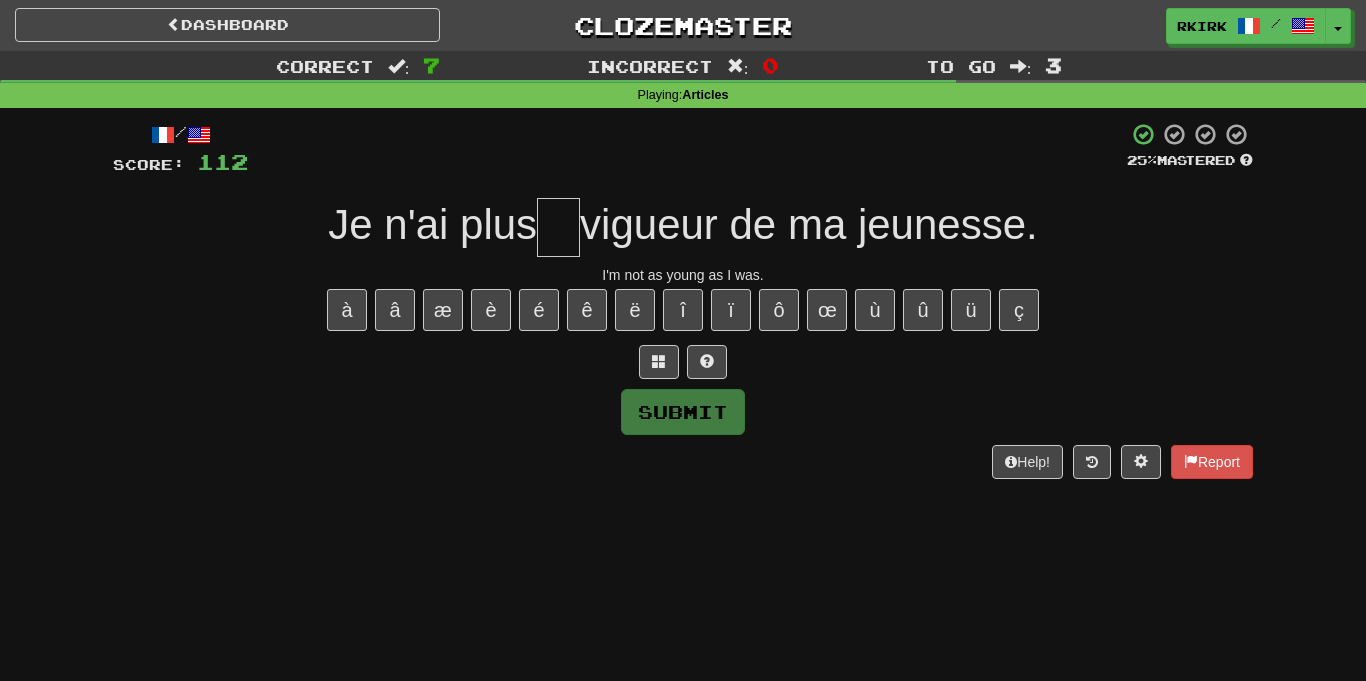type on "*" 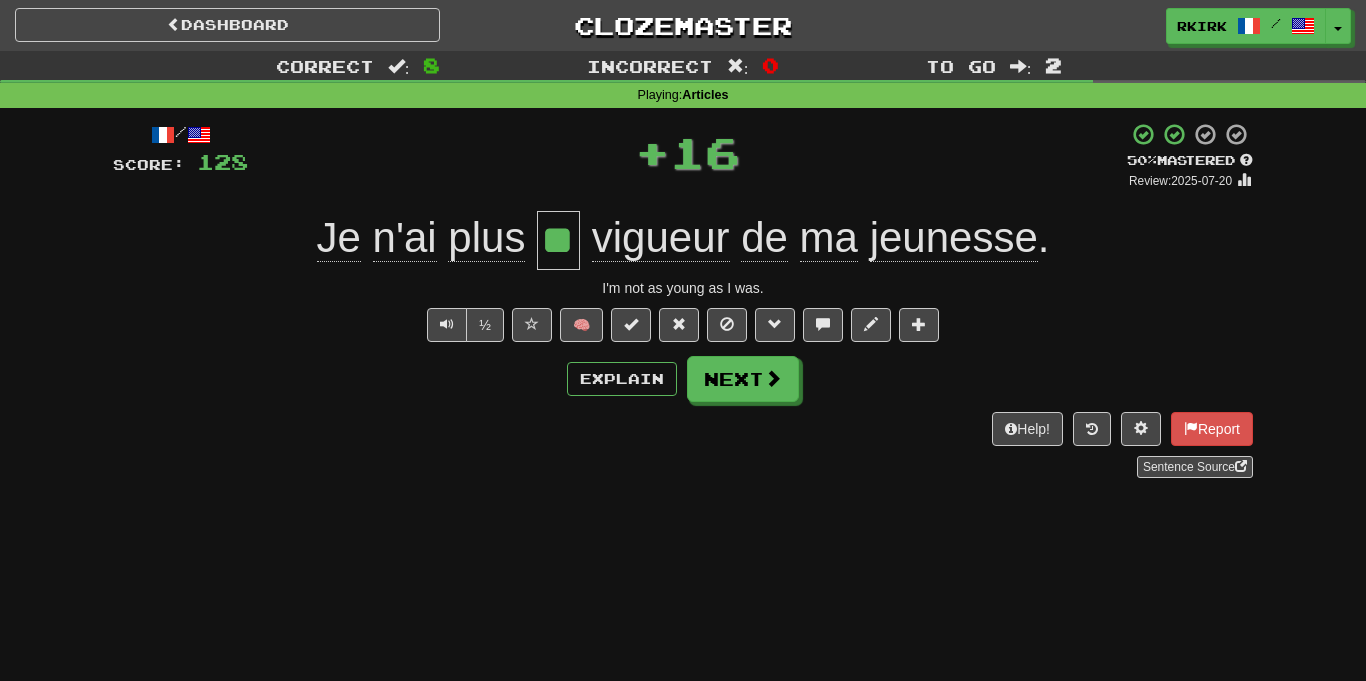 type on "**" 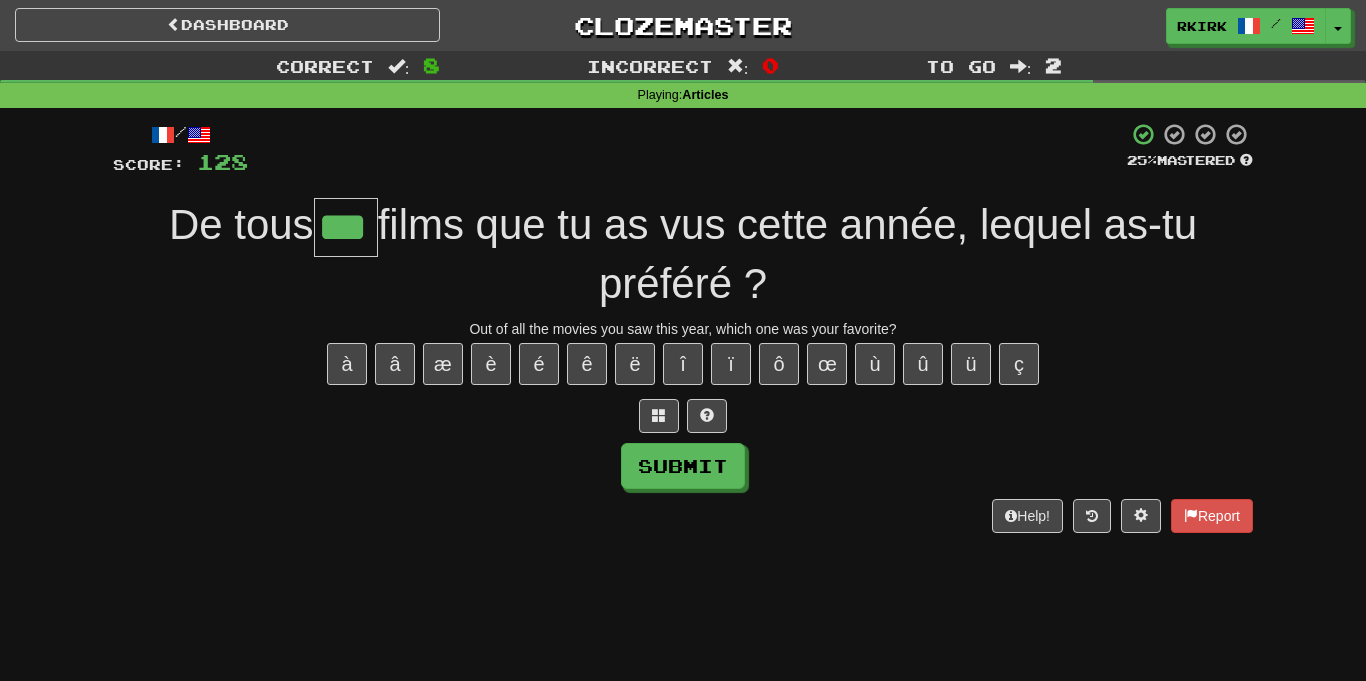 type on "***" 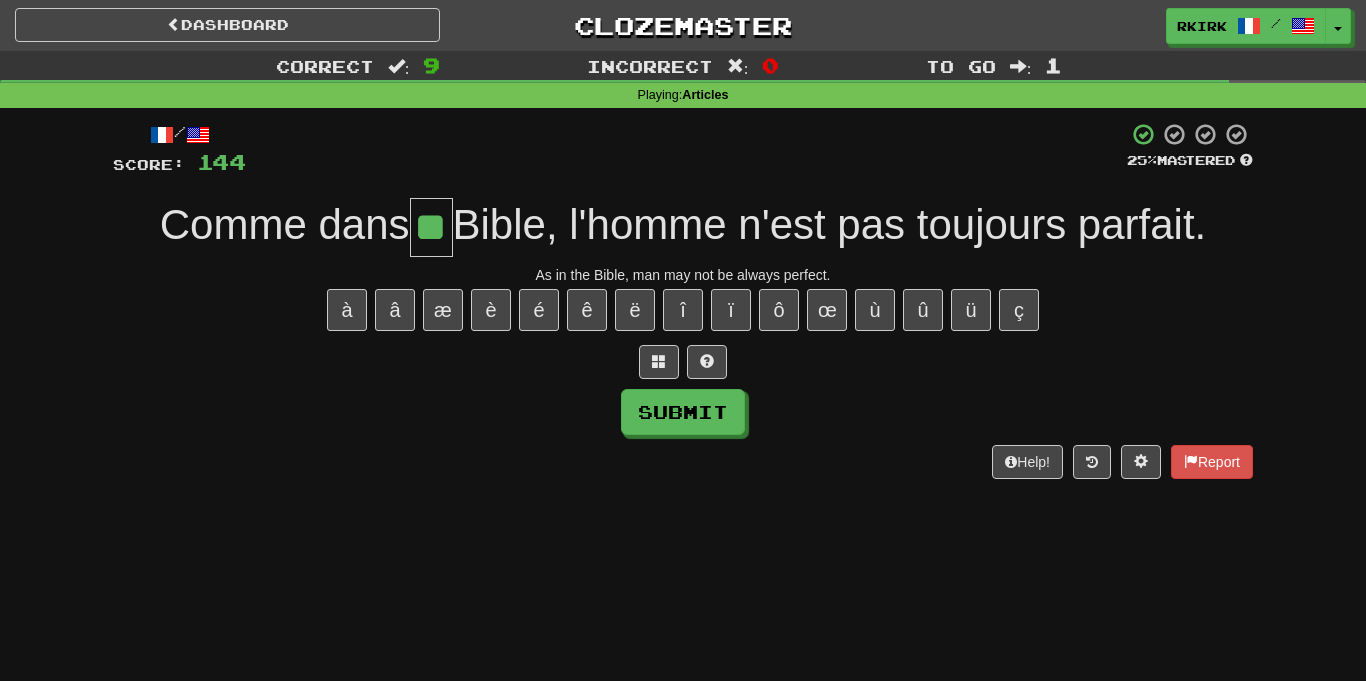 type on "**" 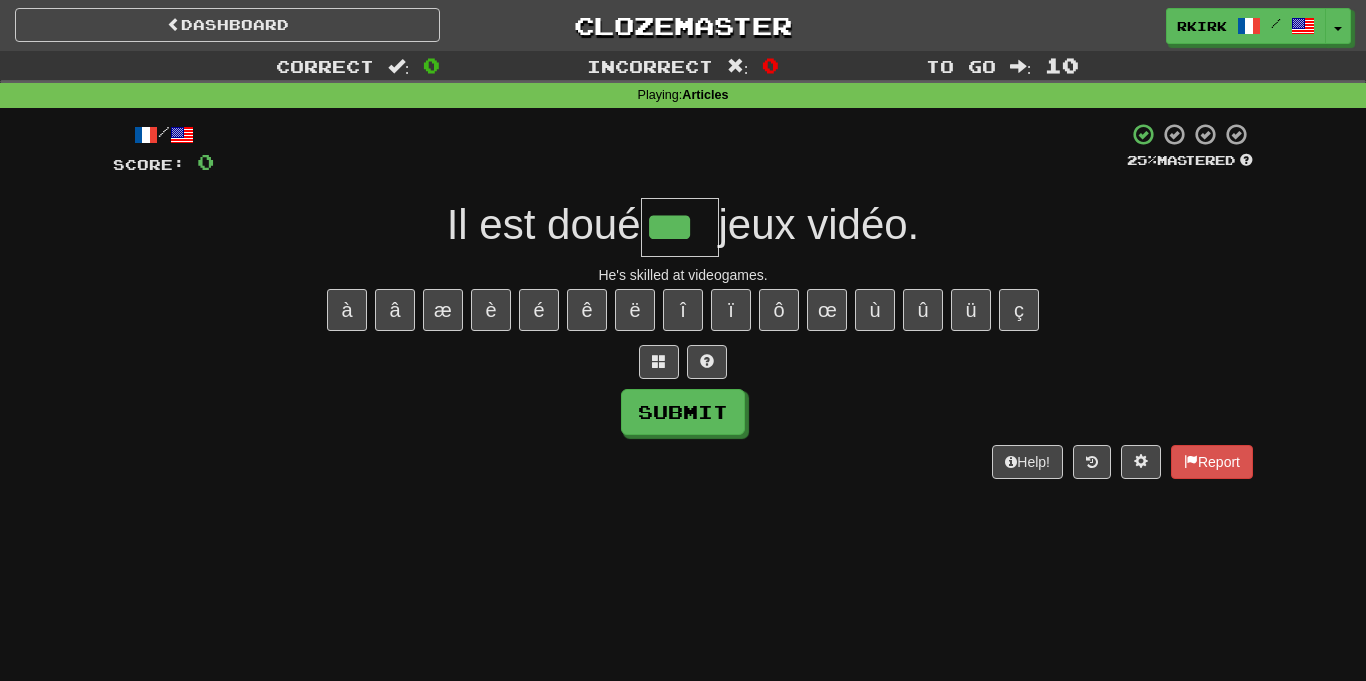 type on "***" 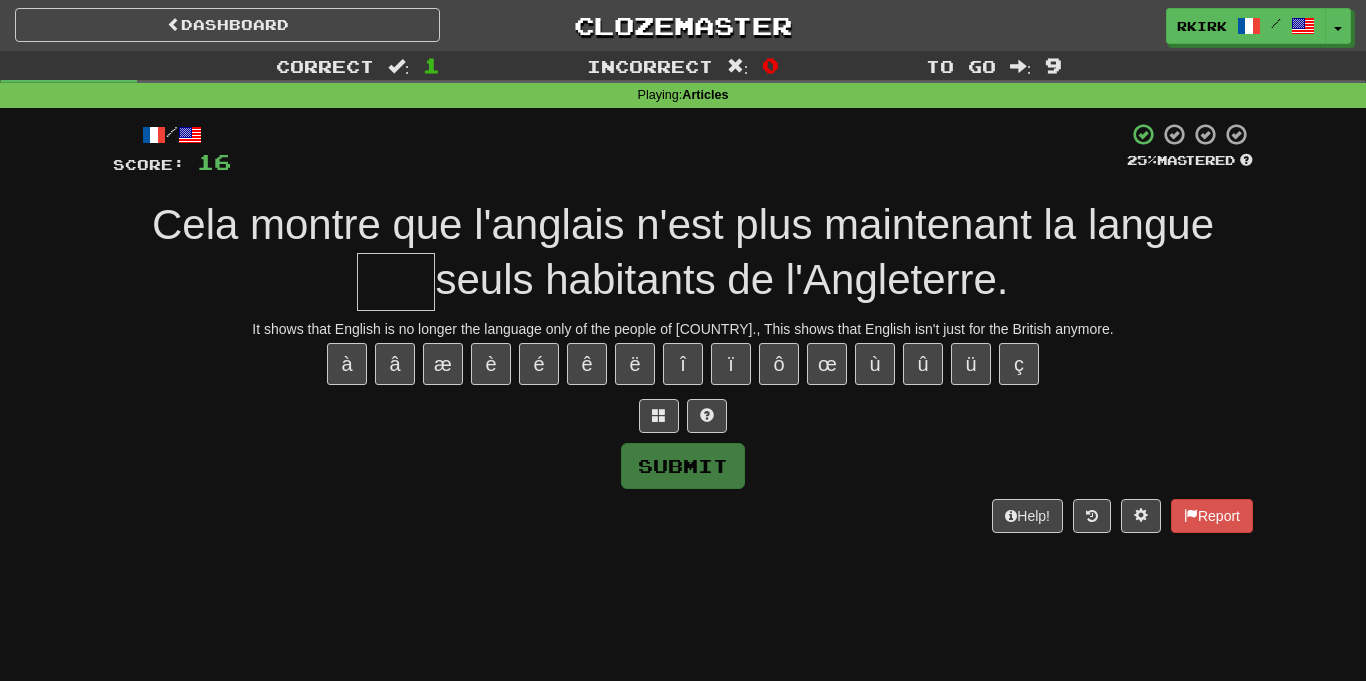 click on "/  Score:   16 25 %  Mastered Cela montre que l'anglais n'est plus maintenant la langue   seuls habitants de l'Angleterre. It shows that English is no longer the language only of the people of England., This shows that English isn't just for the British anymore. à â æ è é ê ë î ï ô œ ù û ü ç Submit  Help!  Report" at bounding box center (683, 334) 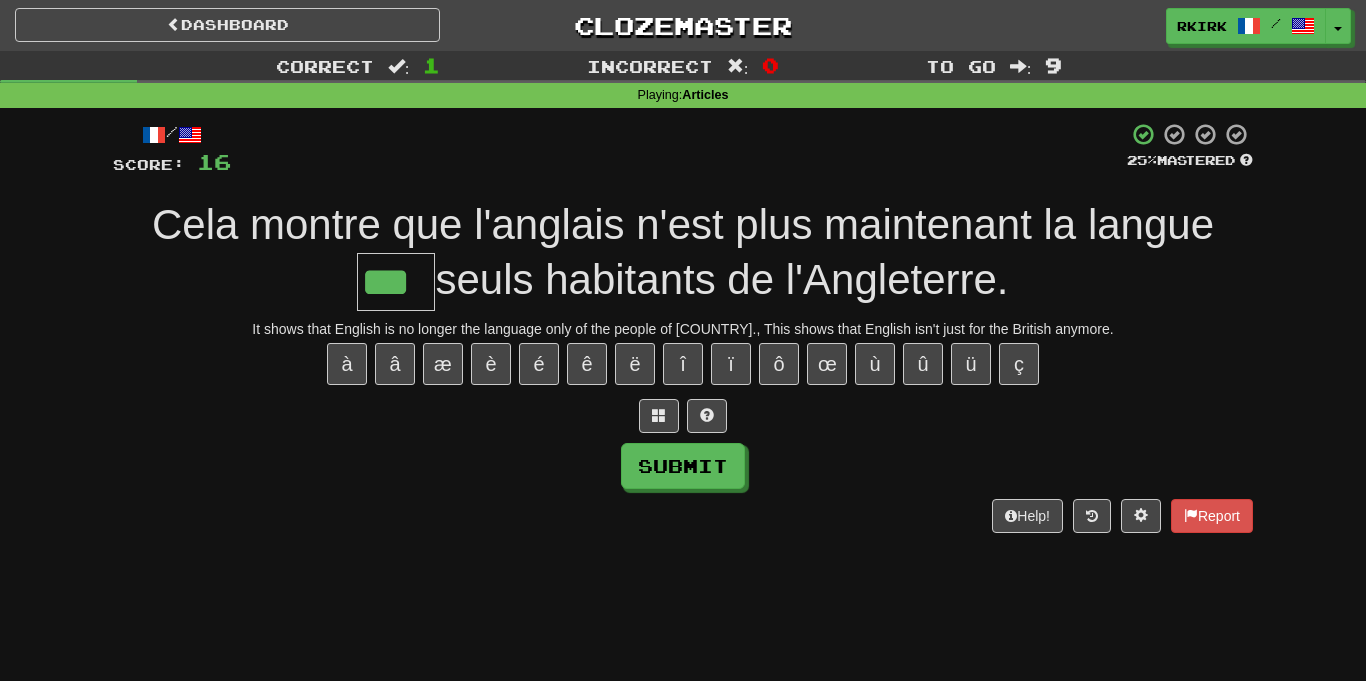 type on "***" 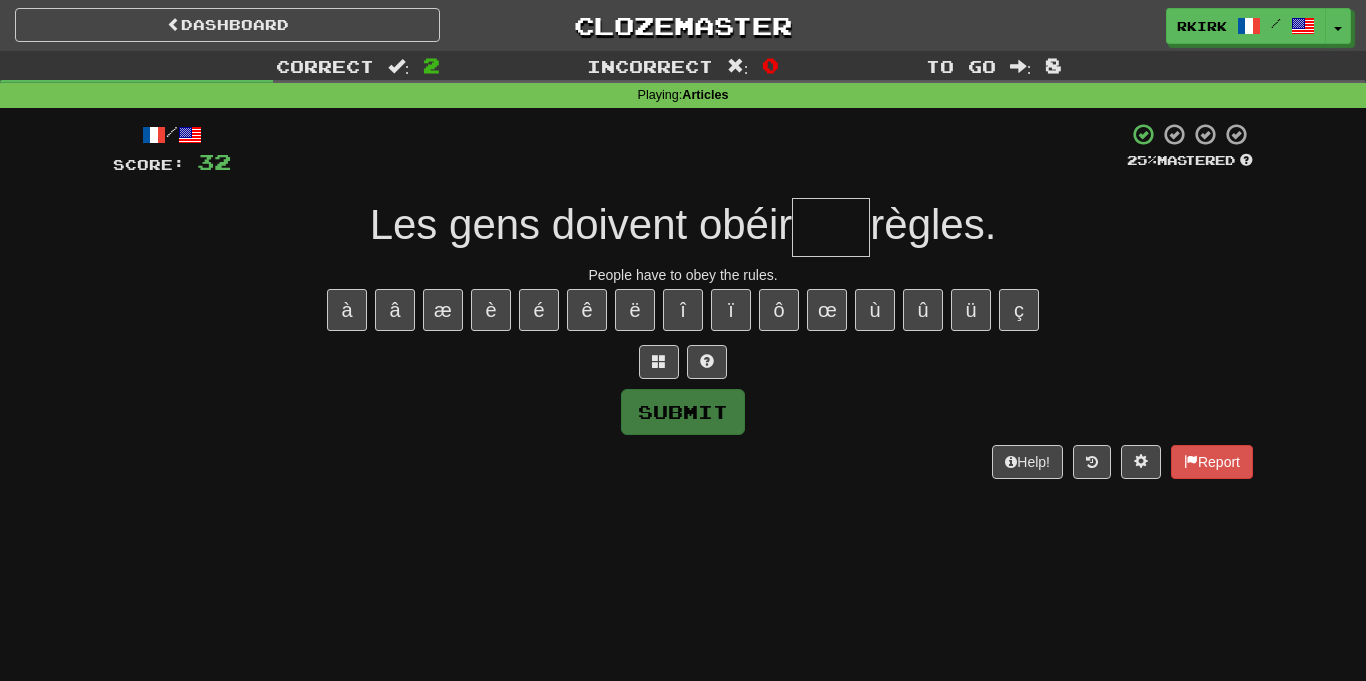 type on "*" 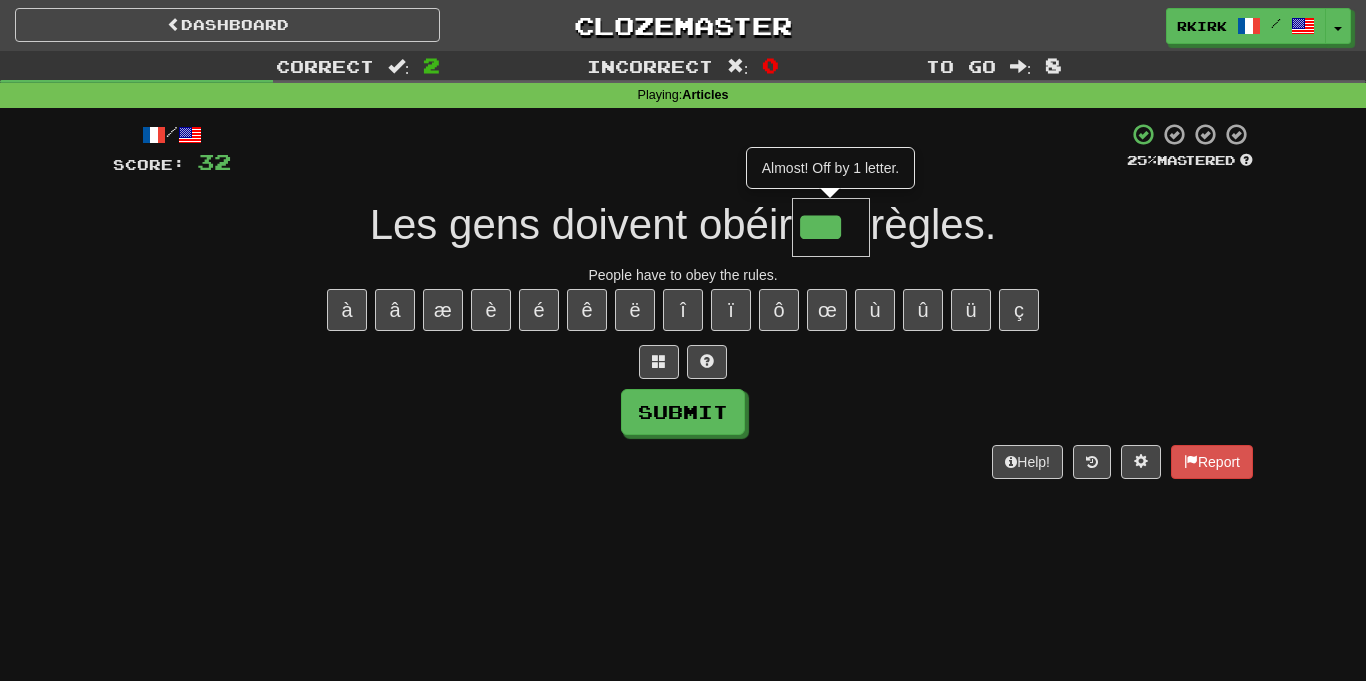 type on "***" 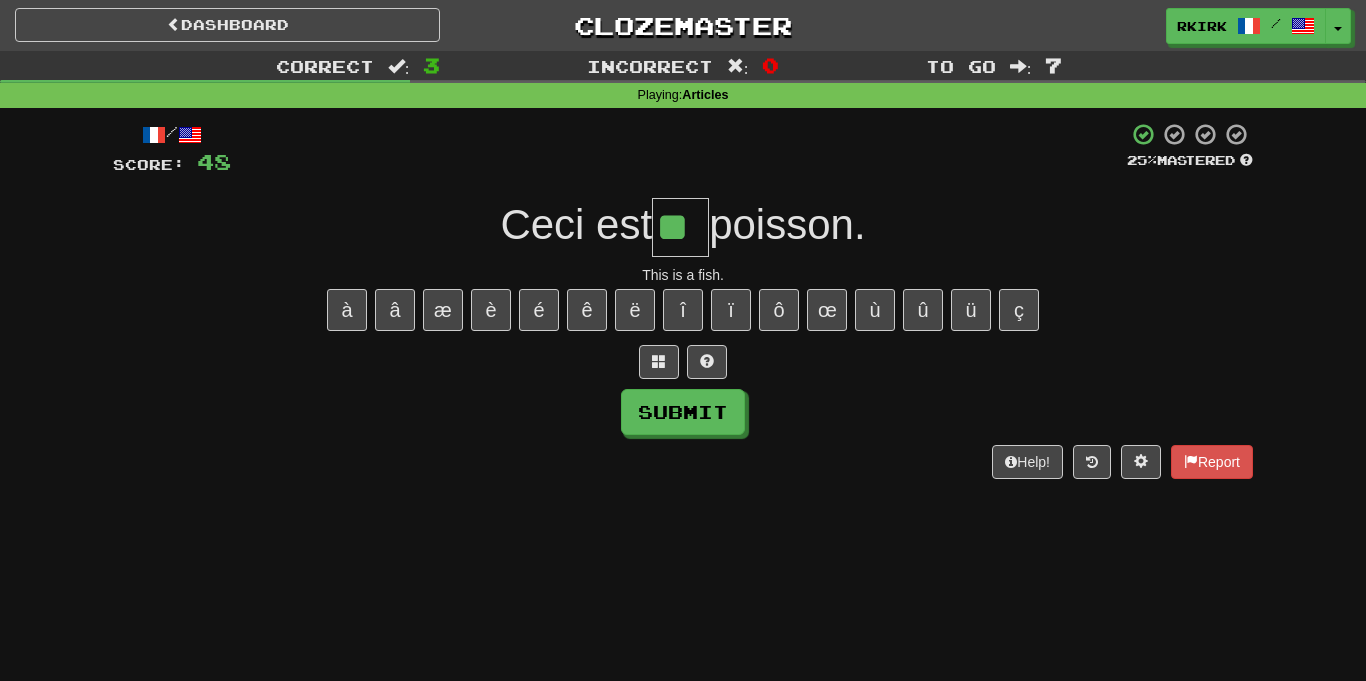 type on "**" 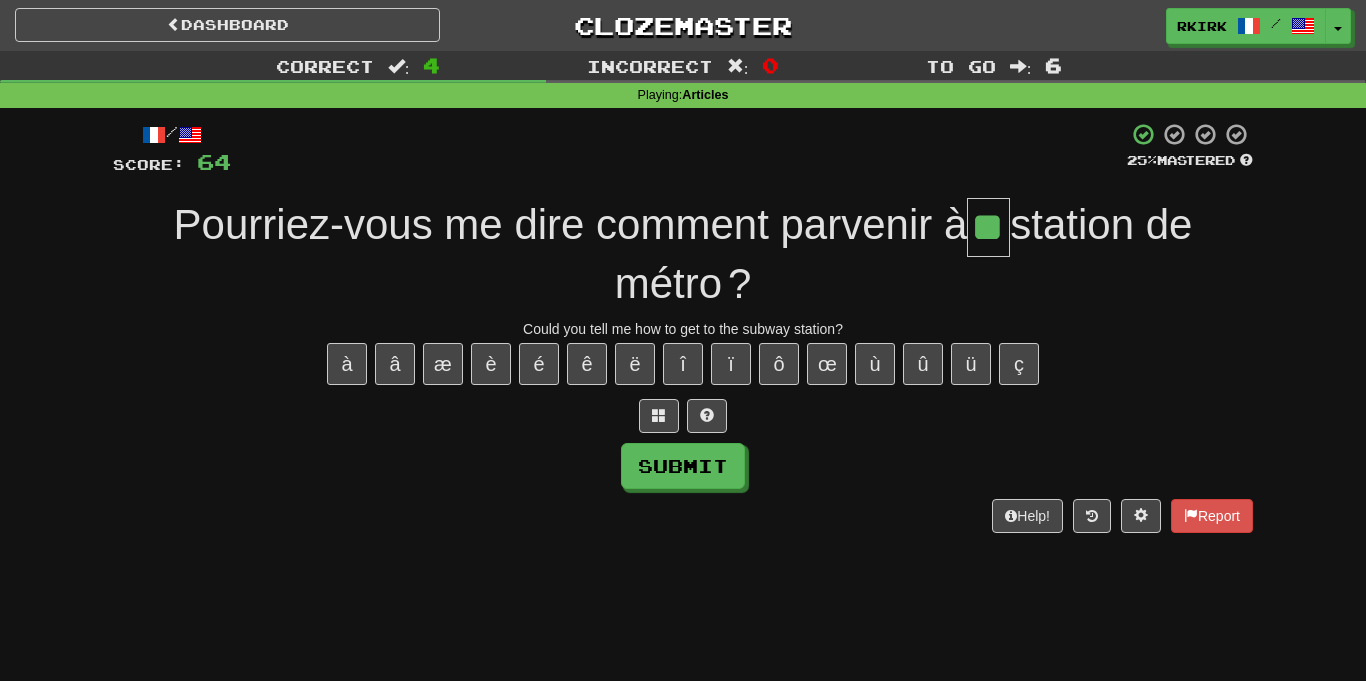 type on "**" 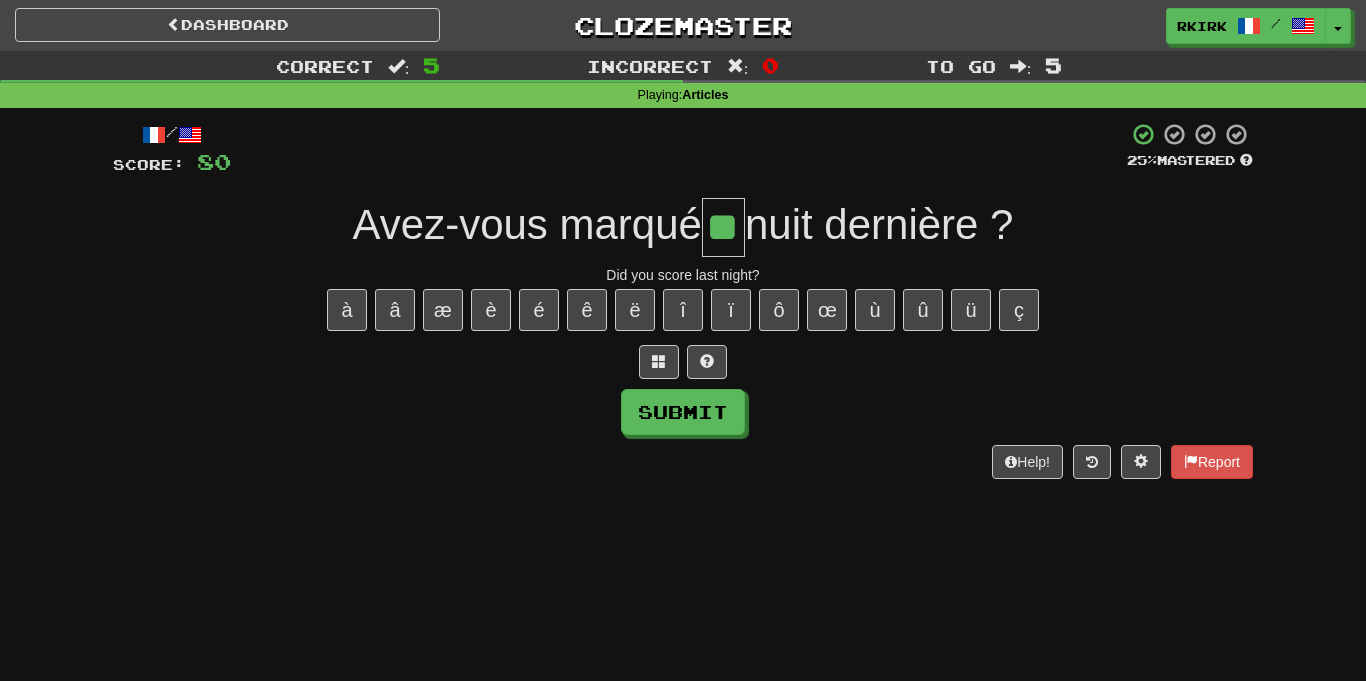 type on "**" 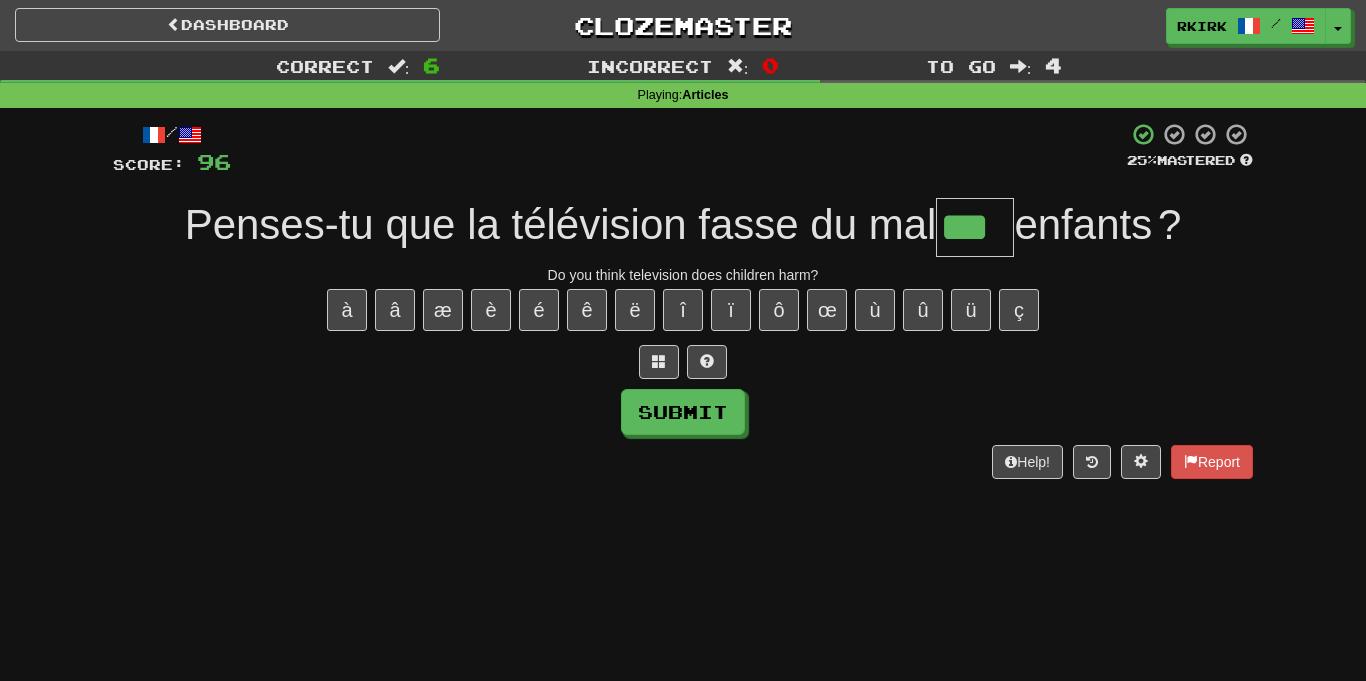 type on "***" 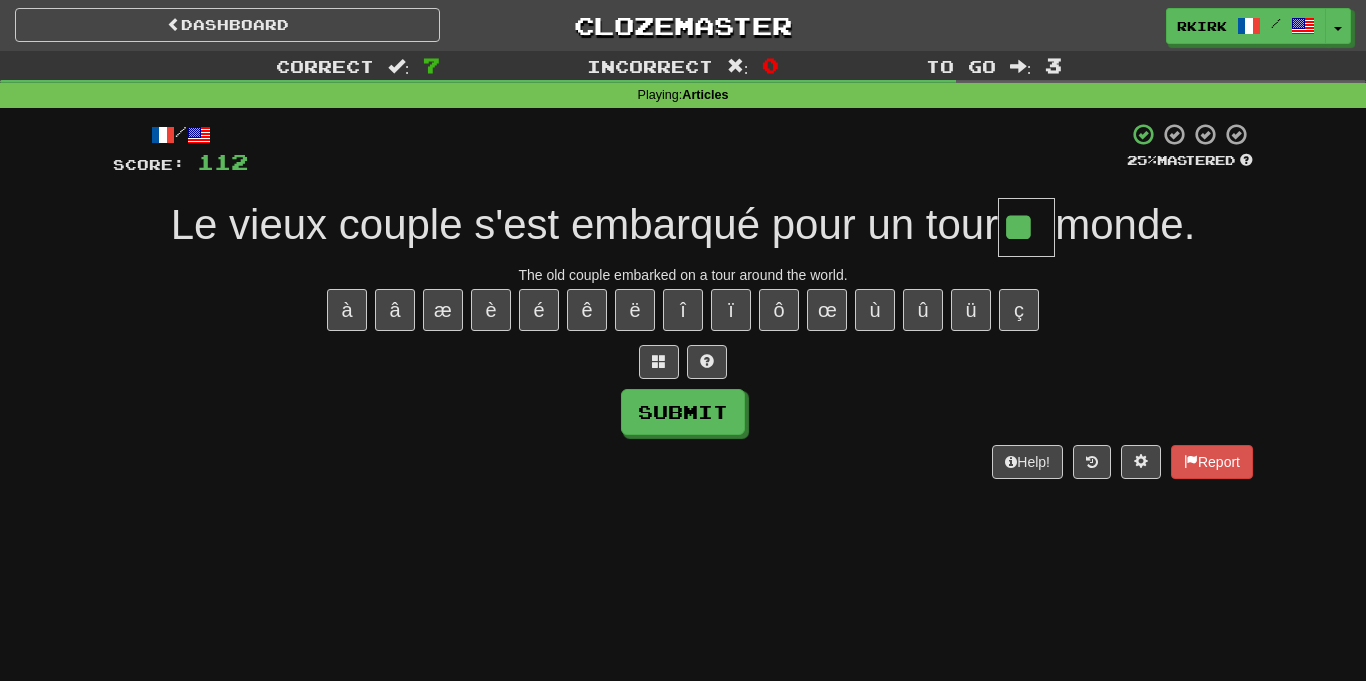 type on "**" 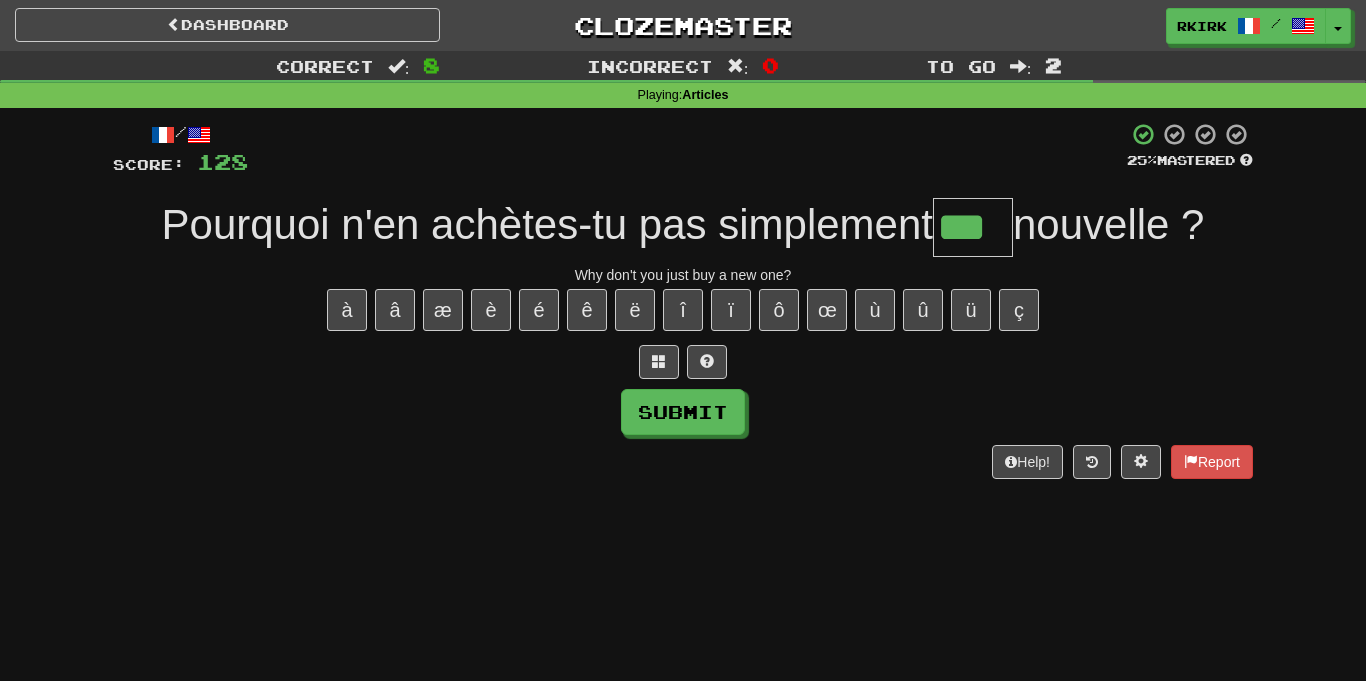 type on "***" 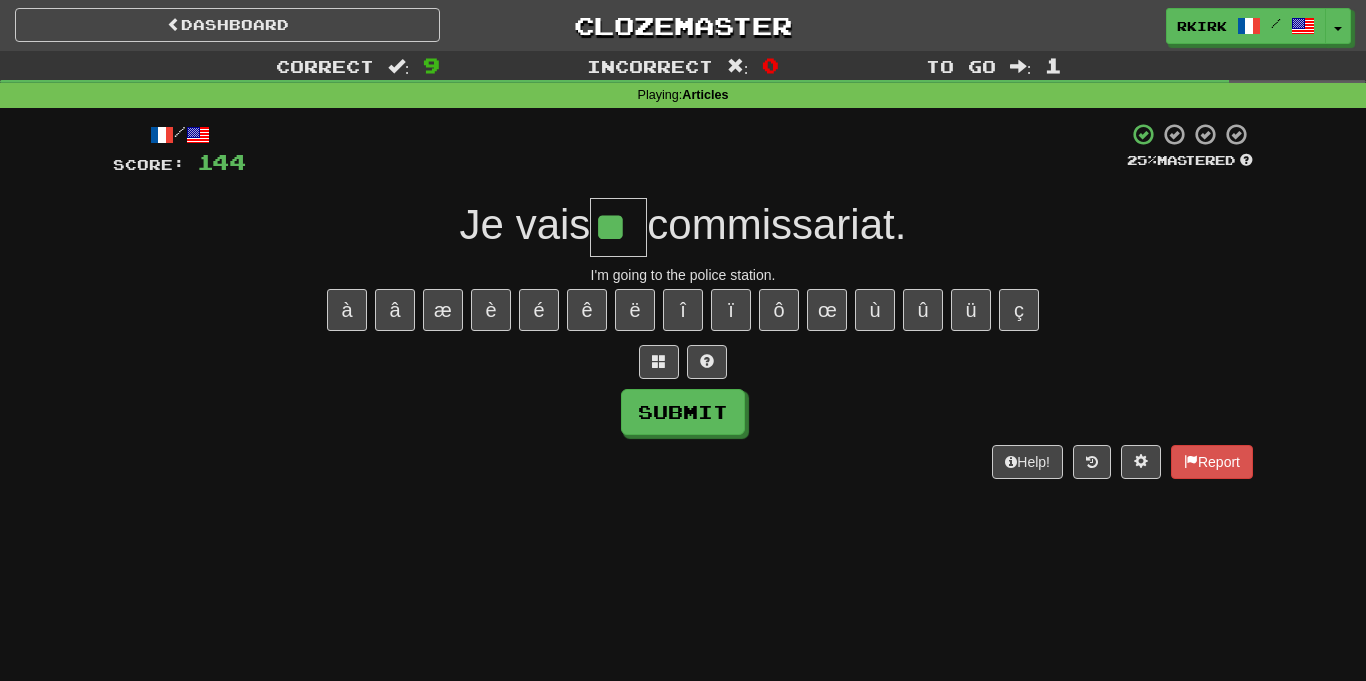 type on "**" 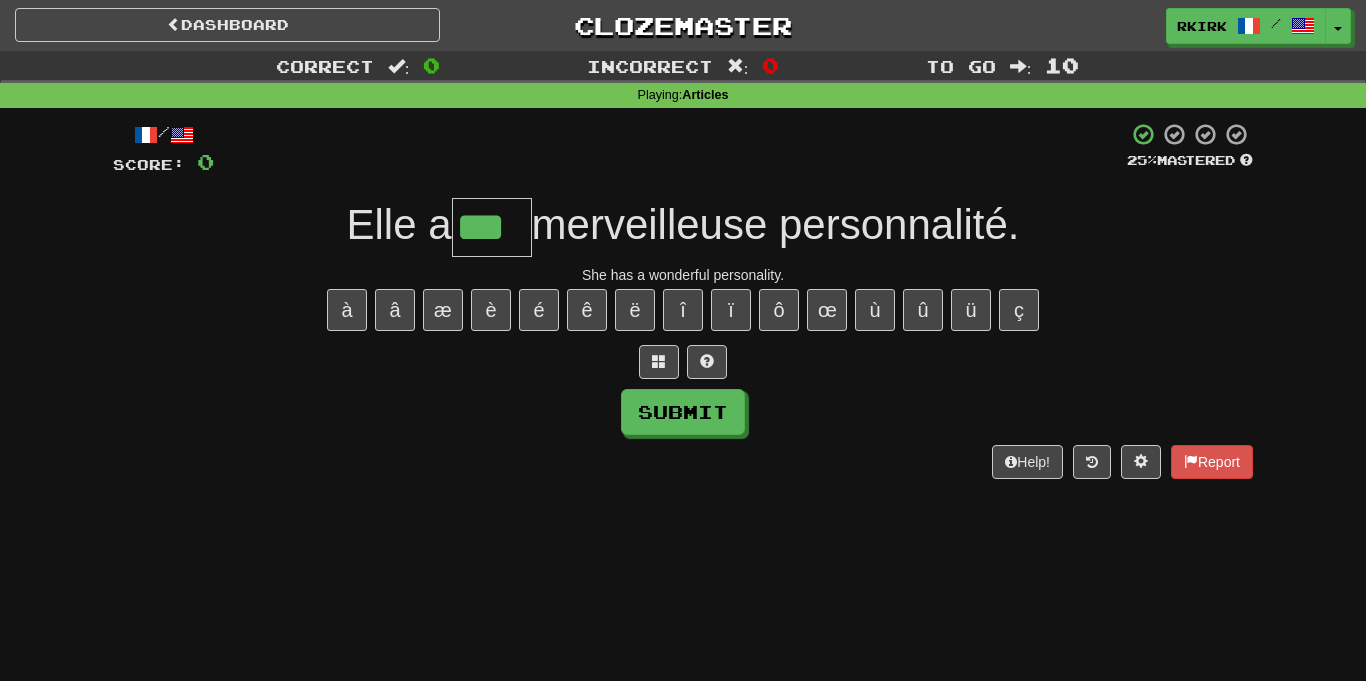 type on "***" 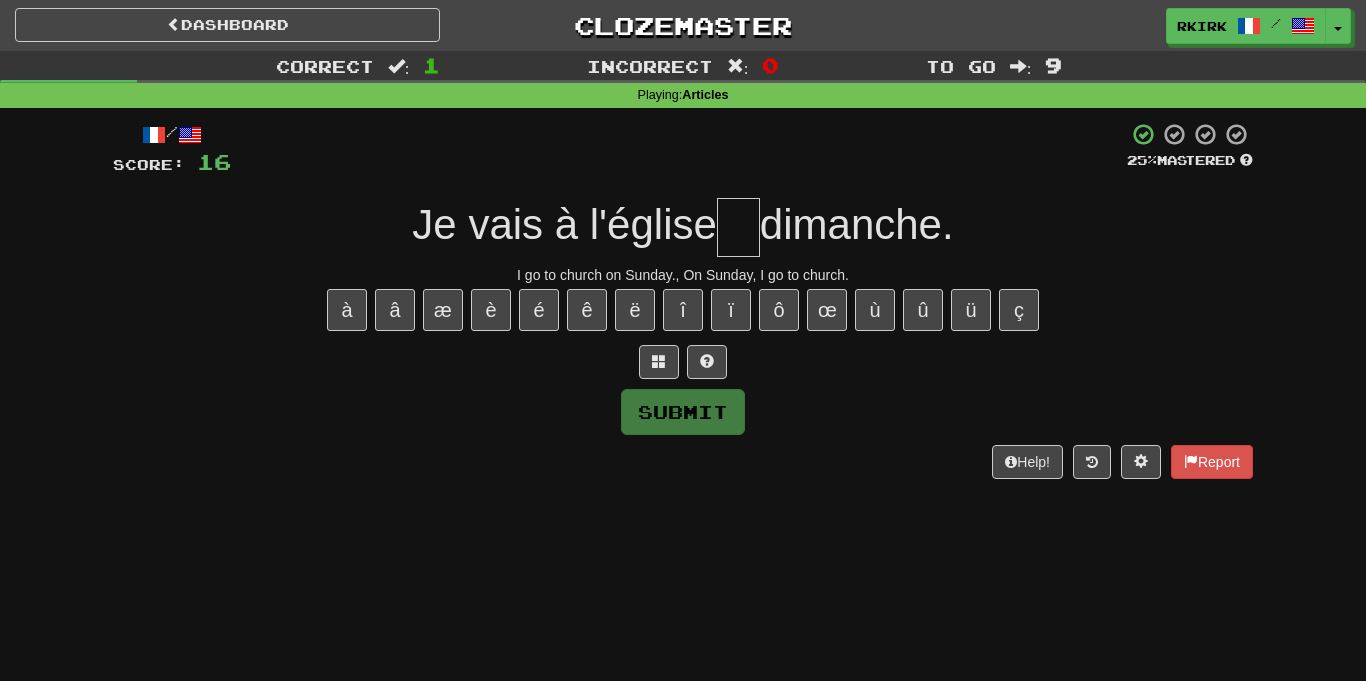 type on "*" 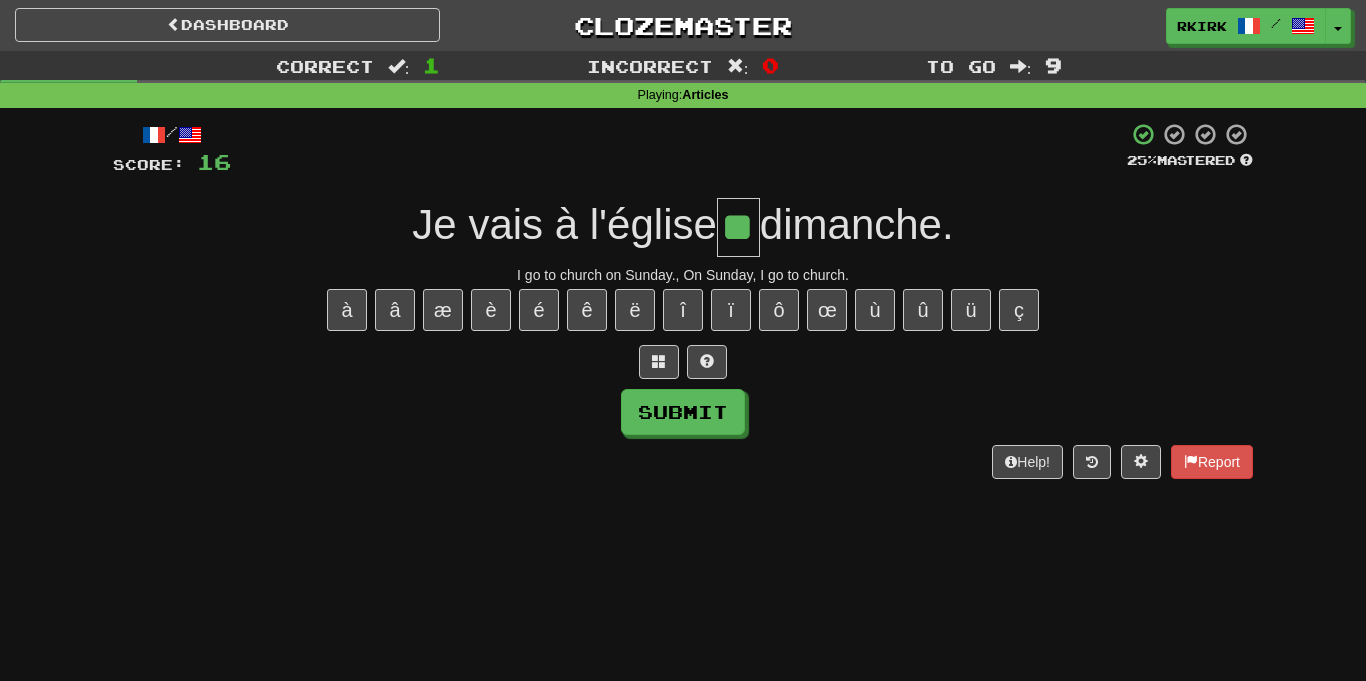 type on "**" 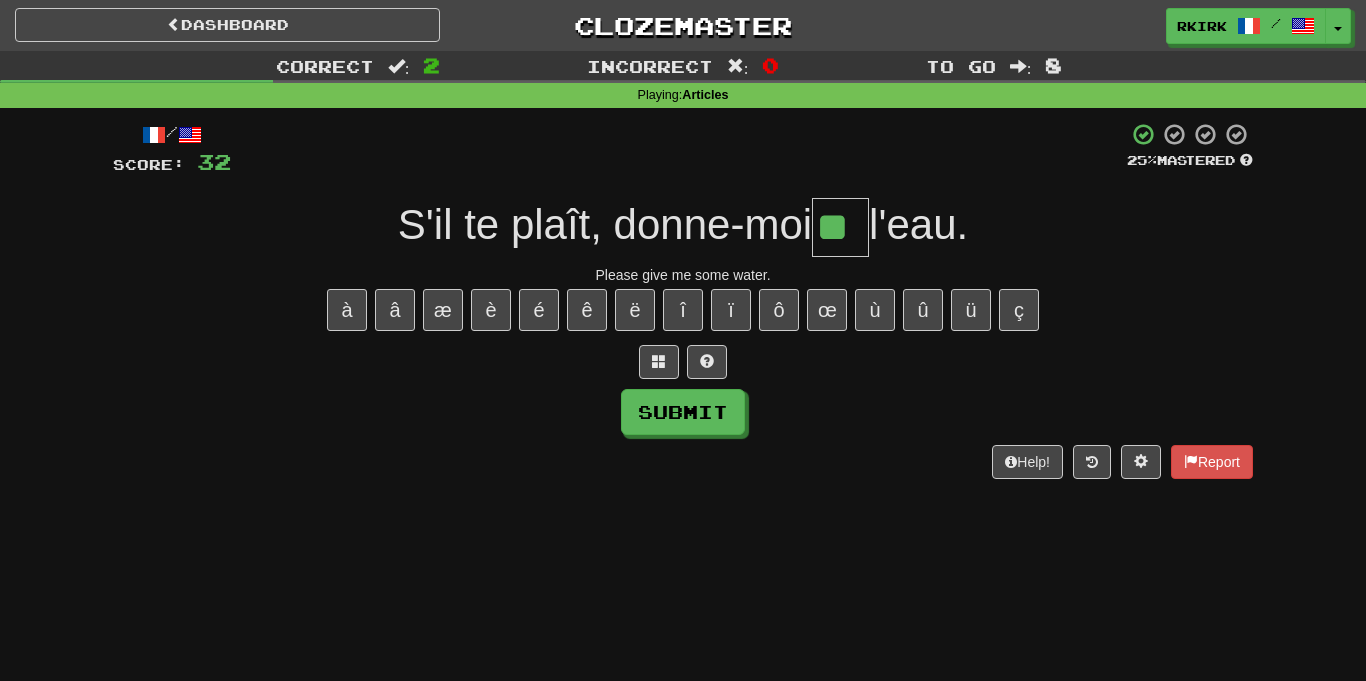 type on "**" 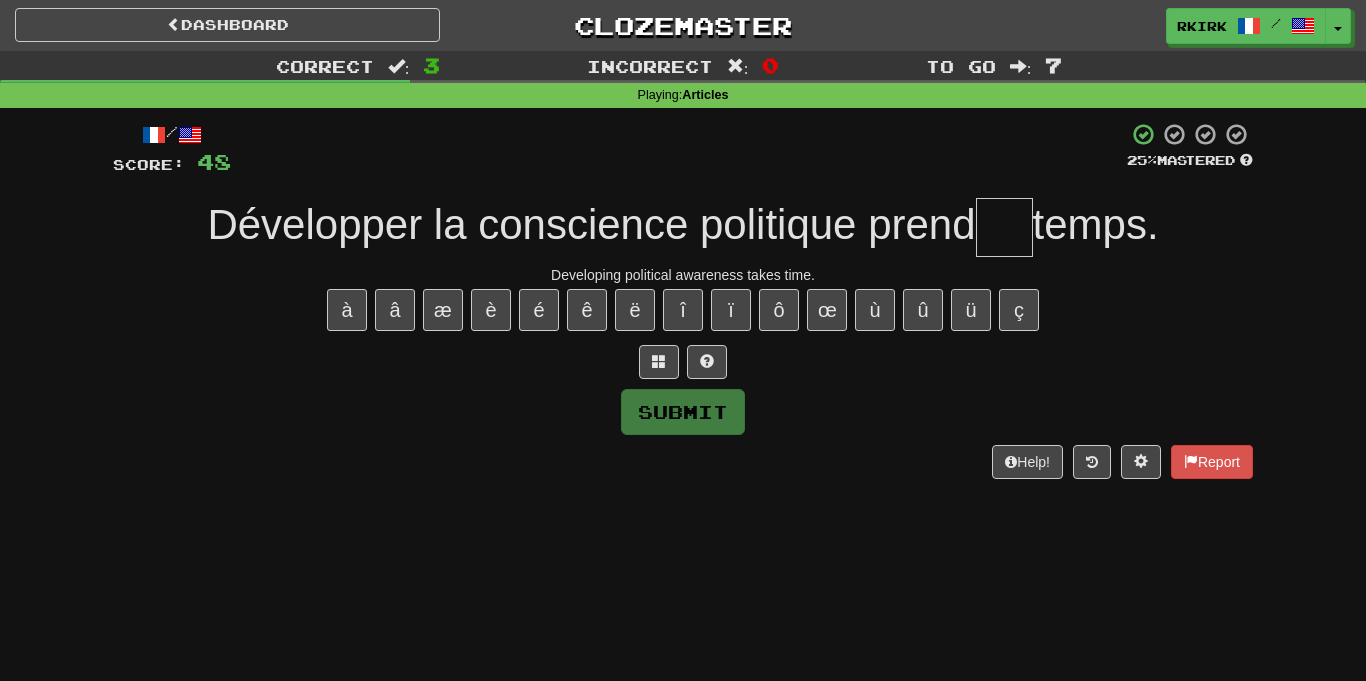 type on "*" 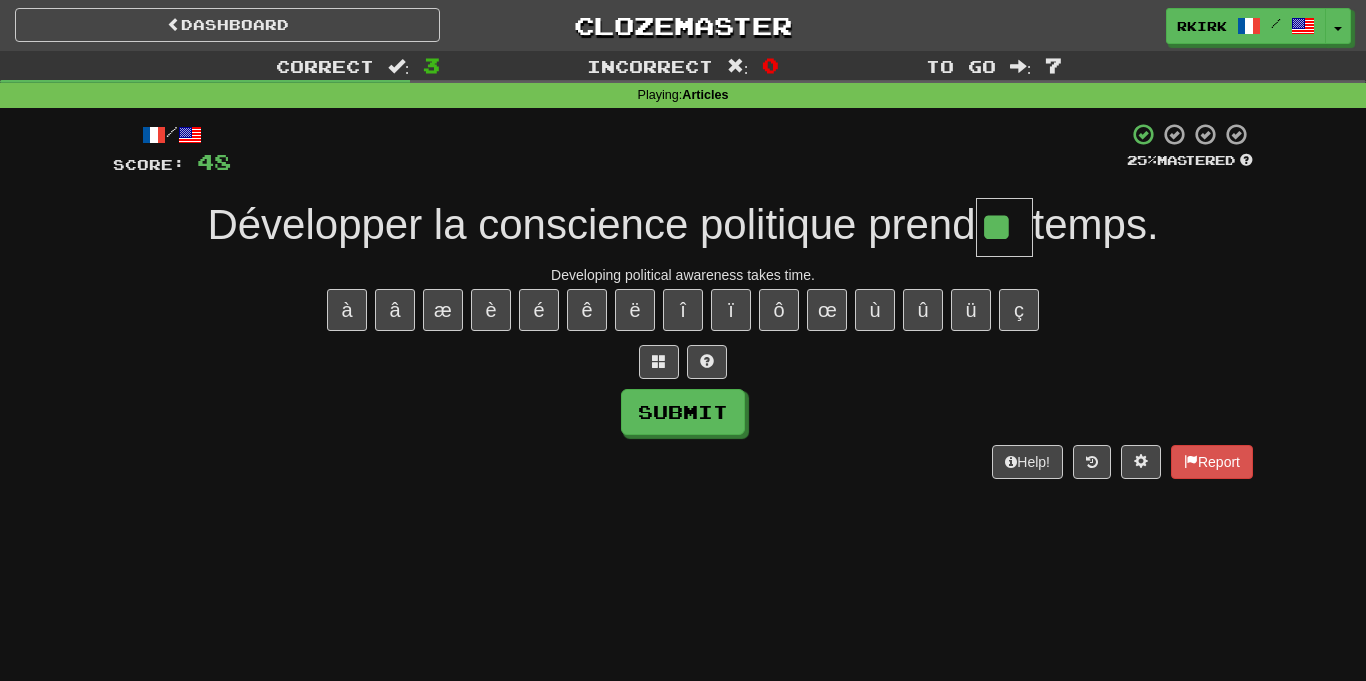type on "**" 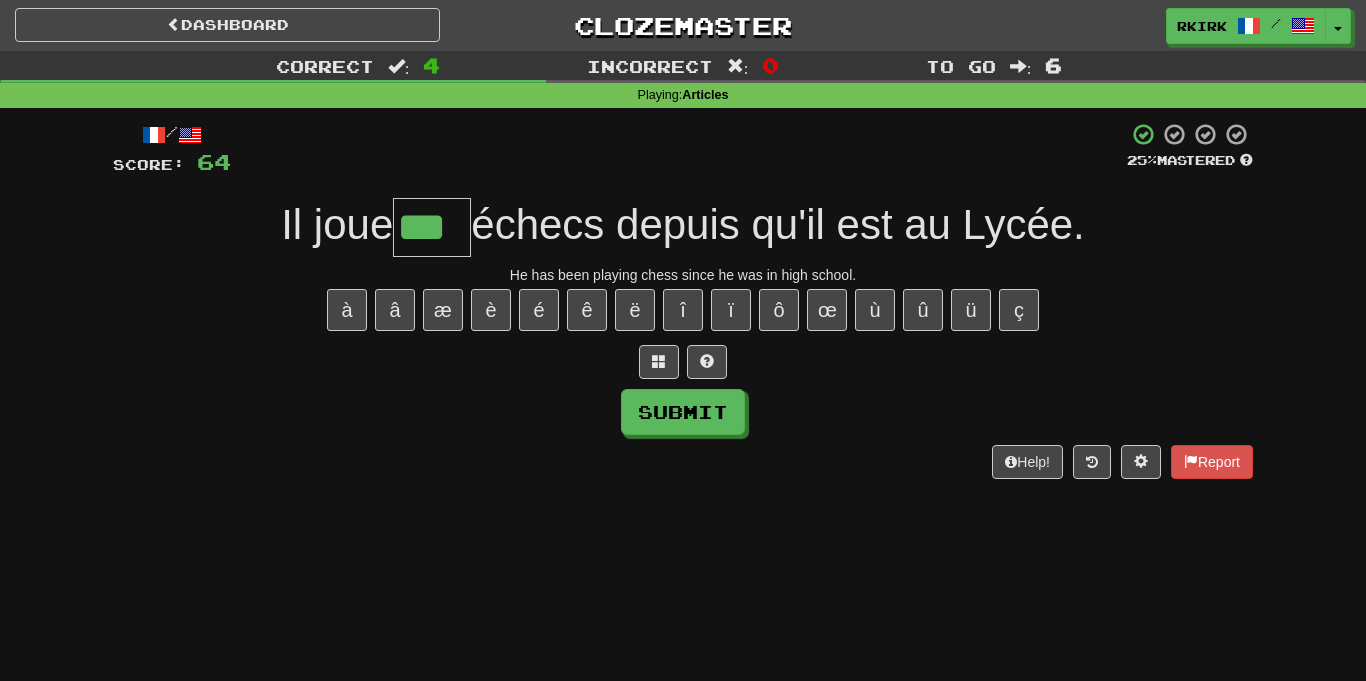 type on "***" 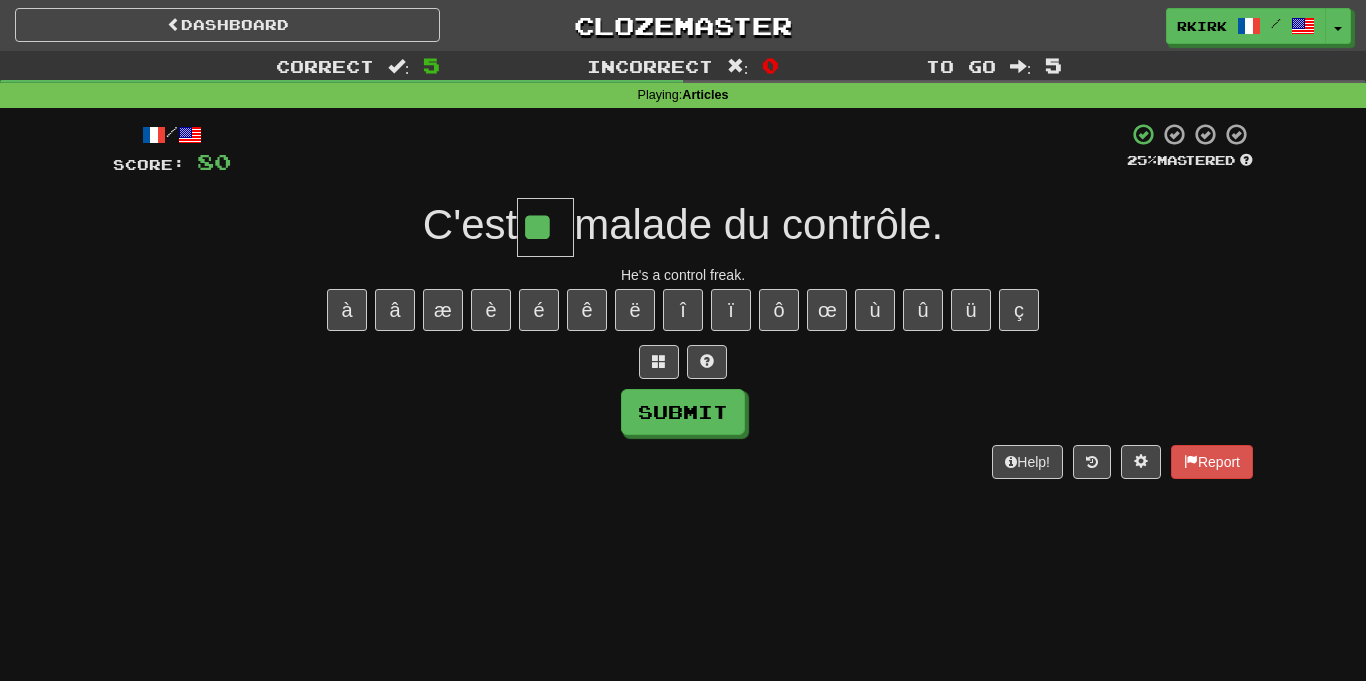 type on "**" 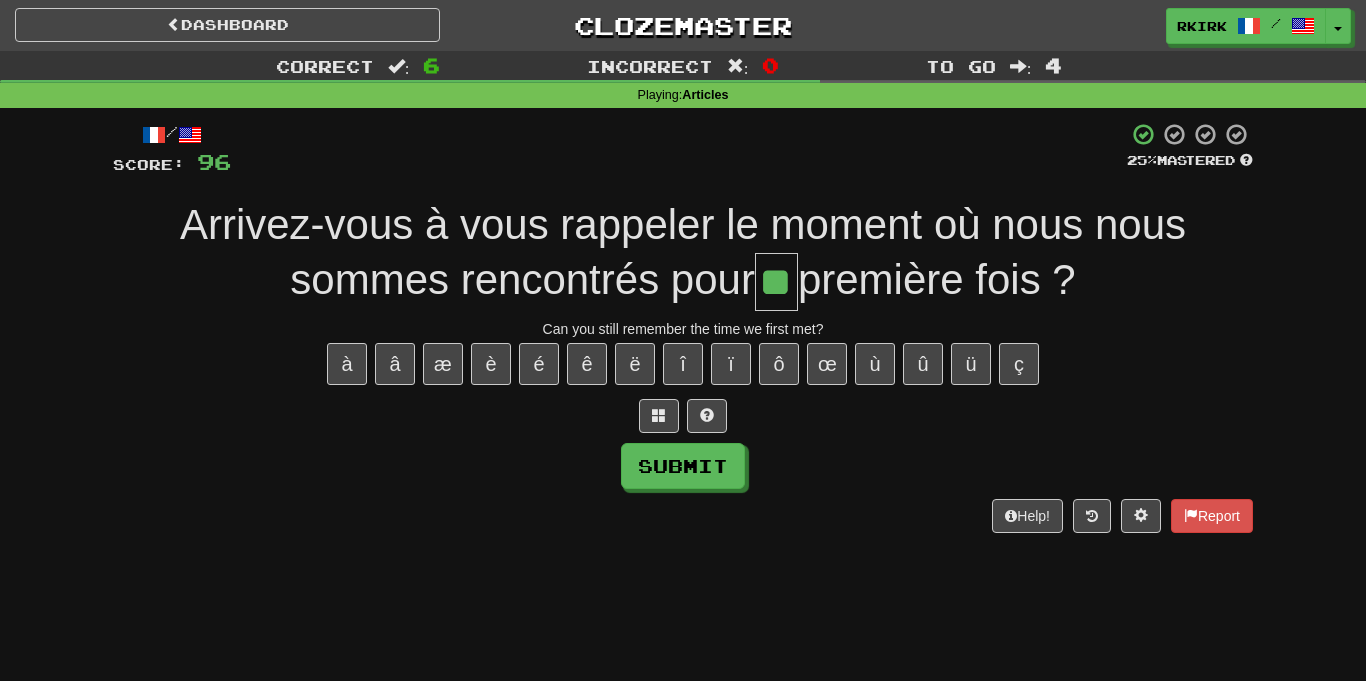 type on "**" 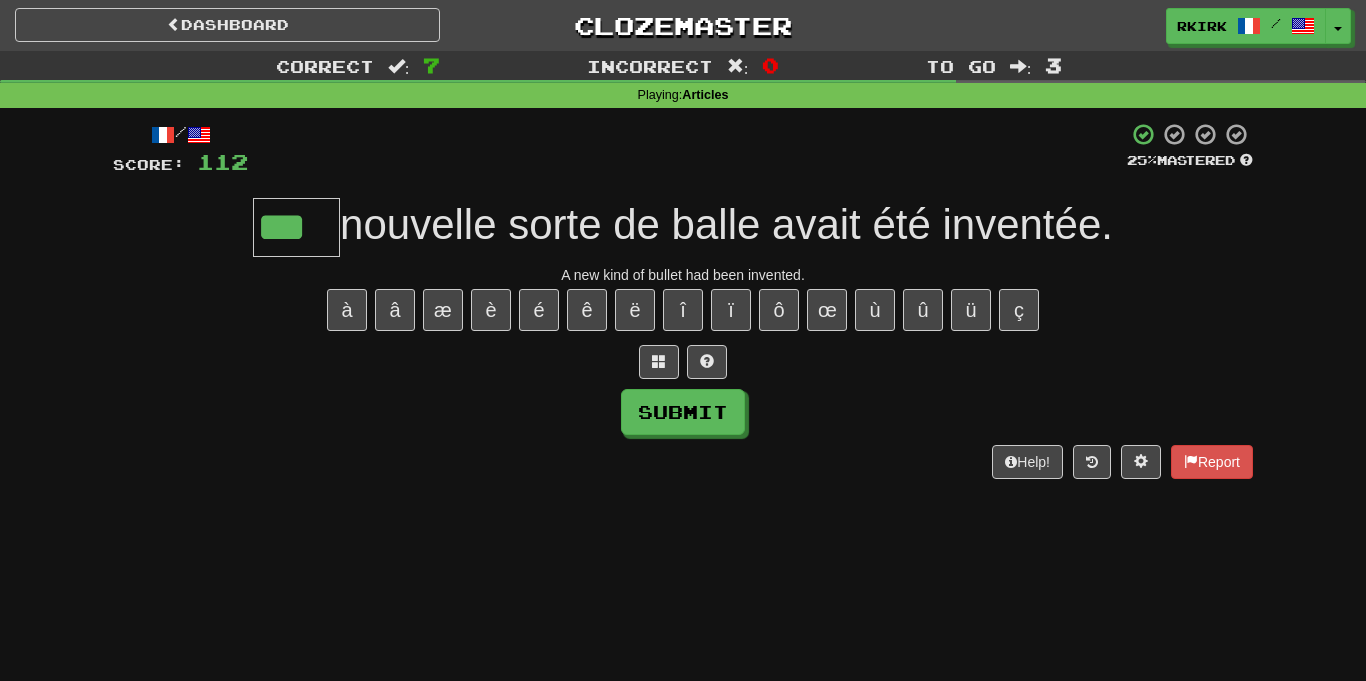 type on "***" 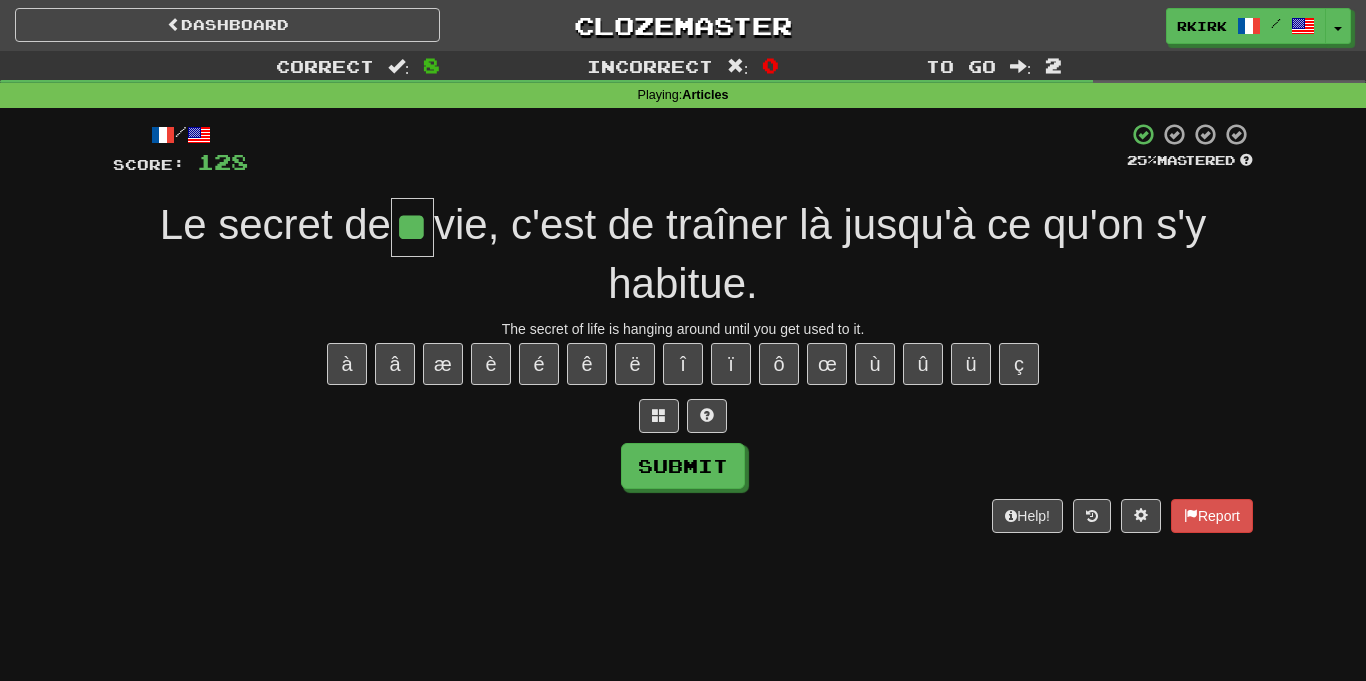 type on "**" 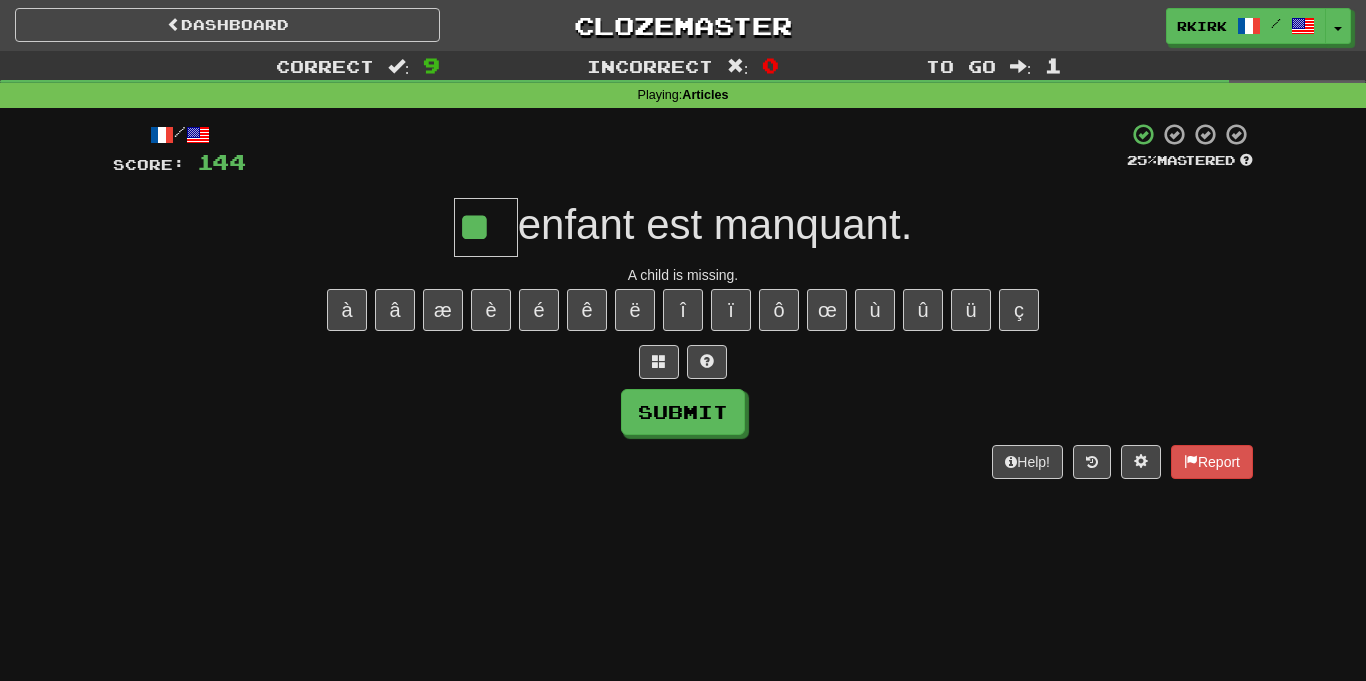 type on "**" 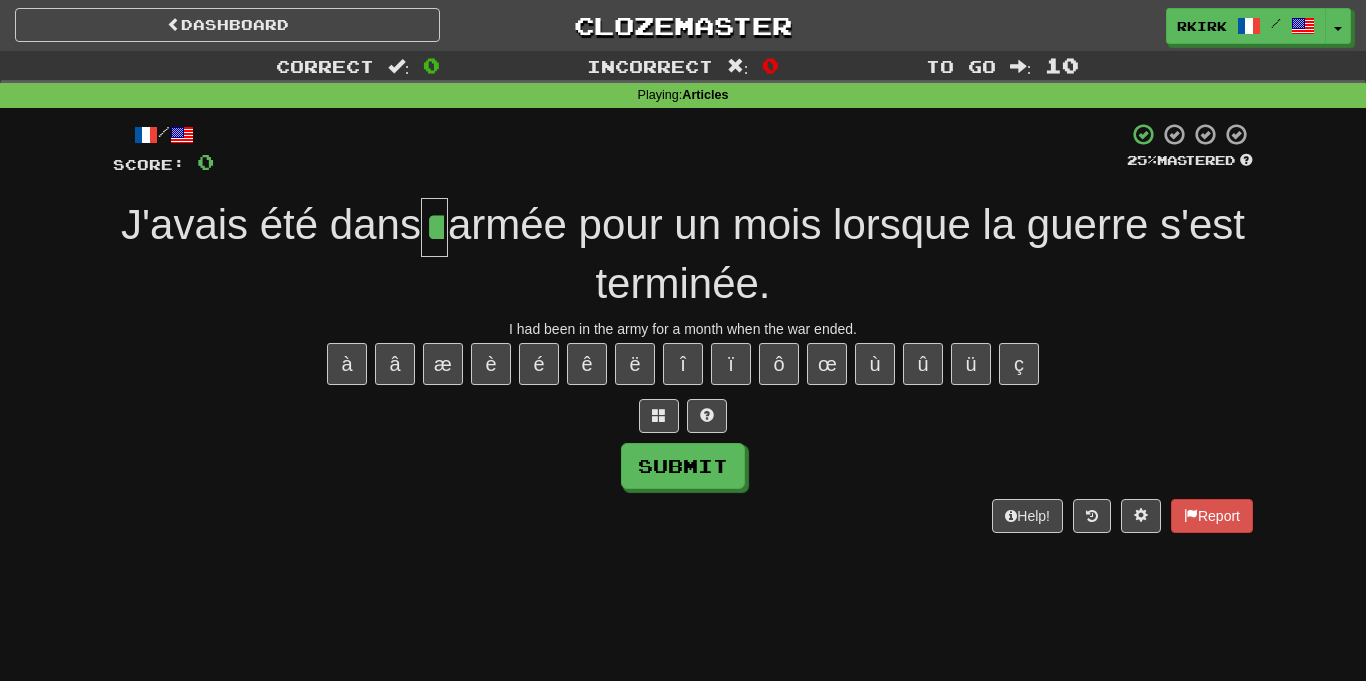 type on "**" 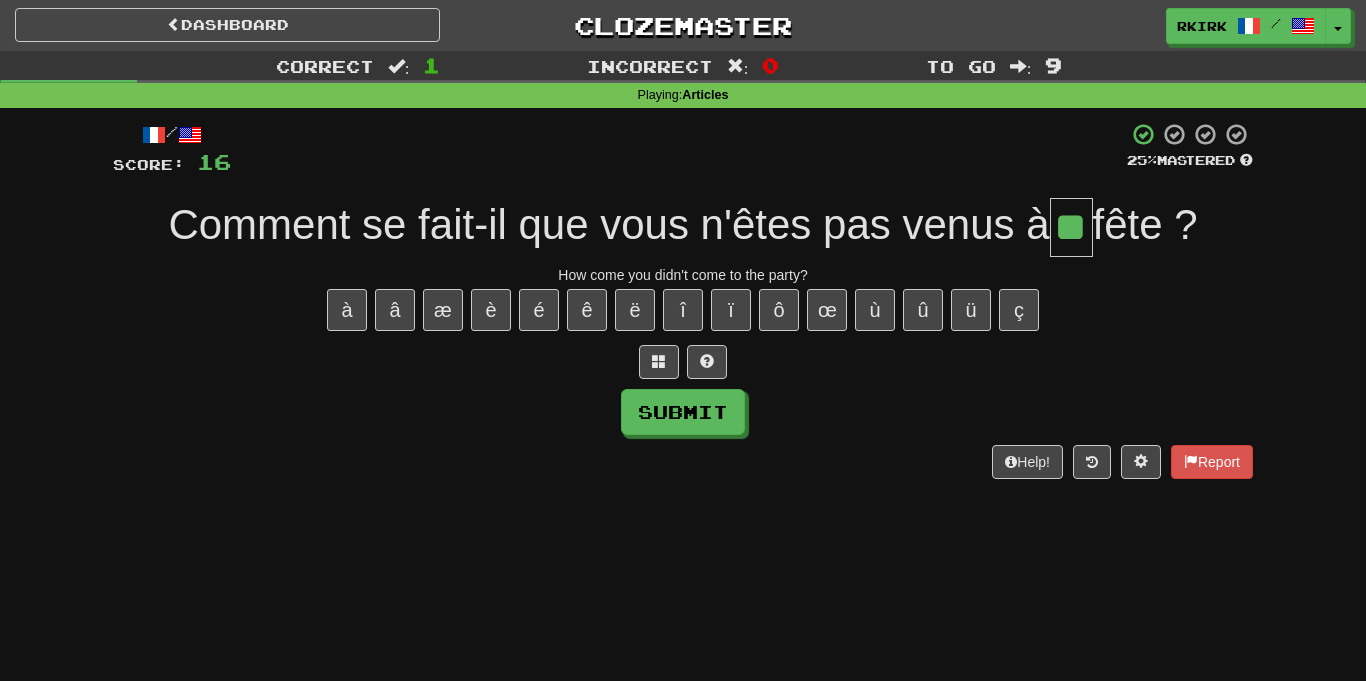 type on "**" 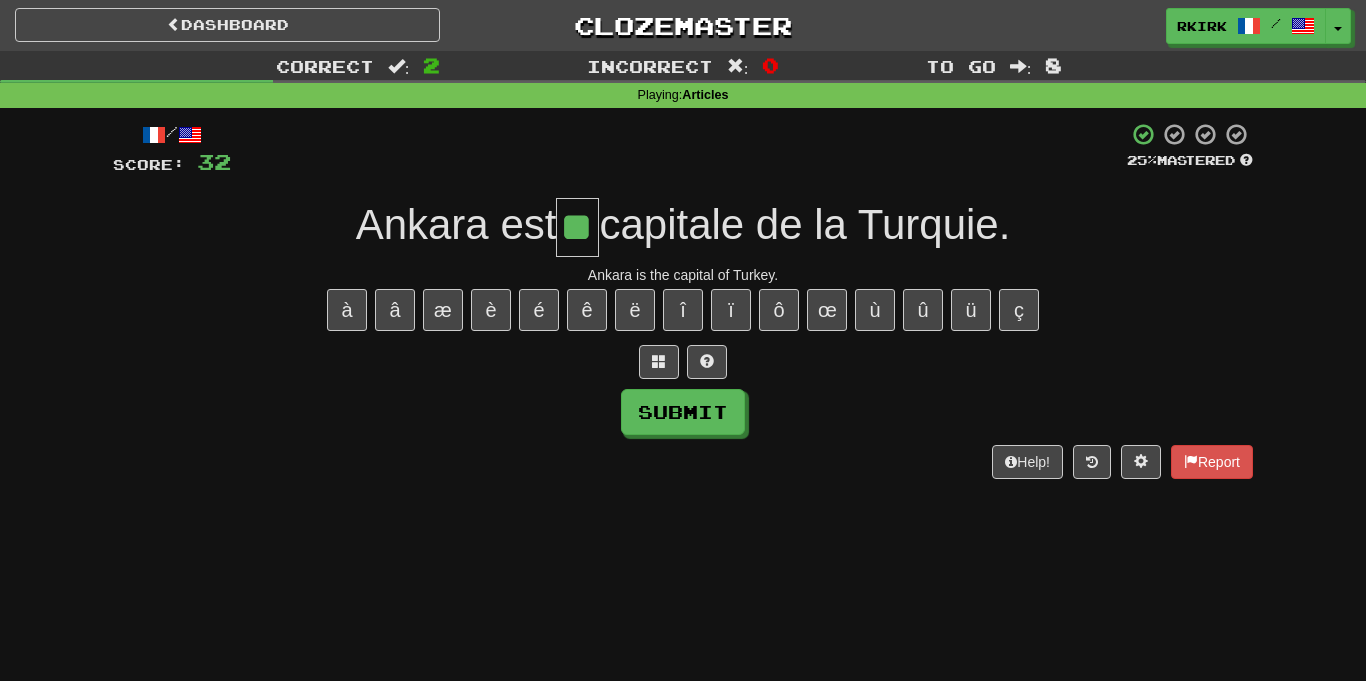 type on "**" 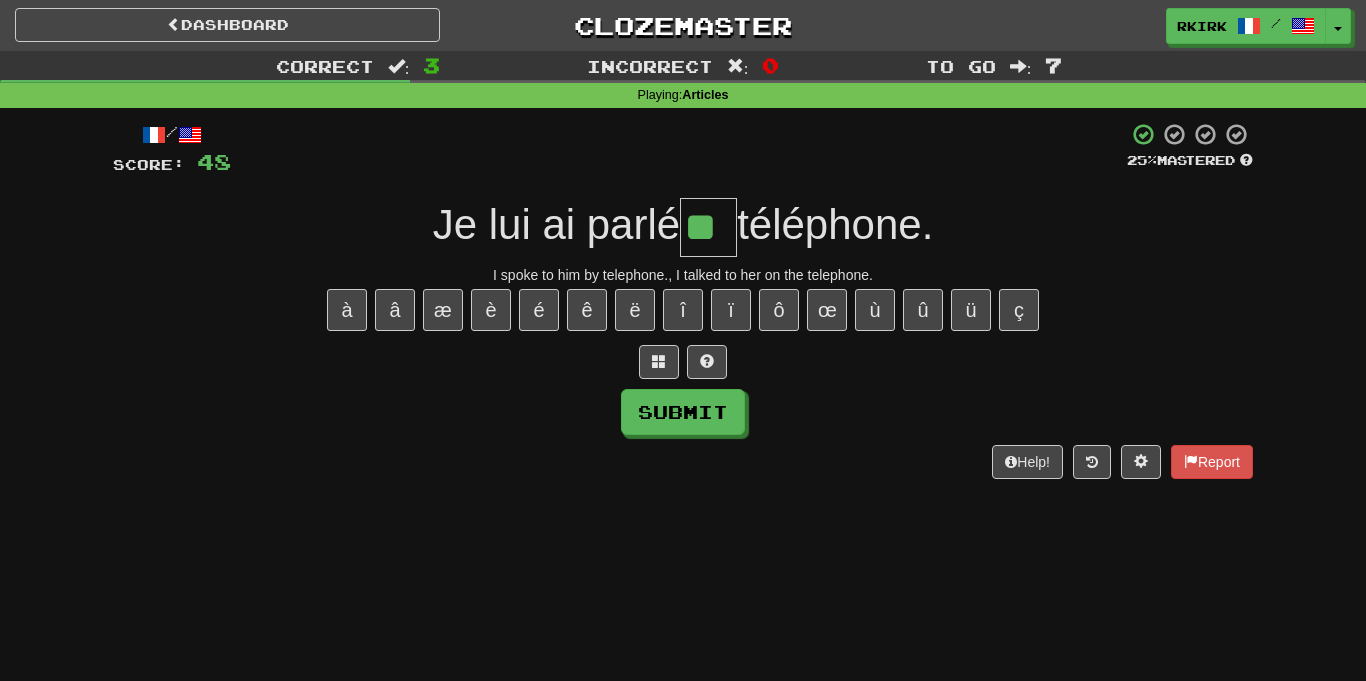 type on "**" 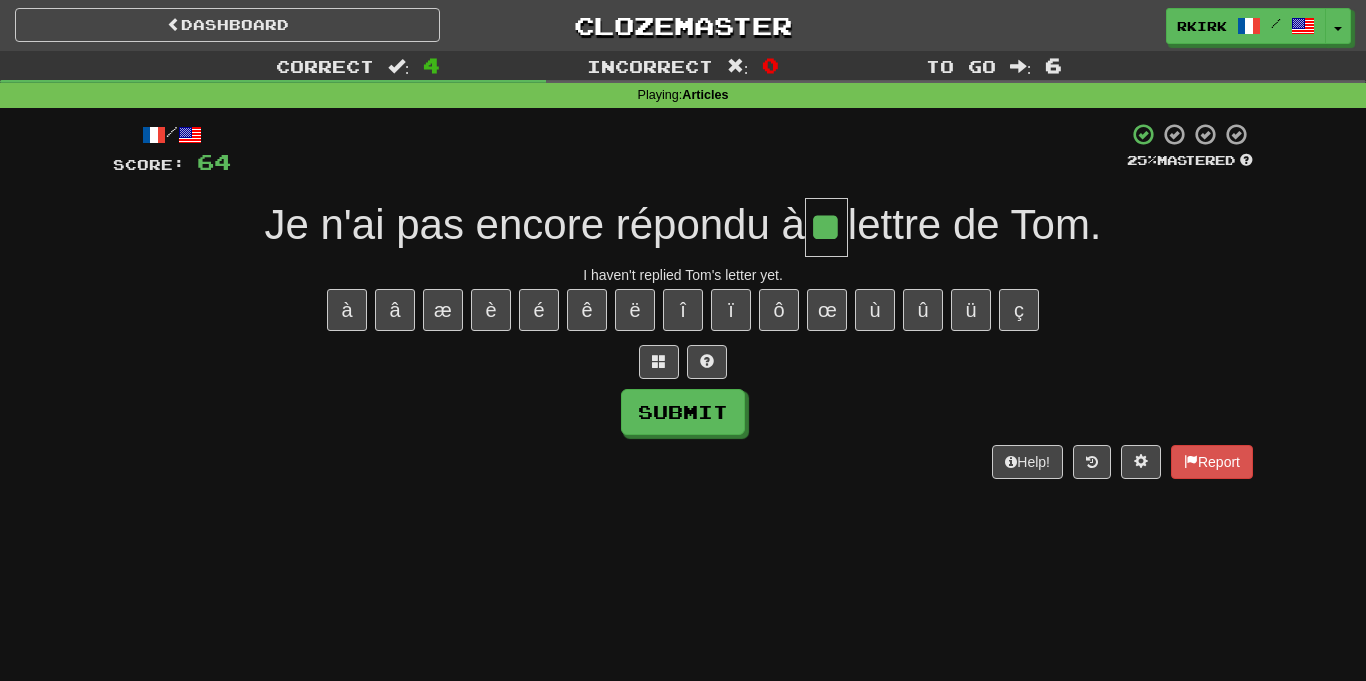 type on "**" 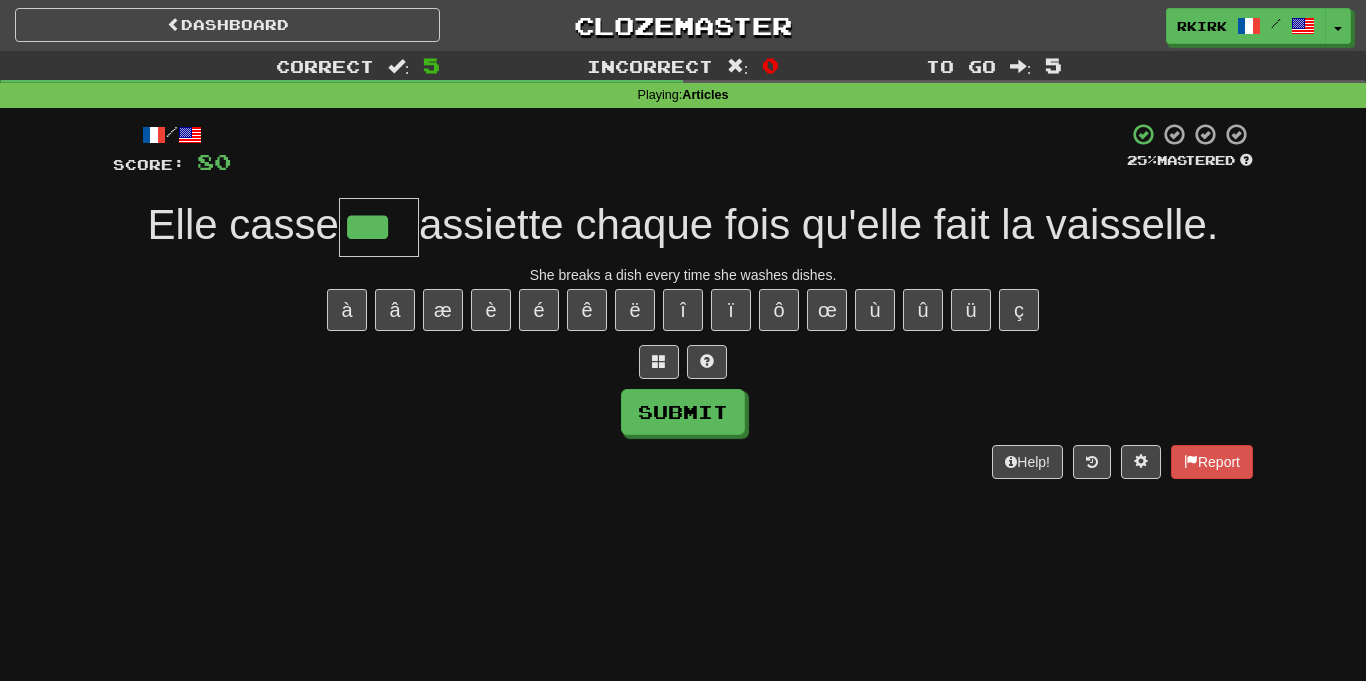type on "***" 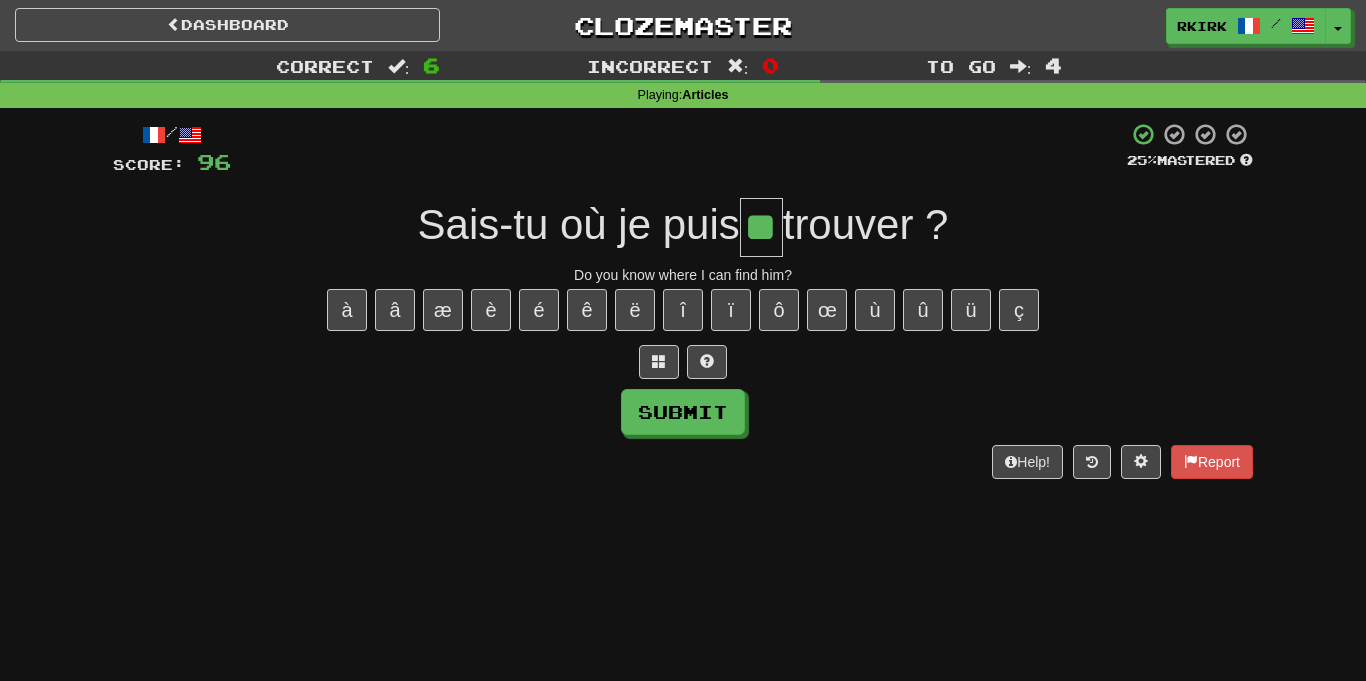 type on "**" 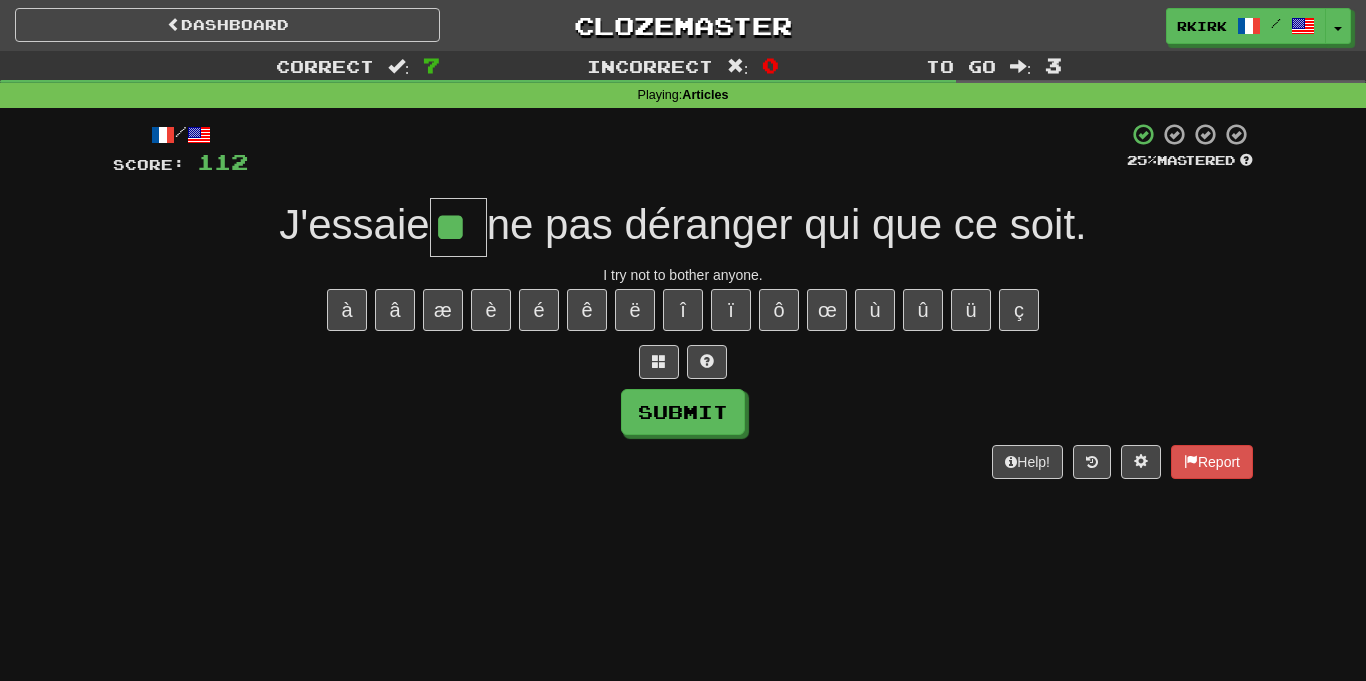 type on "**" 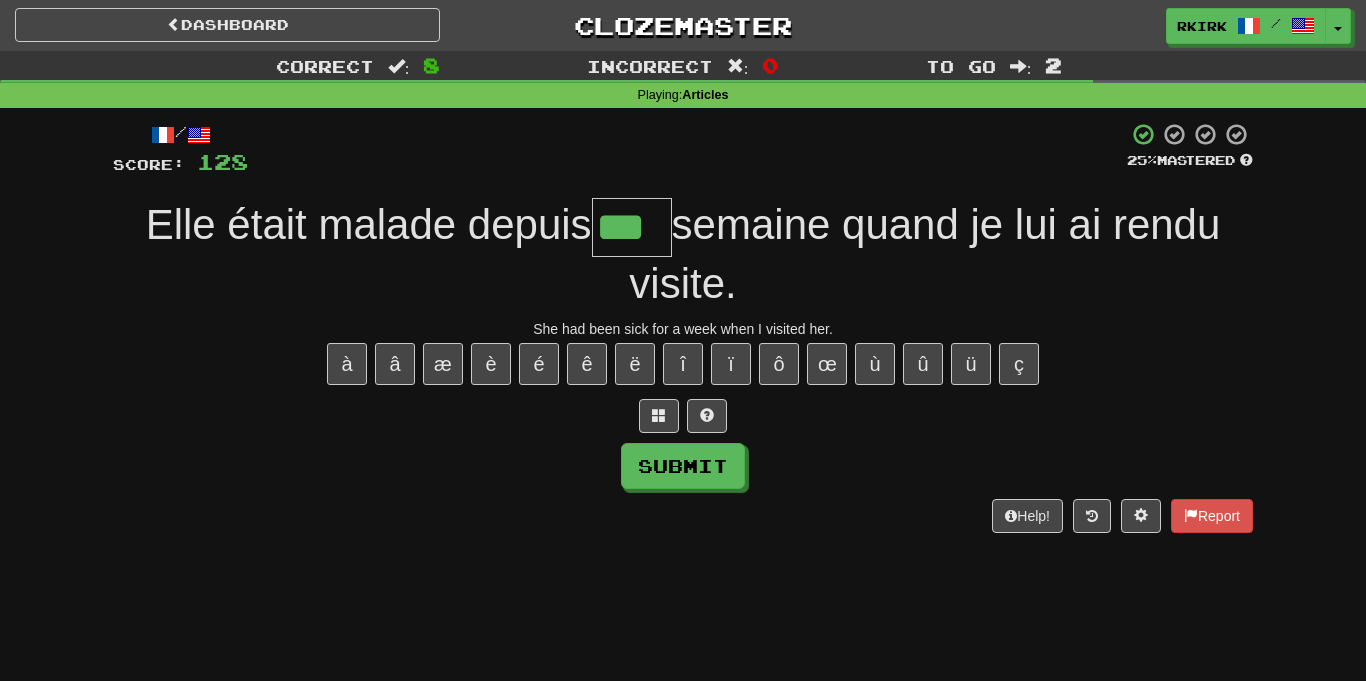 type on "***" 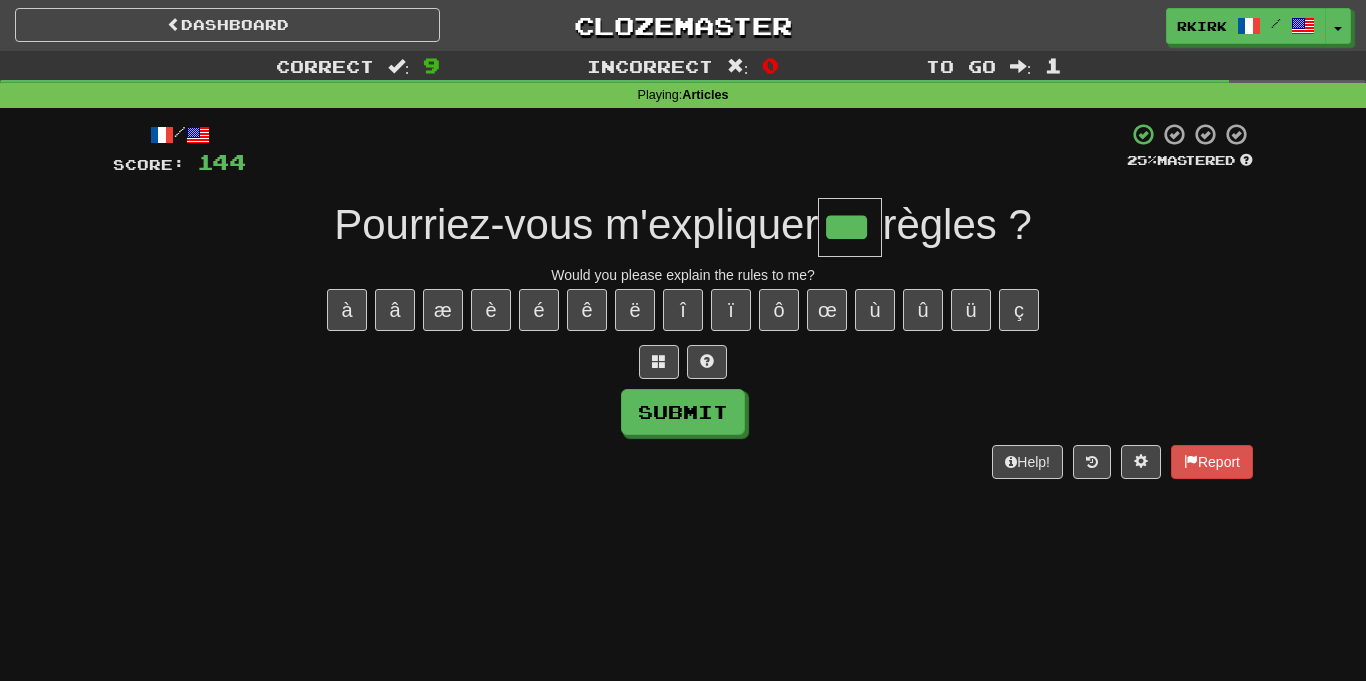 type on "***" 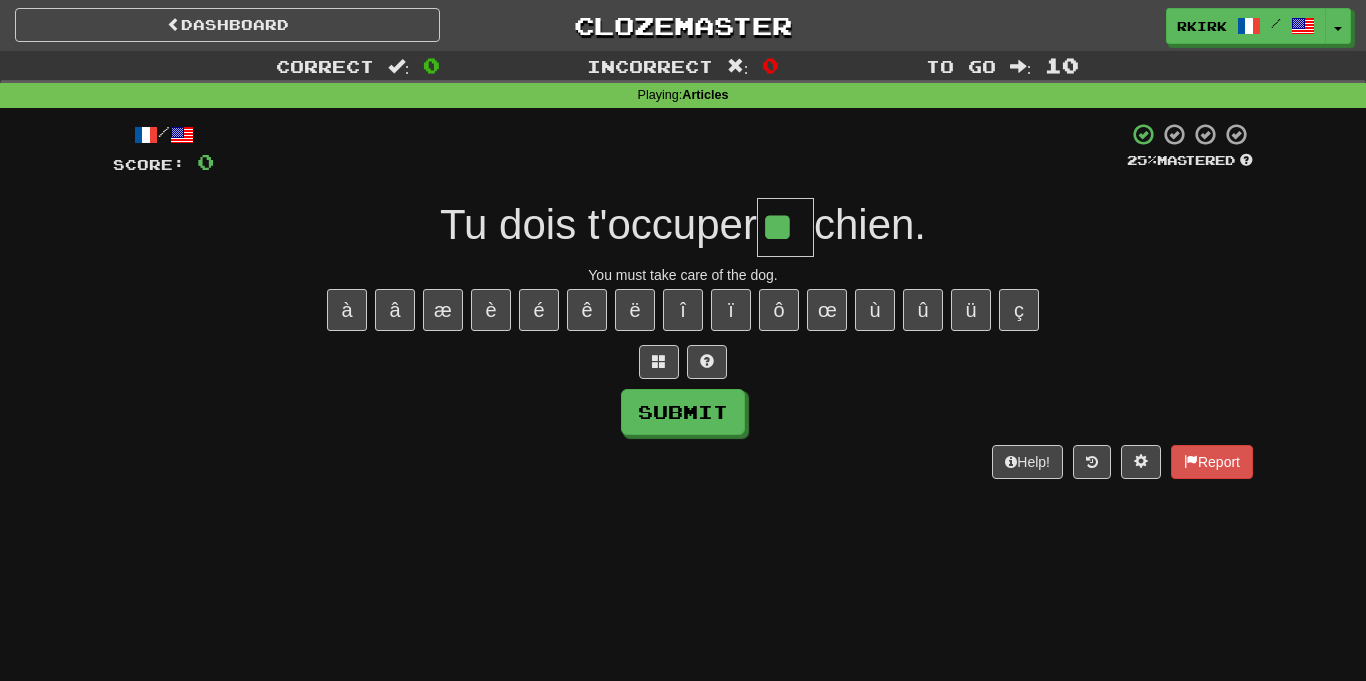 type on "**" 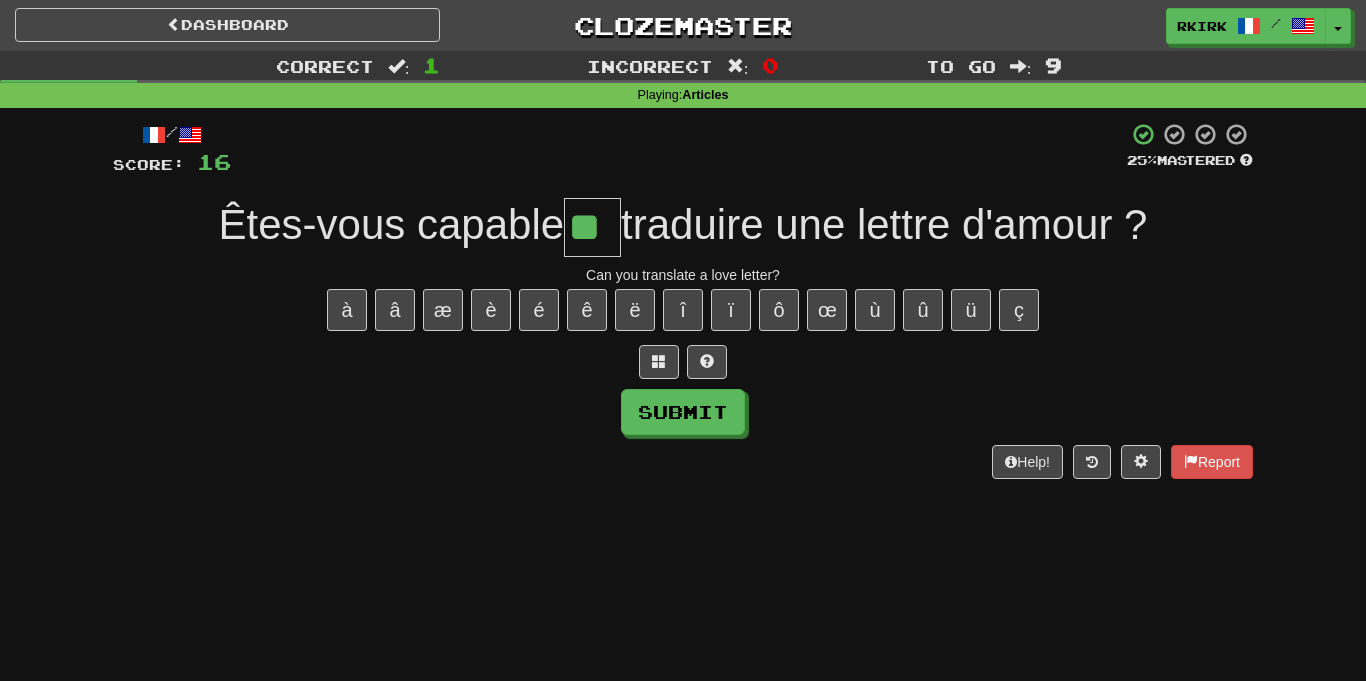 type on "**" 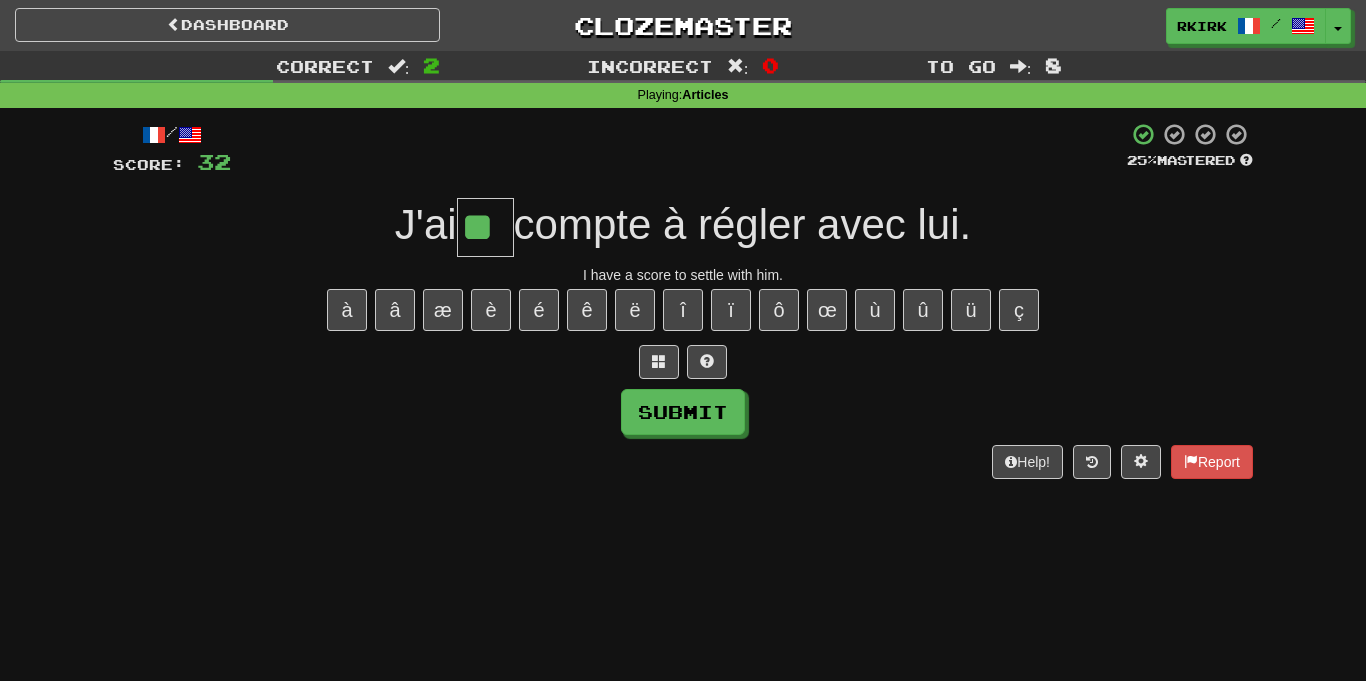 type on "**" 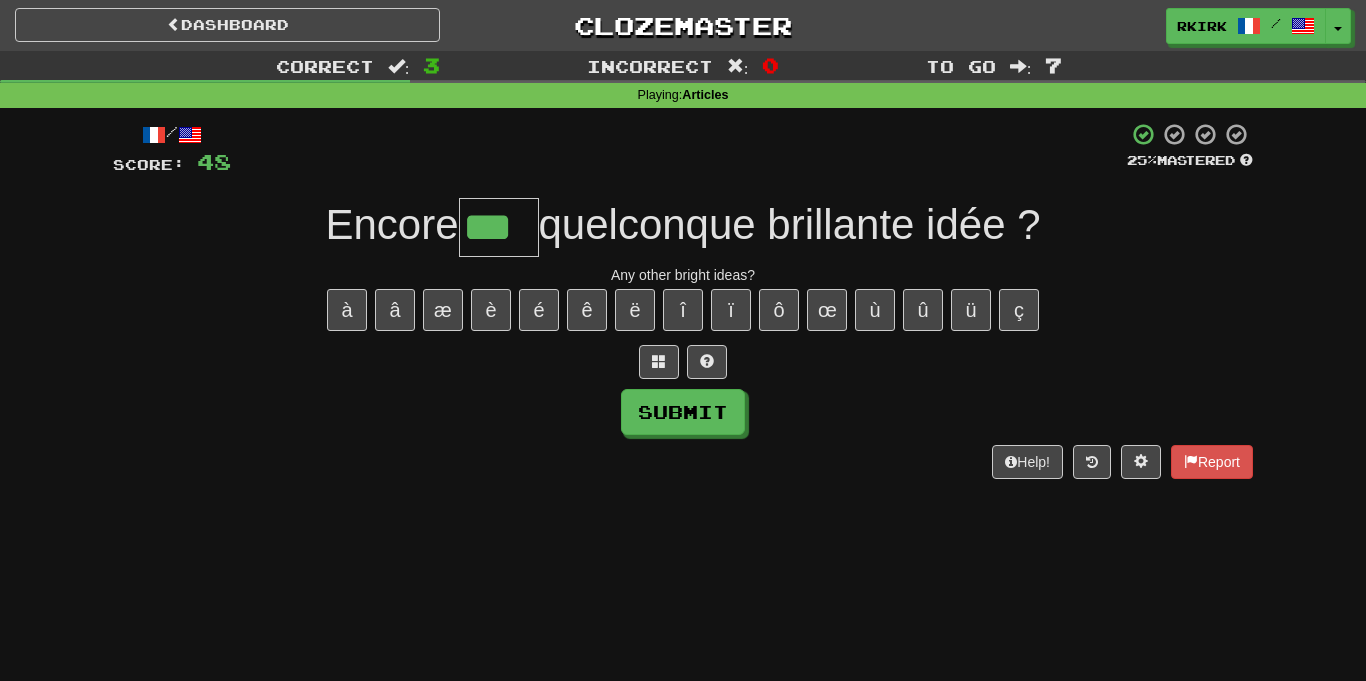 type on "***" 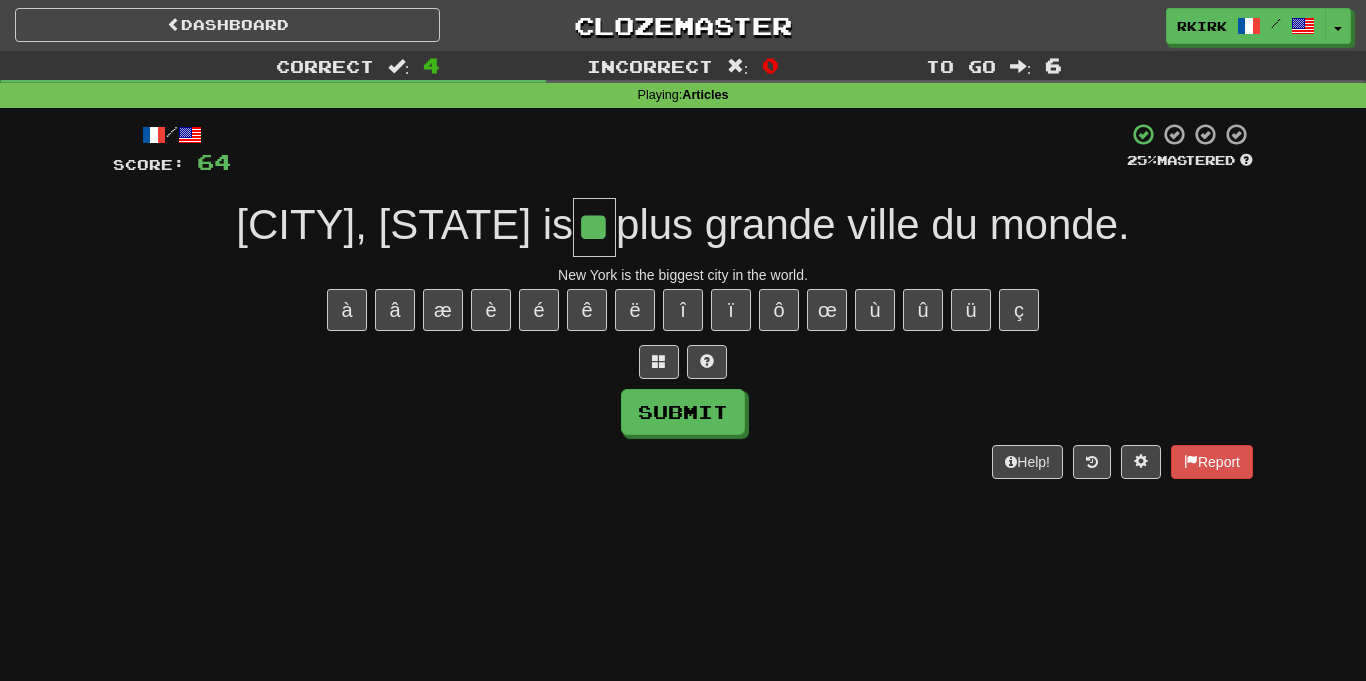 type on "**" 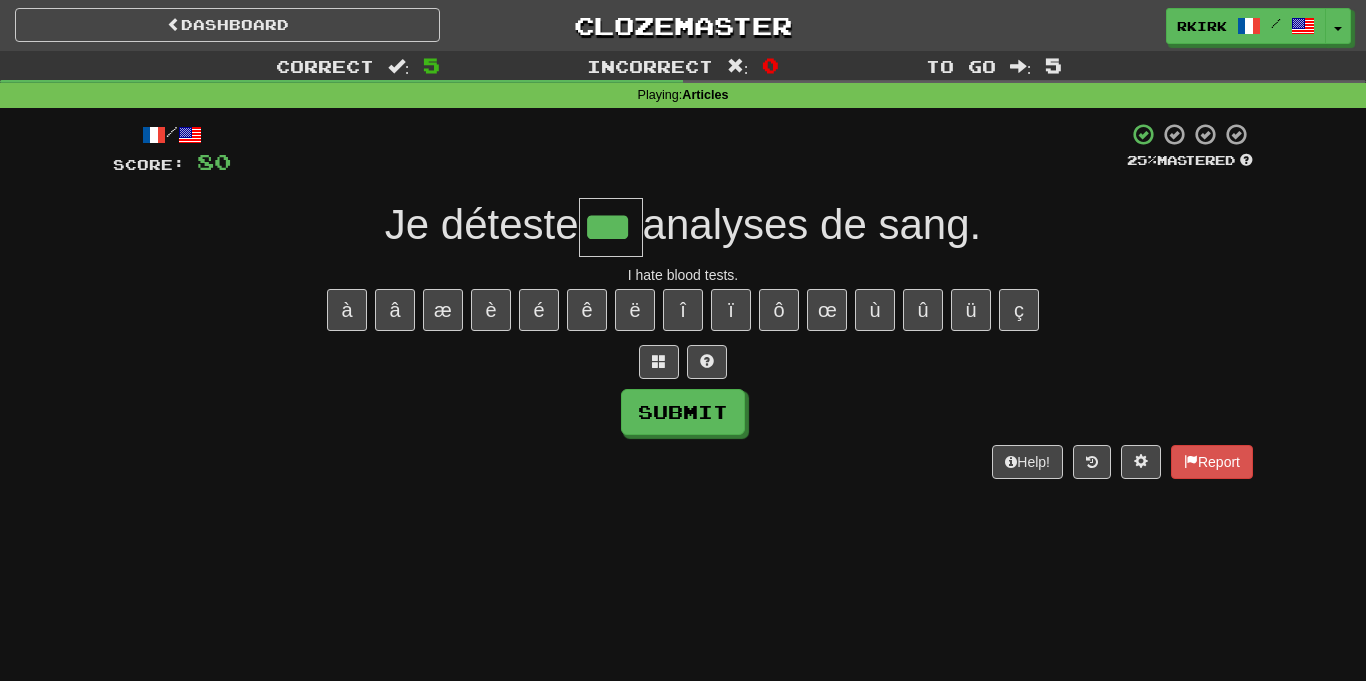 type on "***" 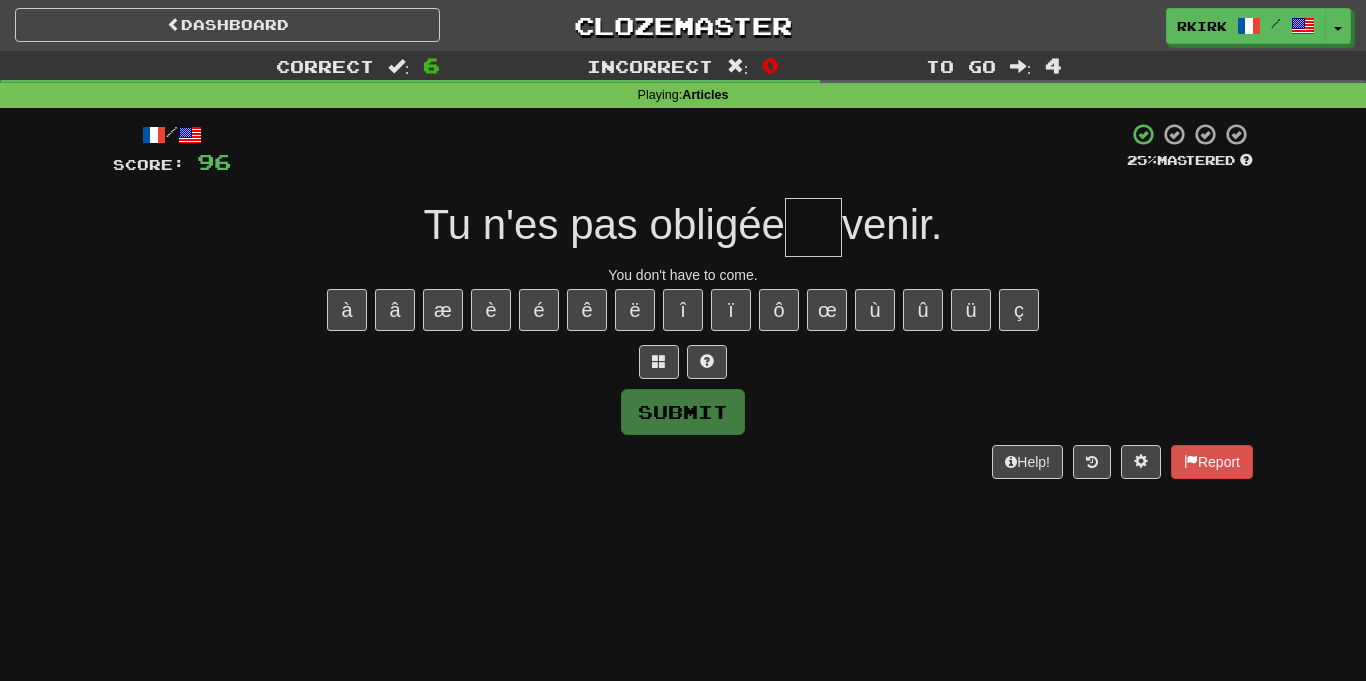 type on "*" 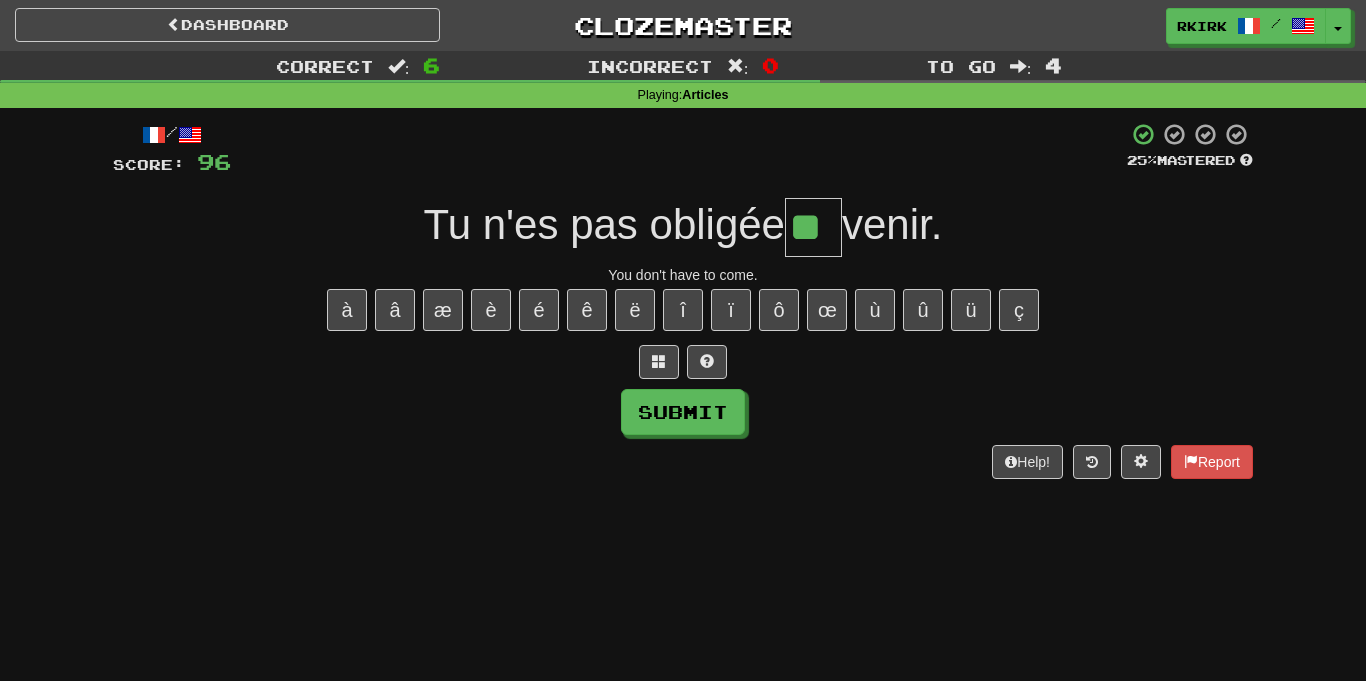 type on "**" 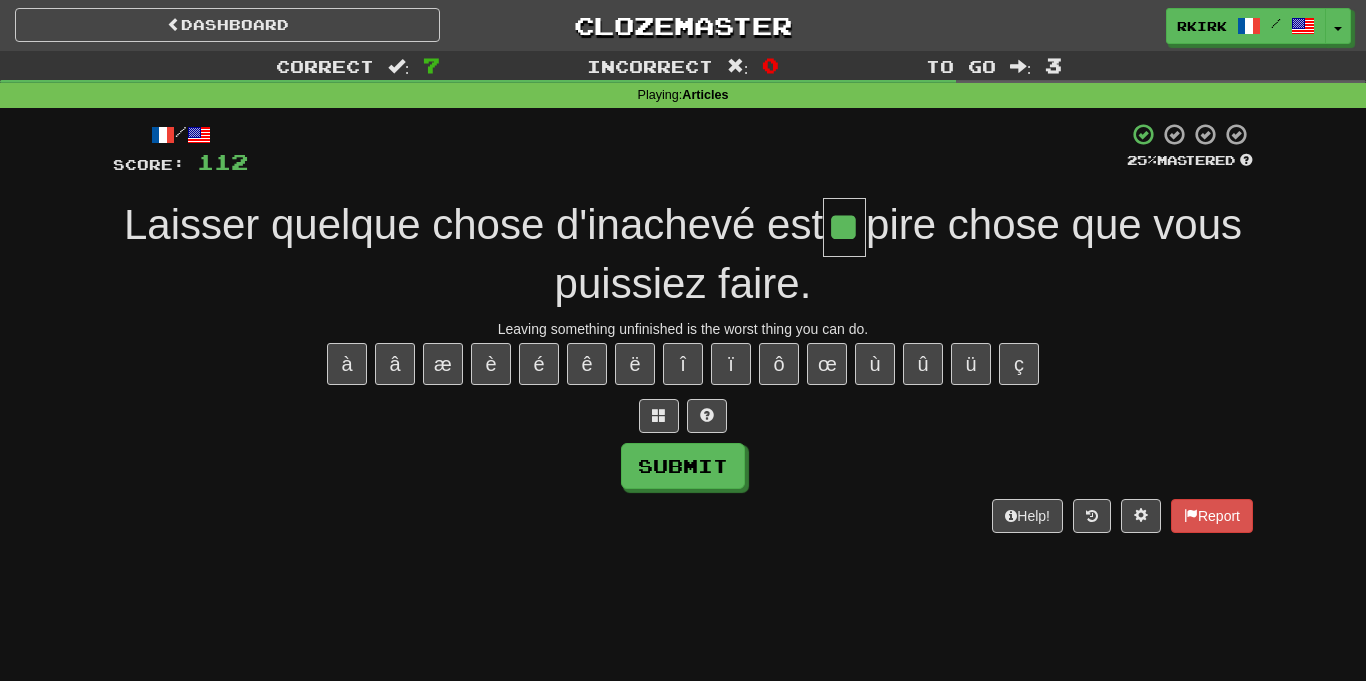 type on "**" 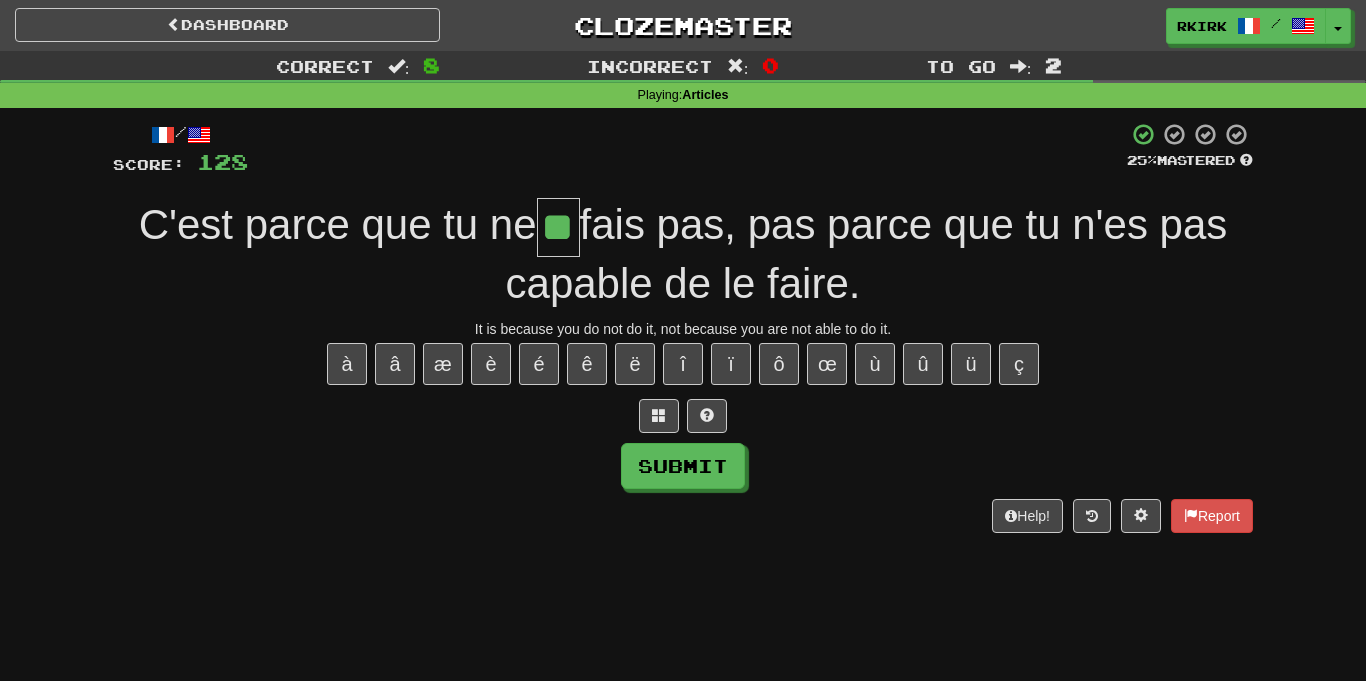 type on "**" 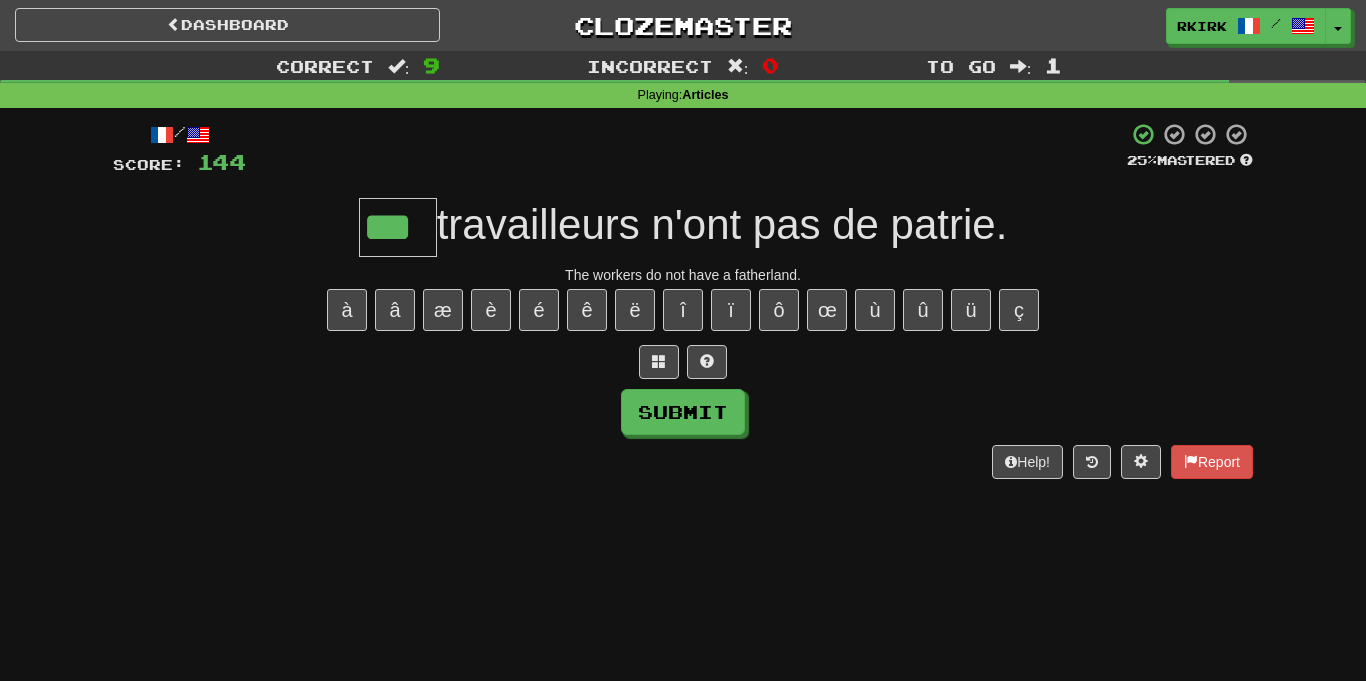 type on "***" 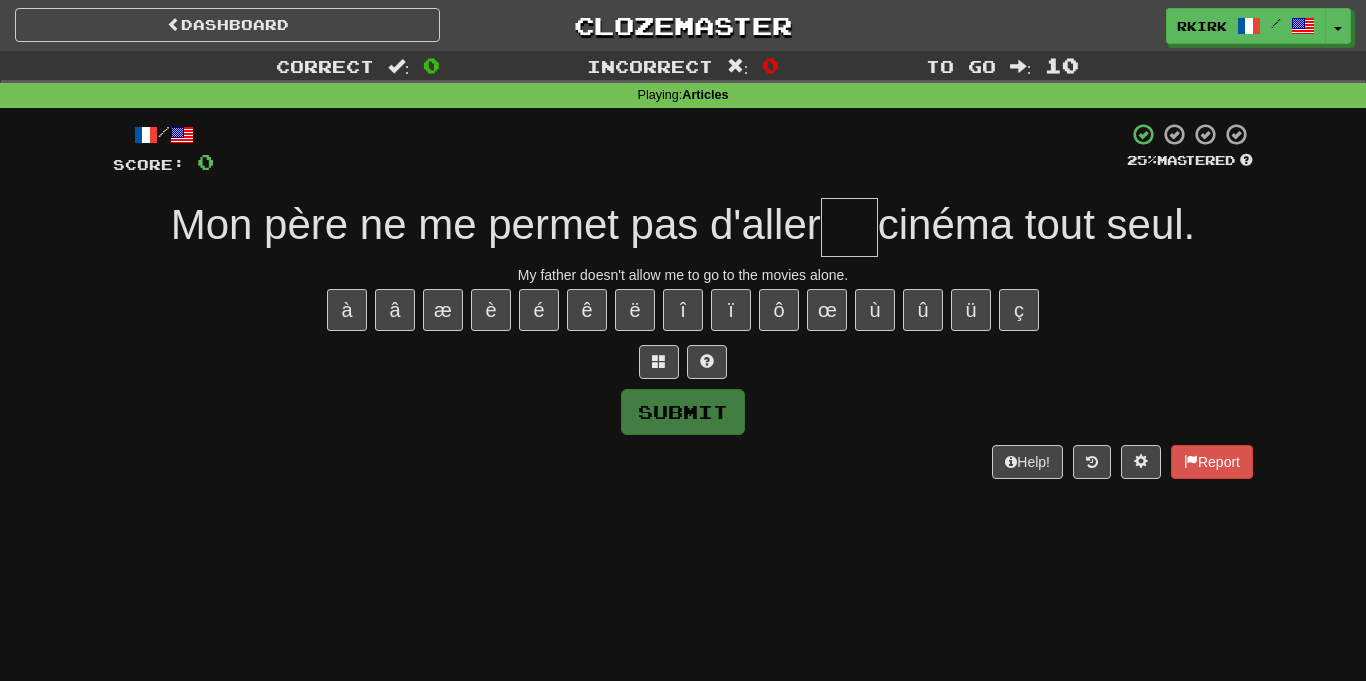 type on "*" 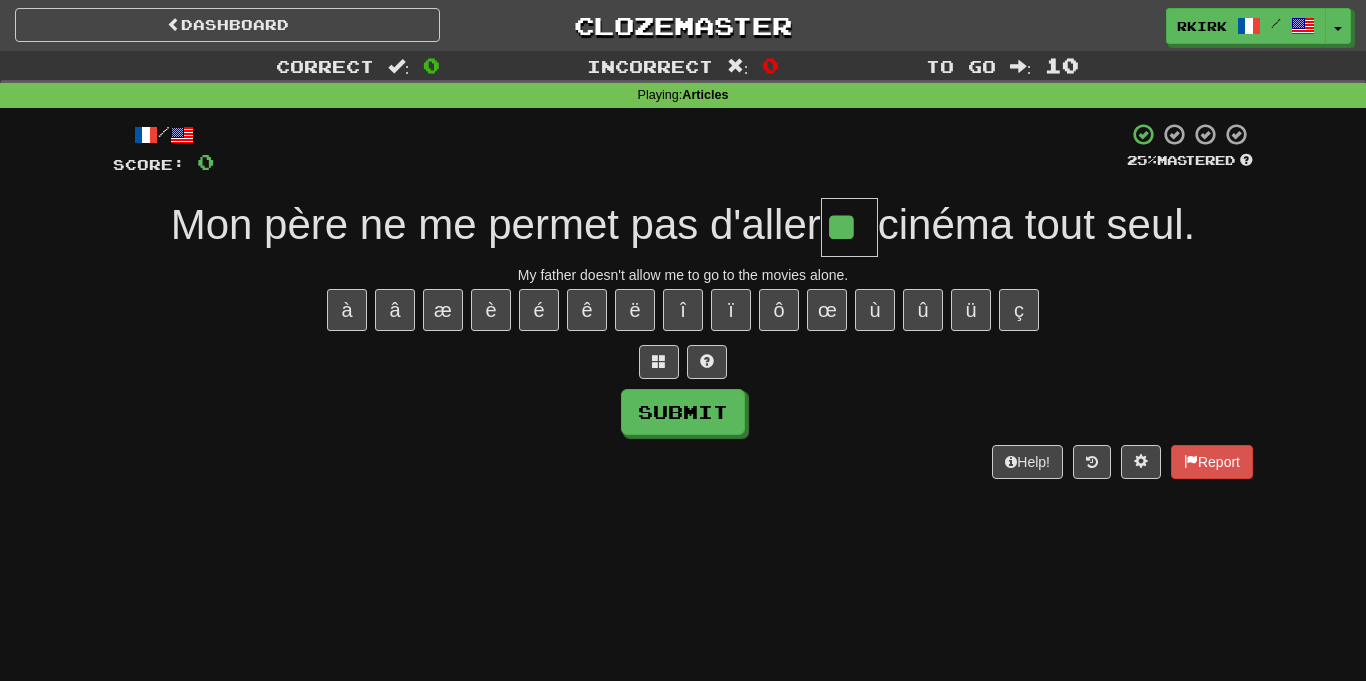 type on "**" 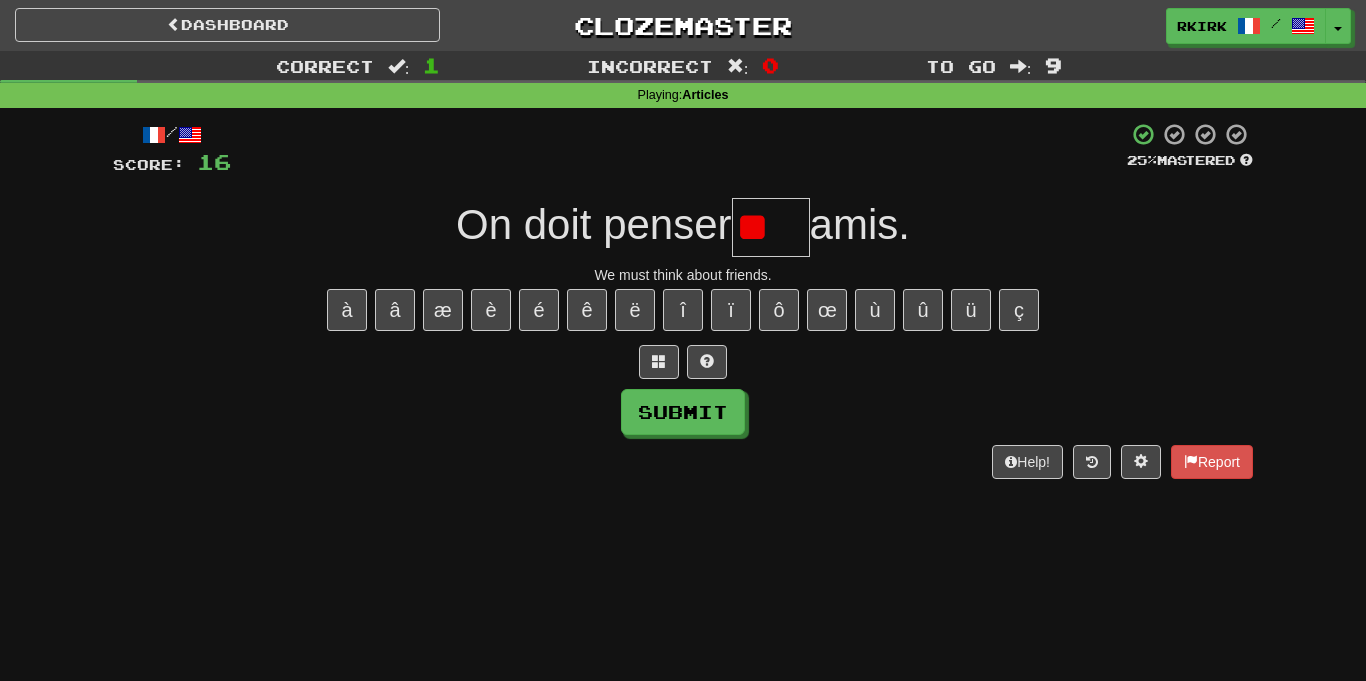 type on "*" 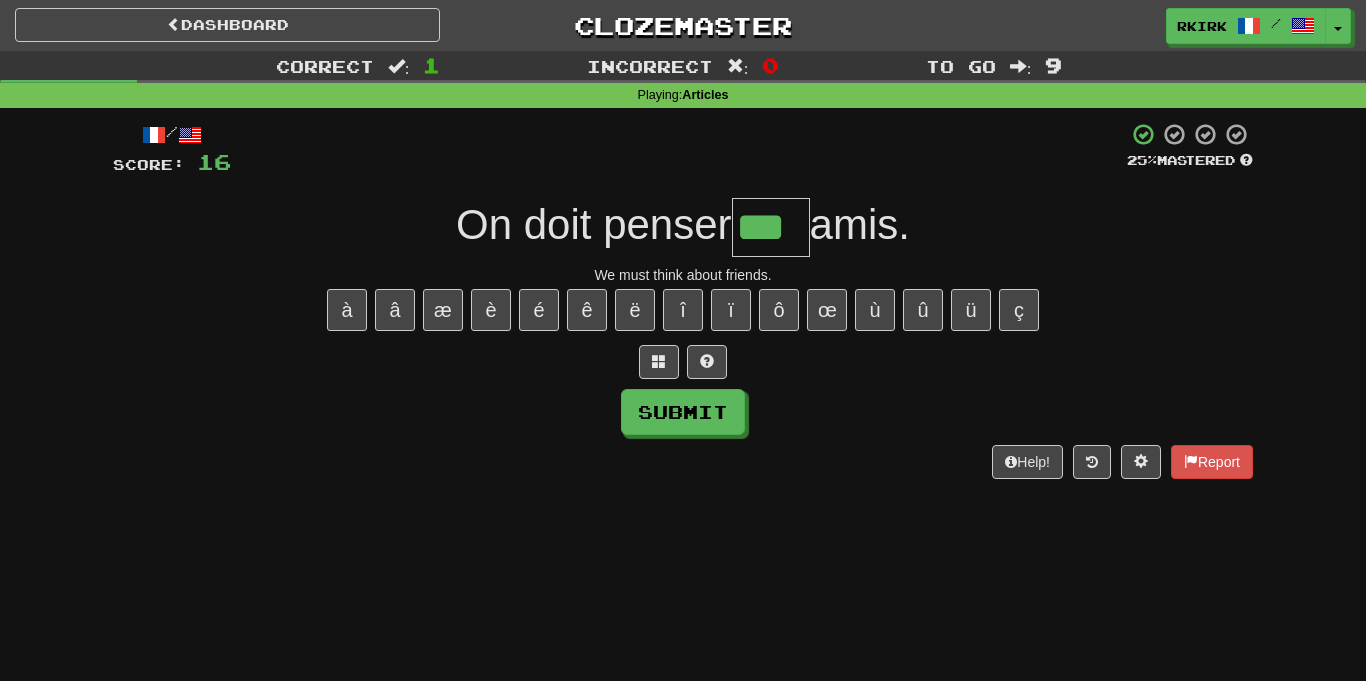 type on "***" 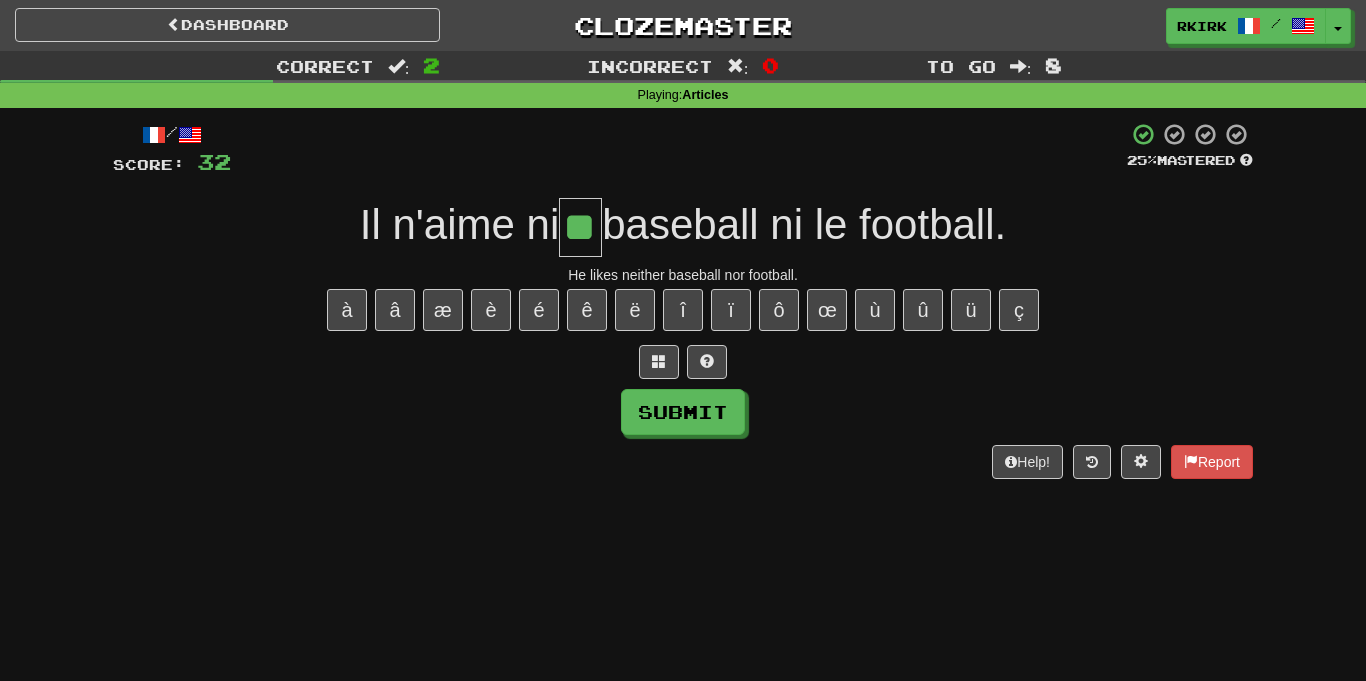 type on "**" 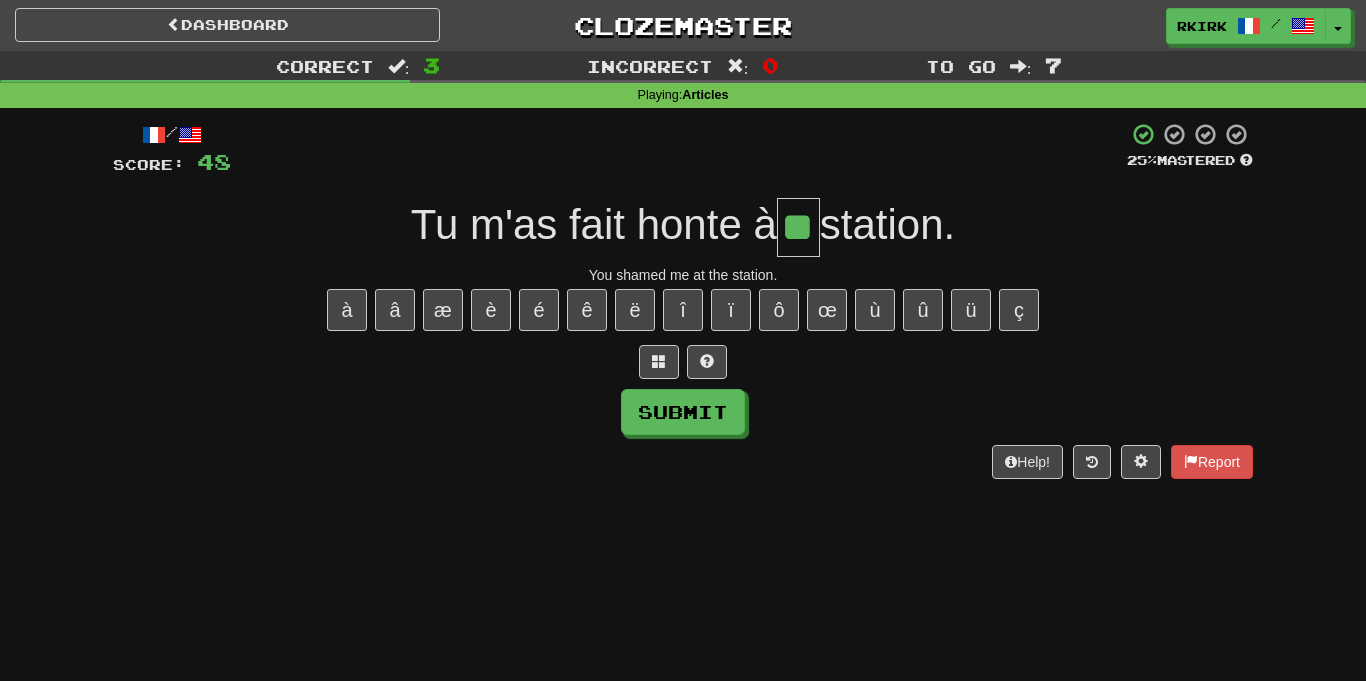 type on "**" 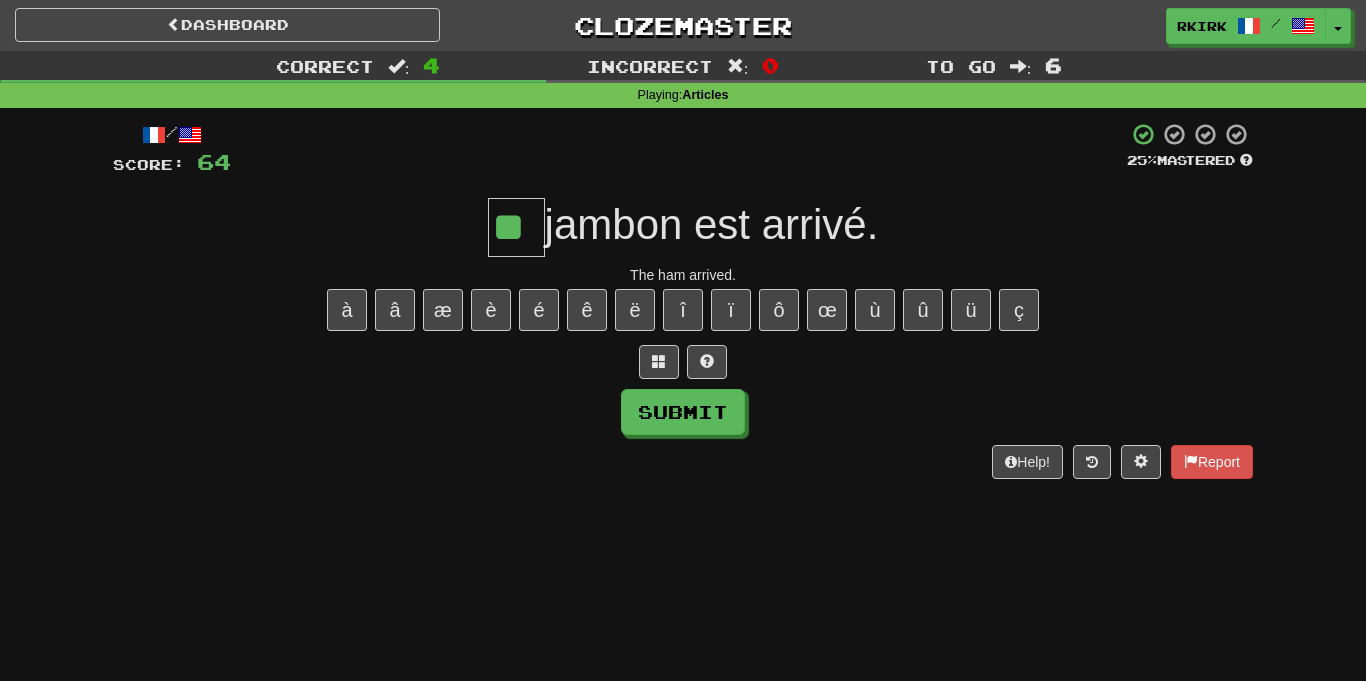 type on "**" 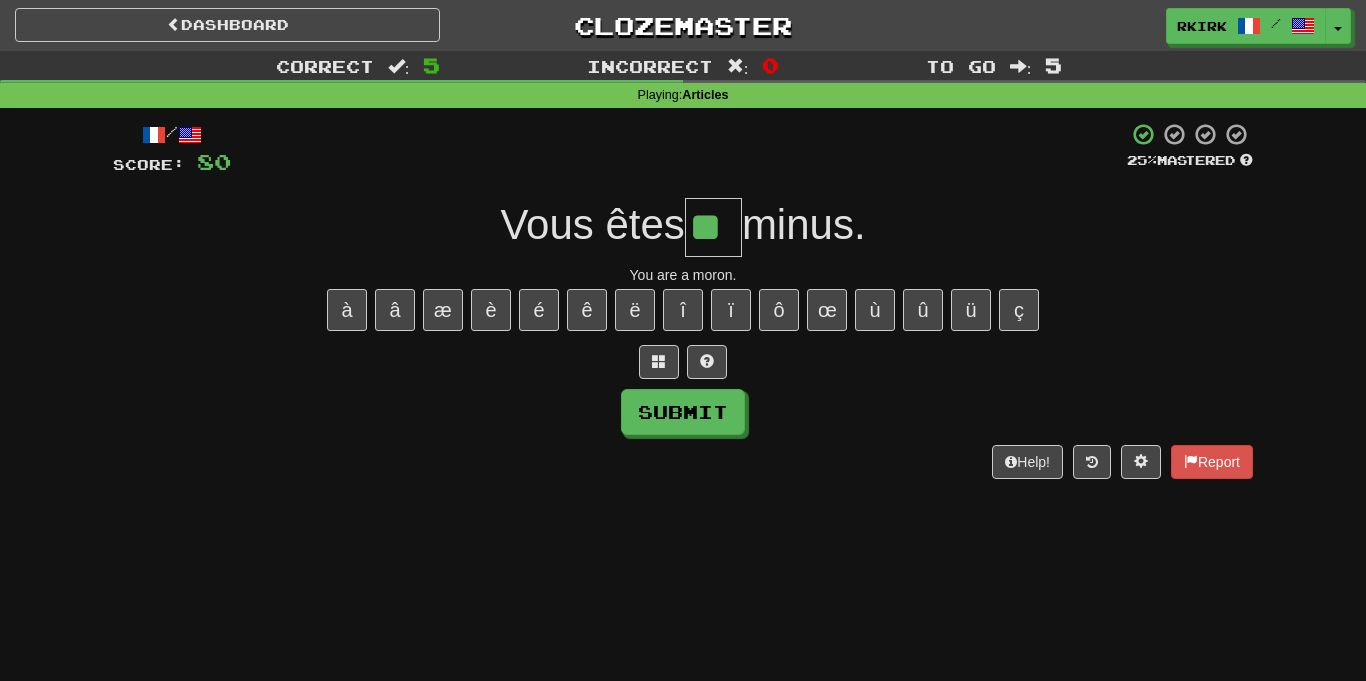 type on "**" 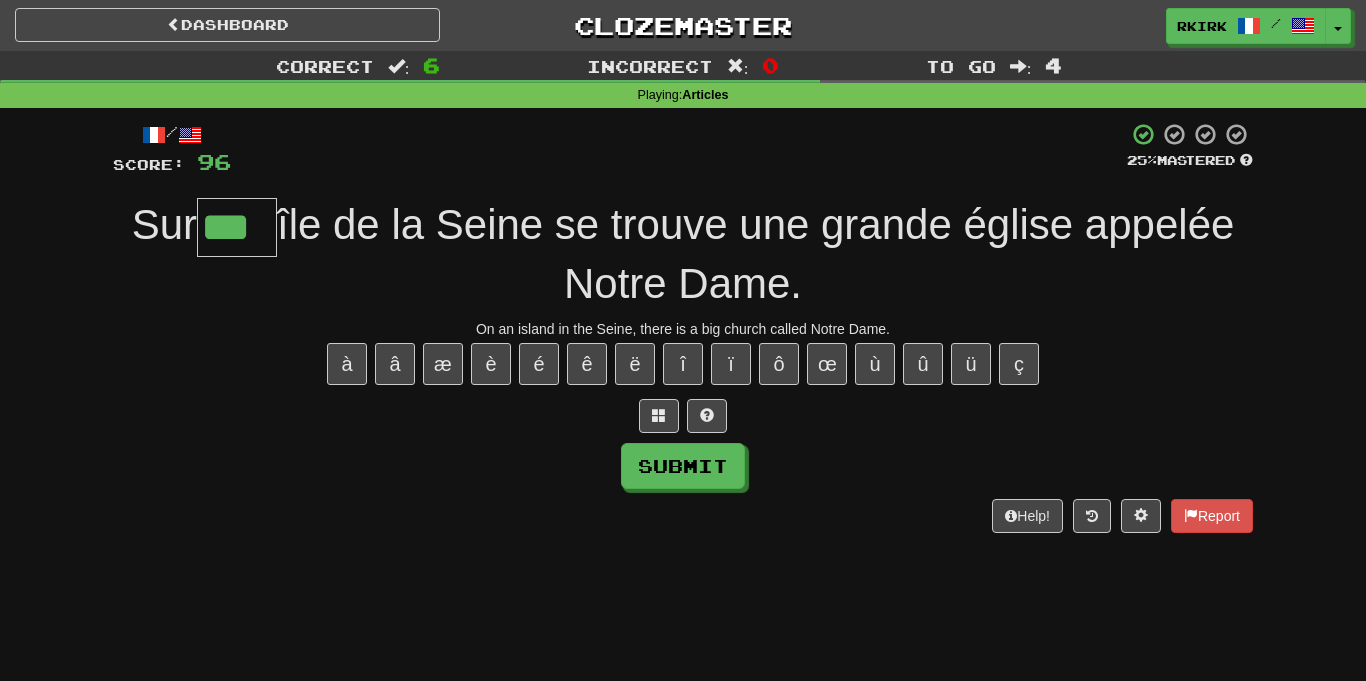 type on "***" 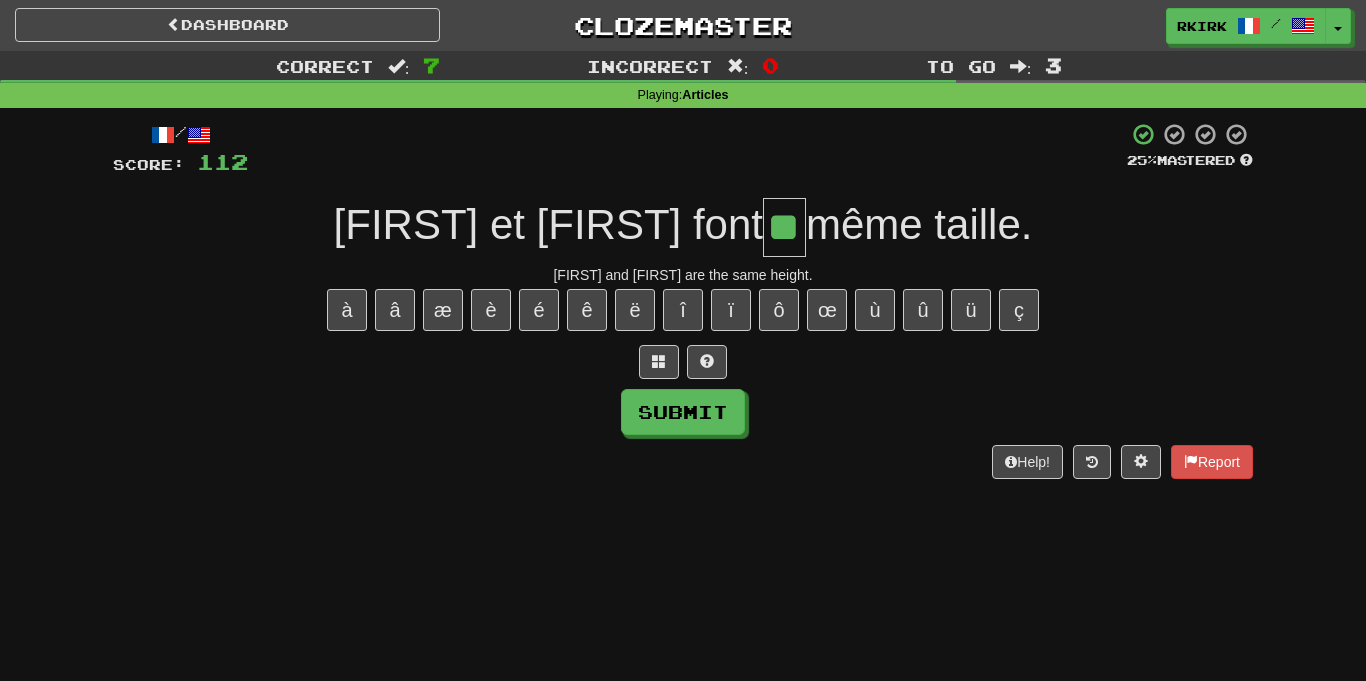 type on "**" 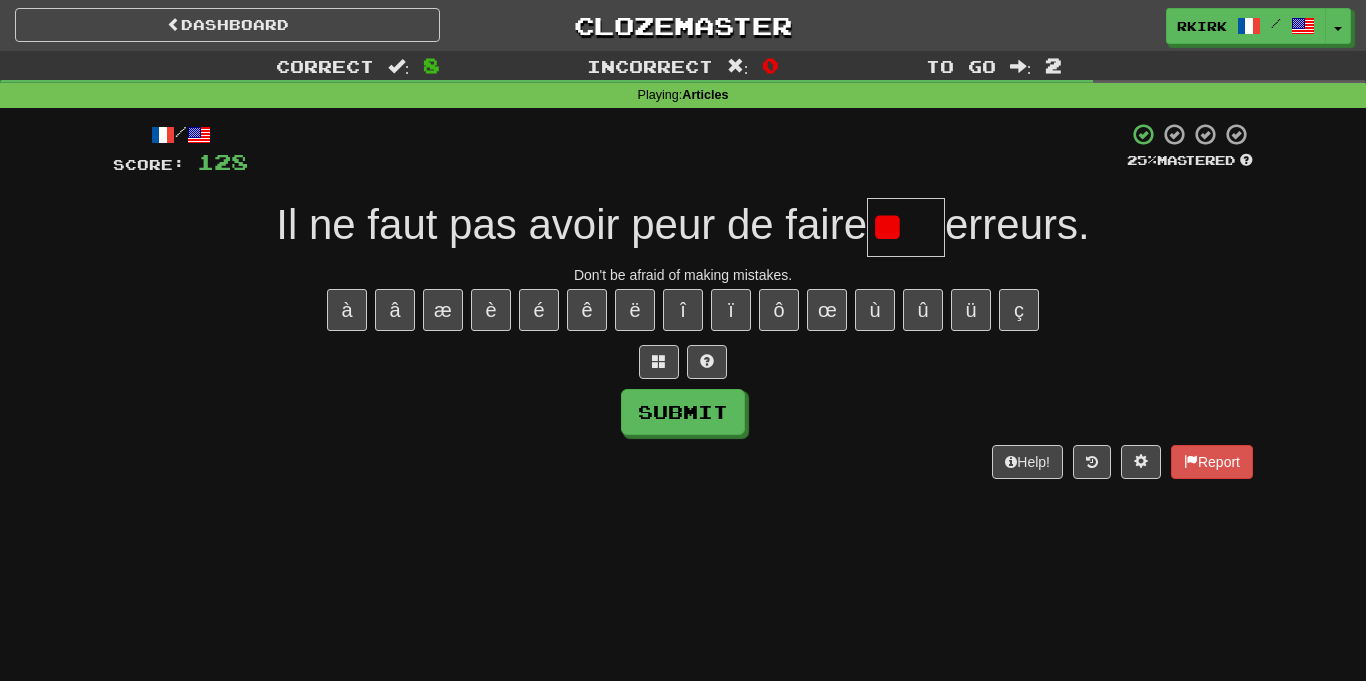 type on "*" 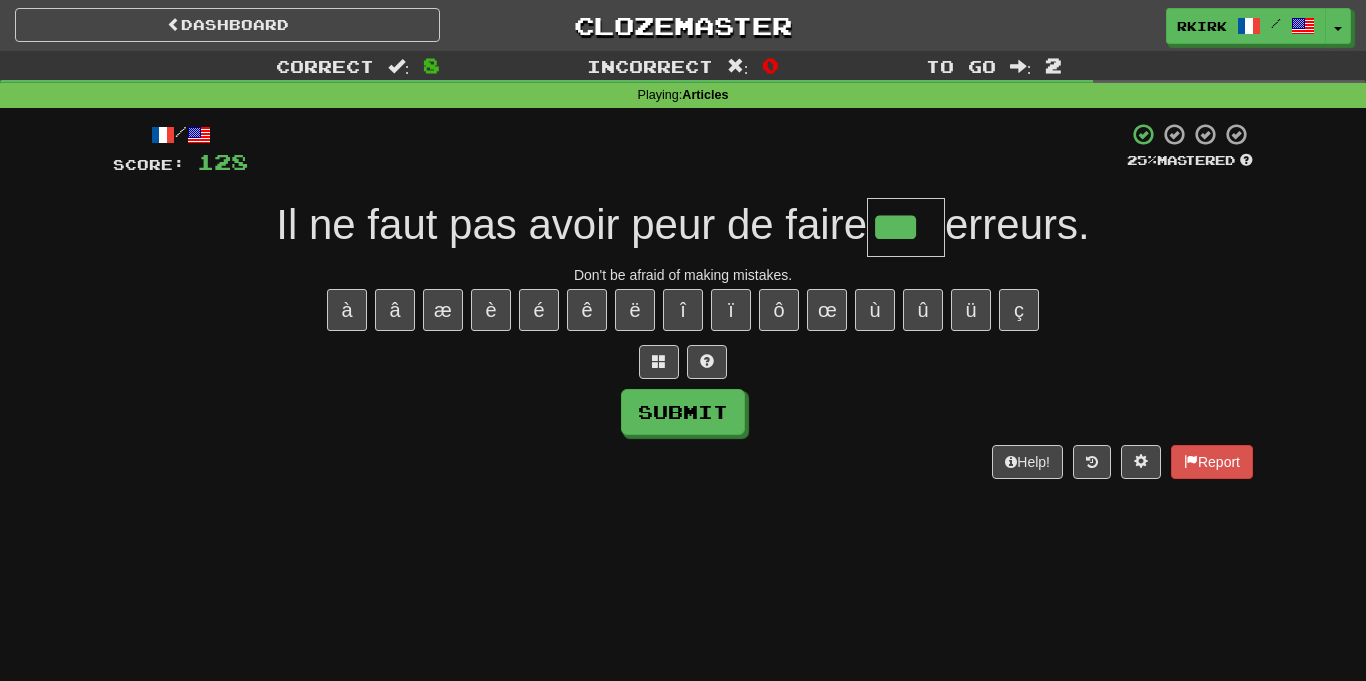 type on "***" 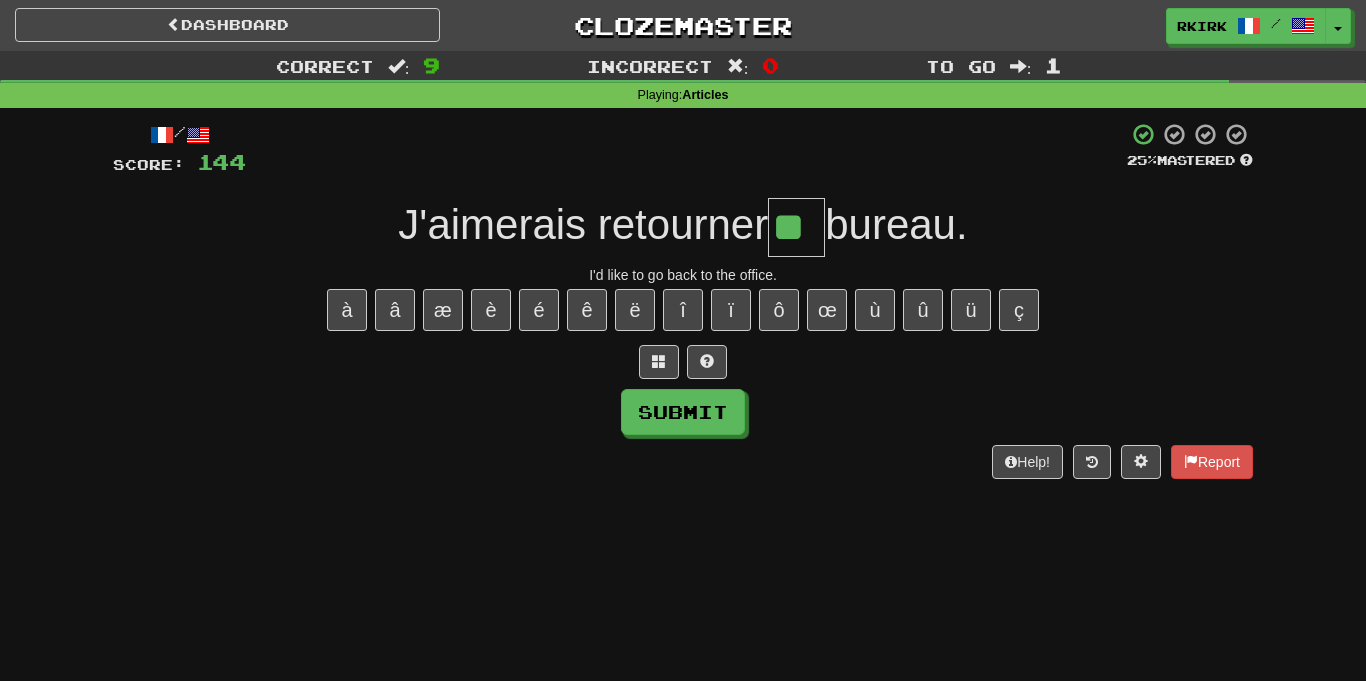type on "**" 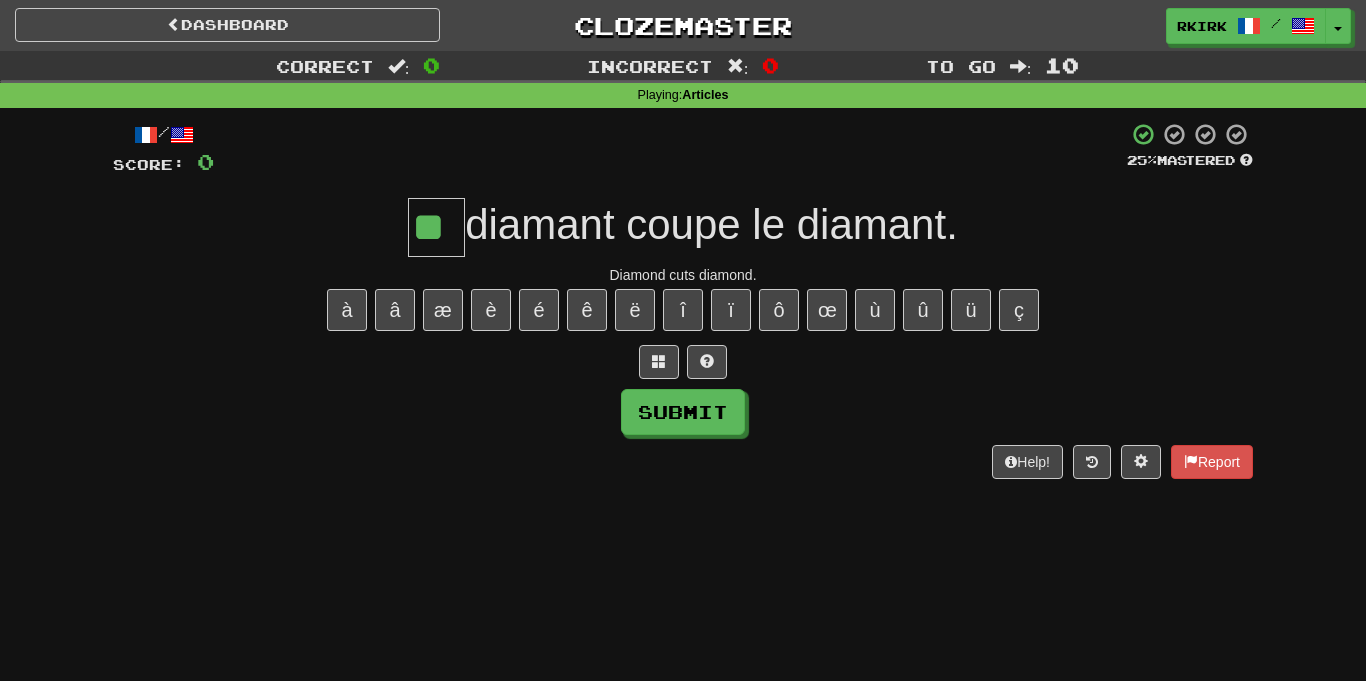 type on "**" 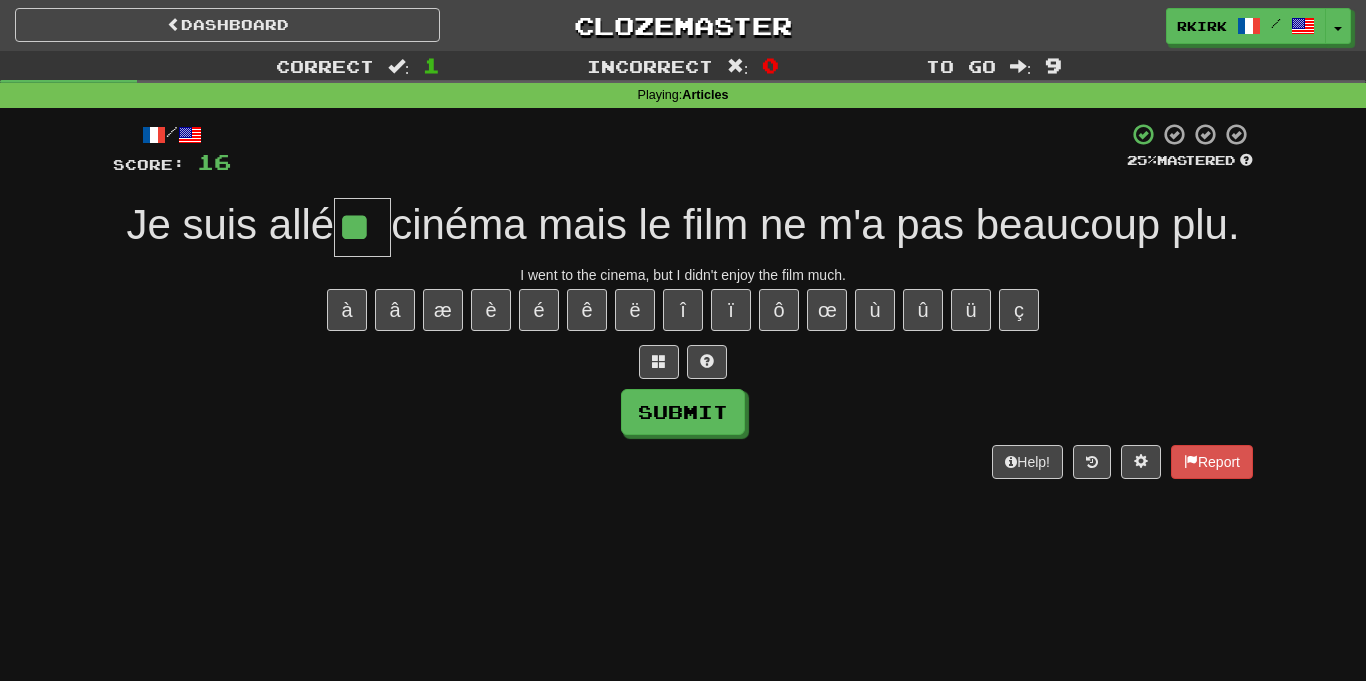 type on "**" 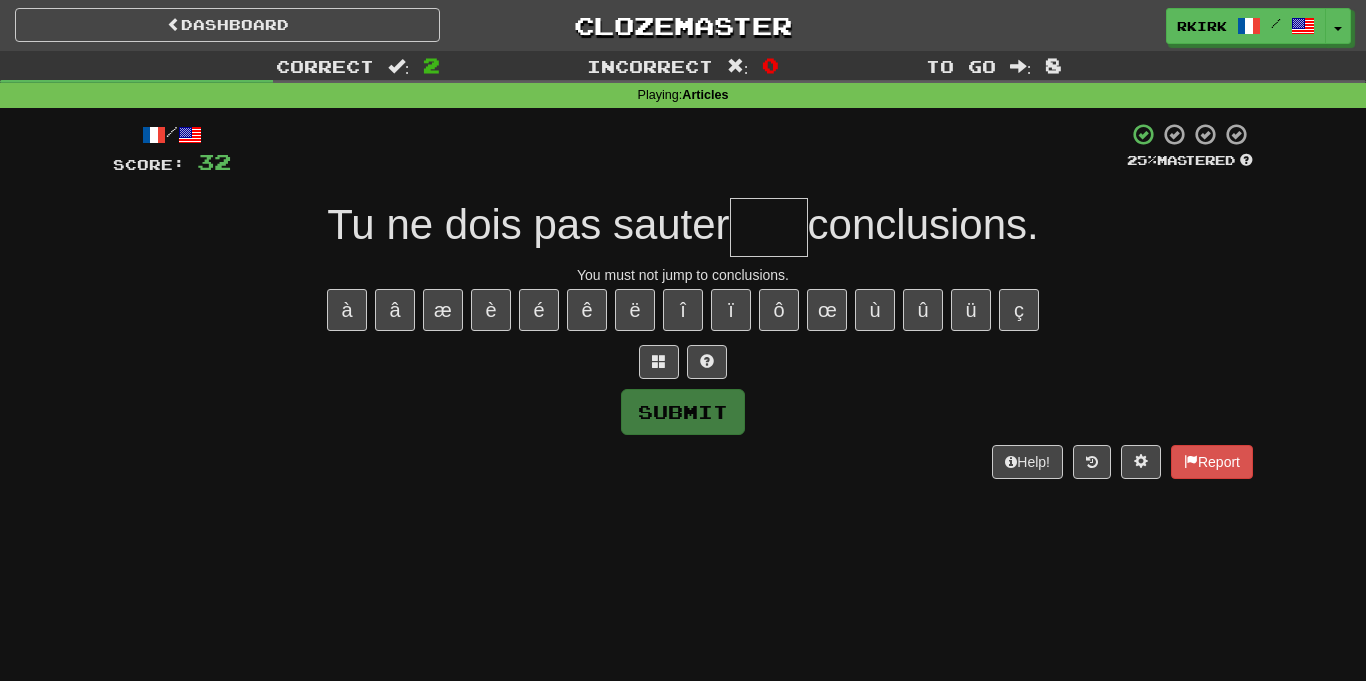 type on "*" 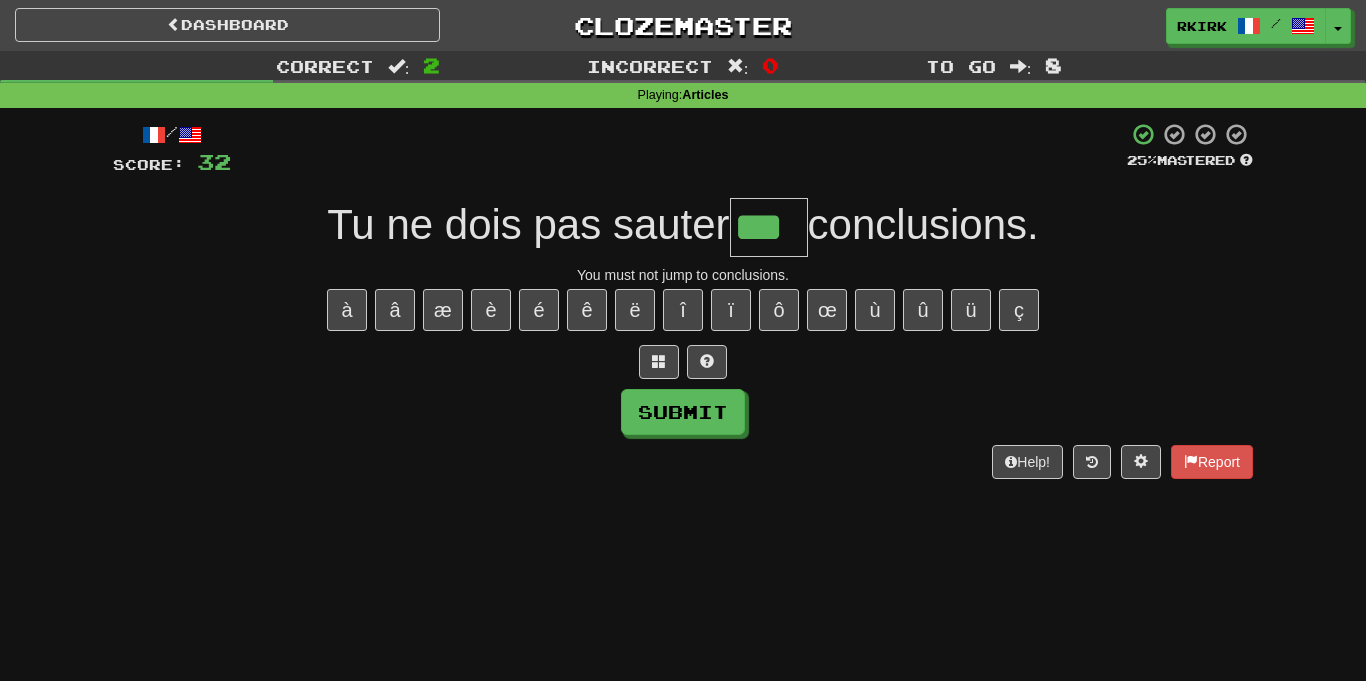 type on "***" 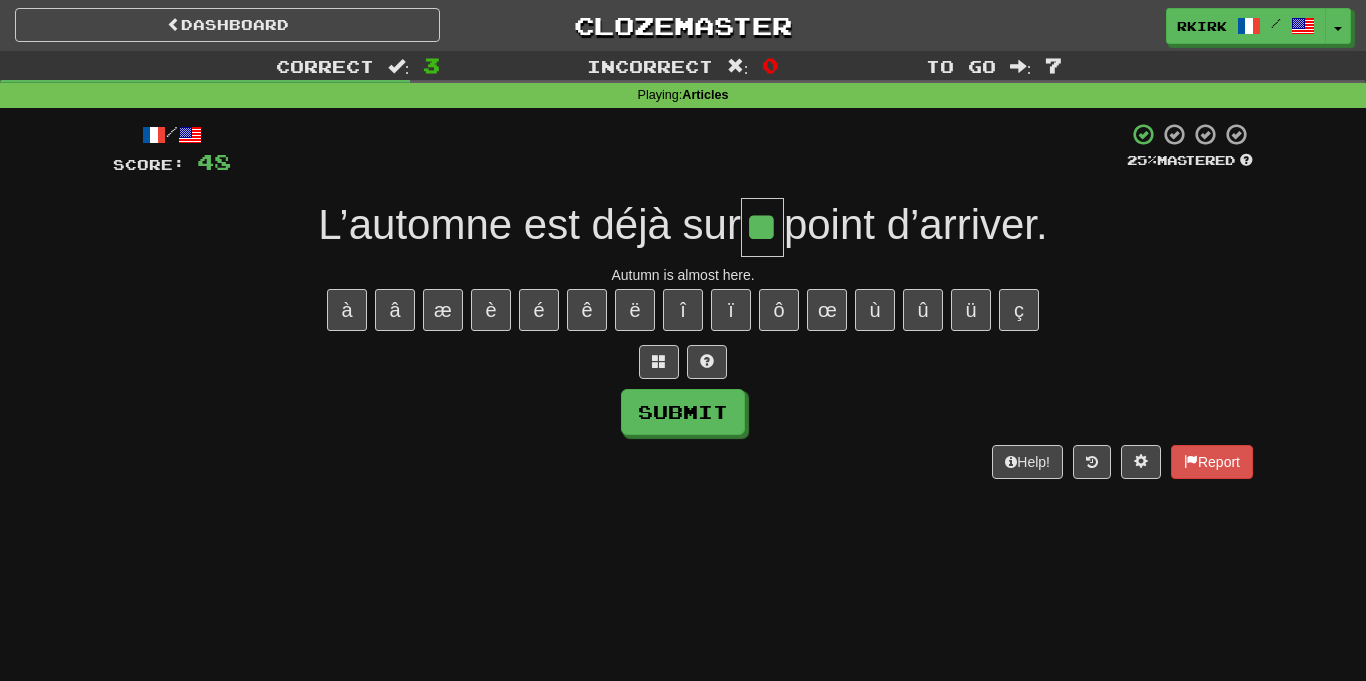type on "**" 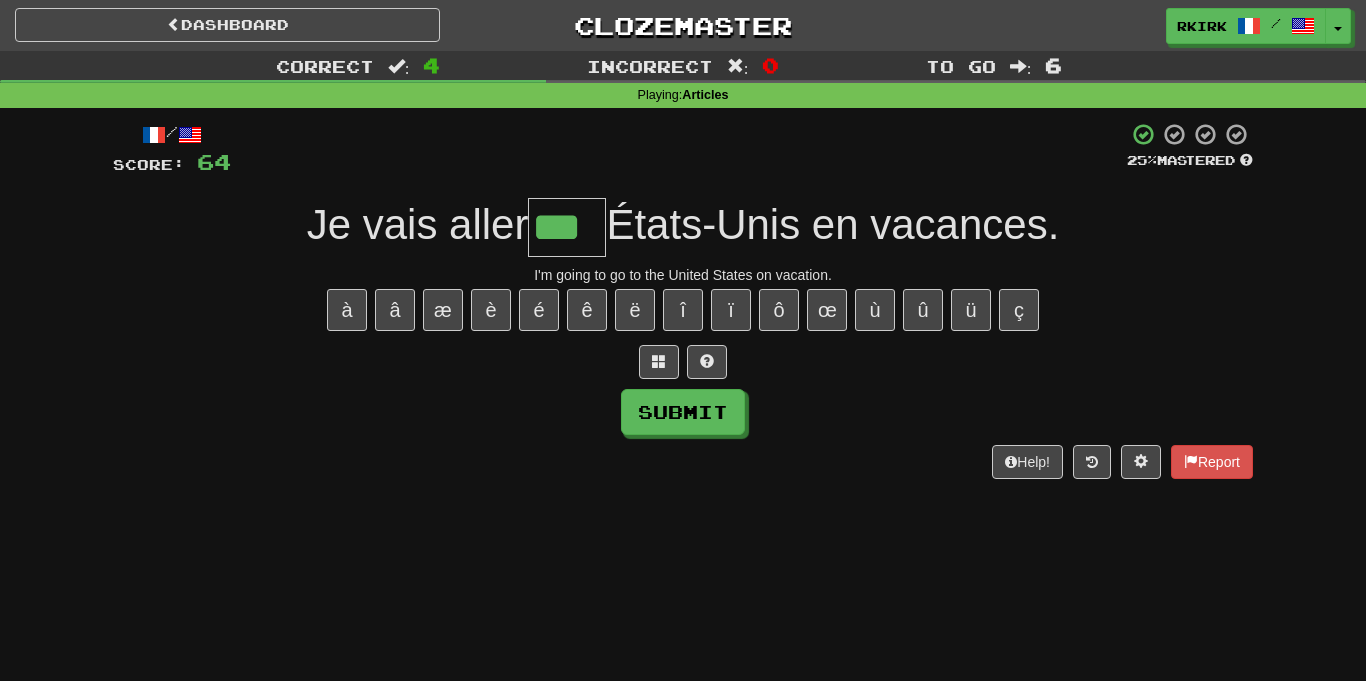 type on "***" 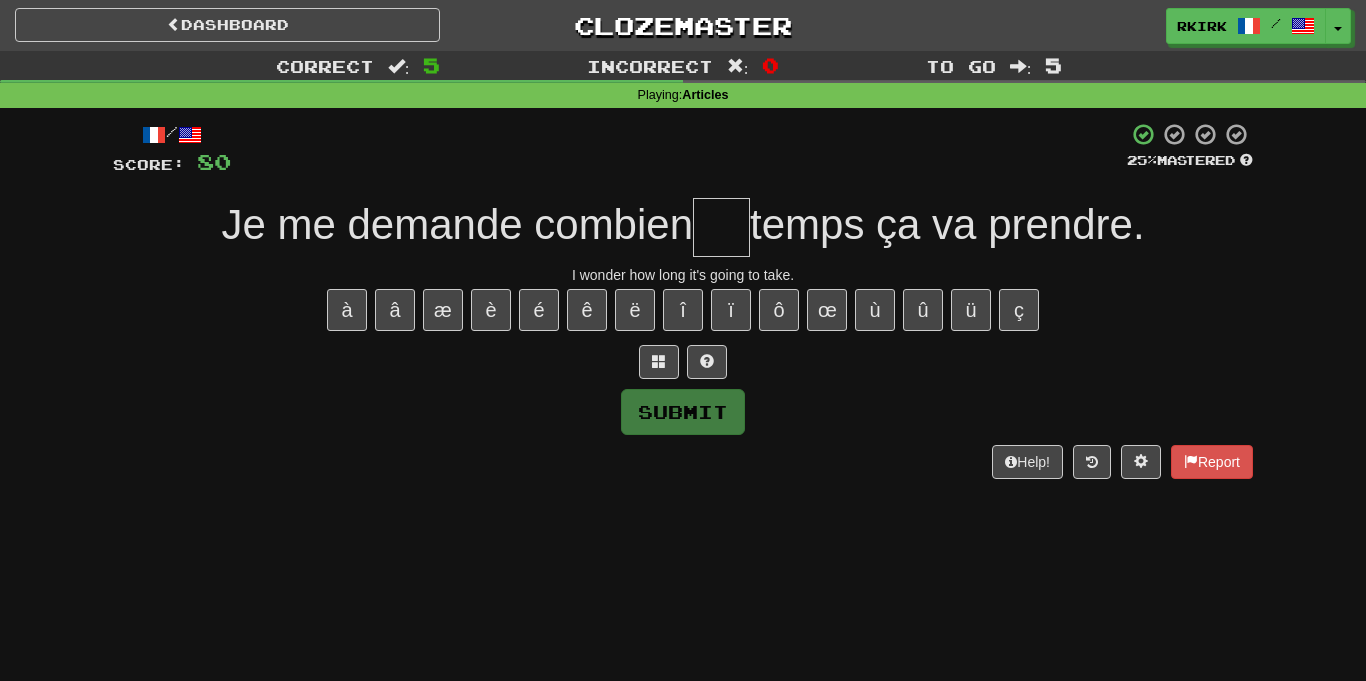 type on "*" 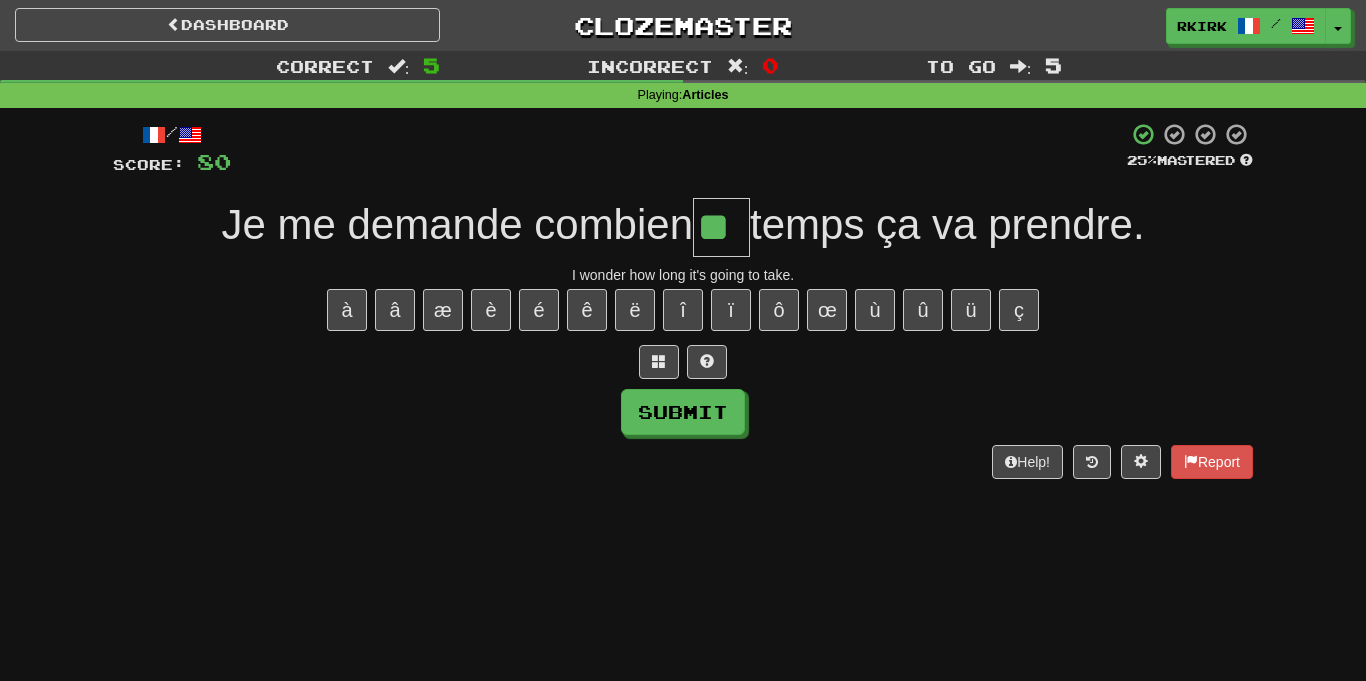 type on "**" 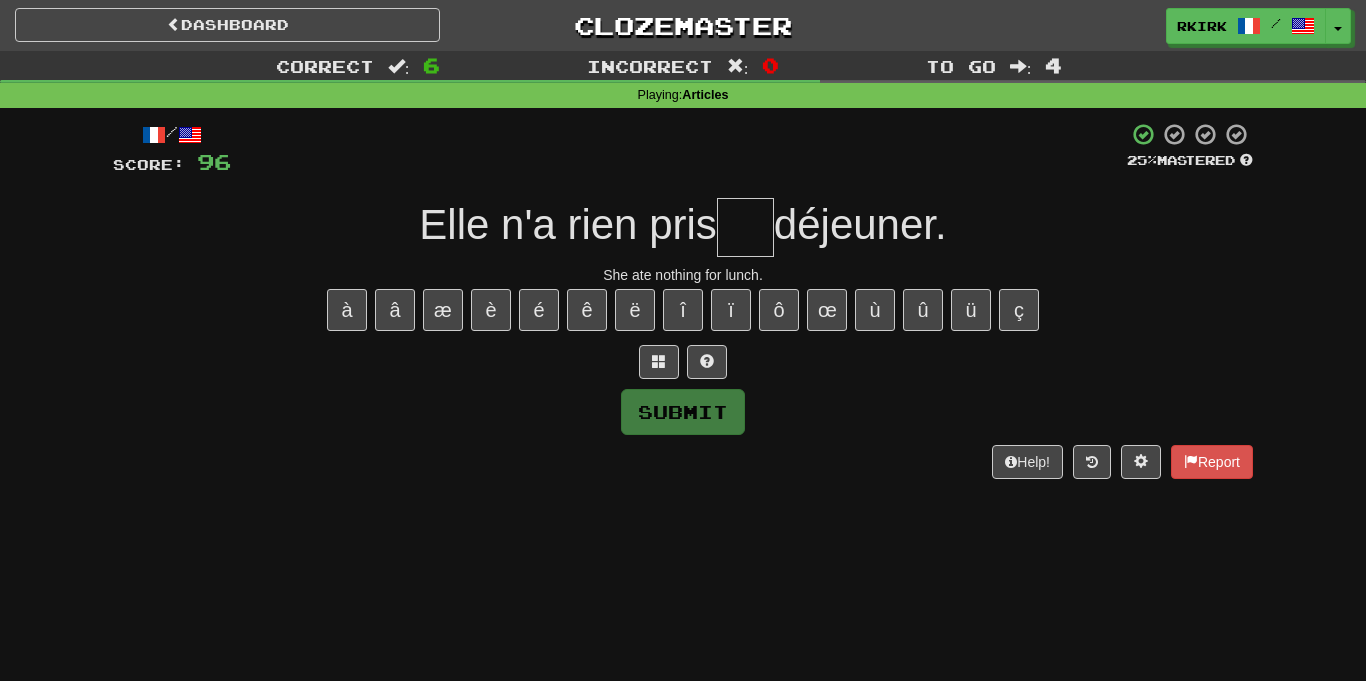 type on "*" 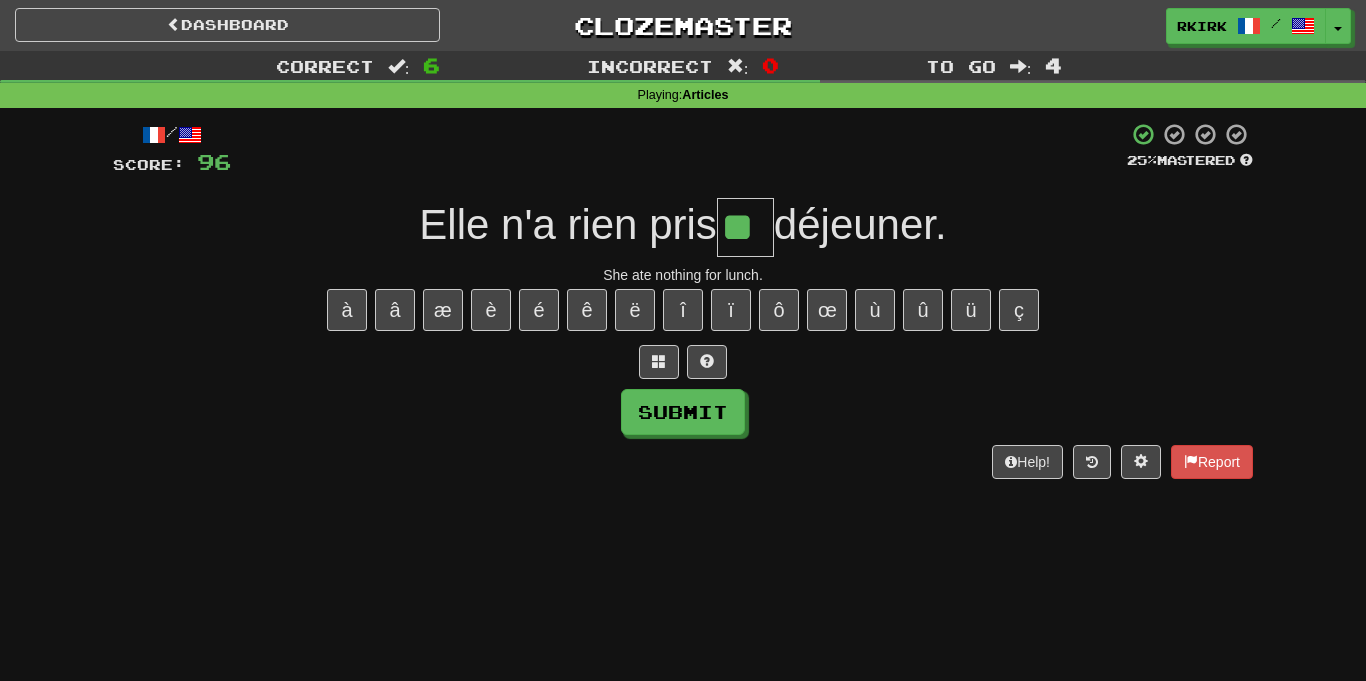 type on "**" 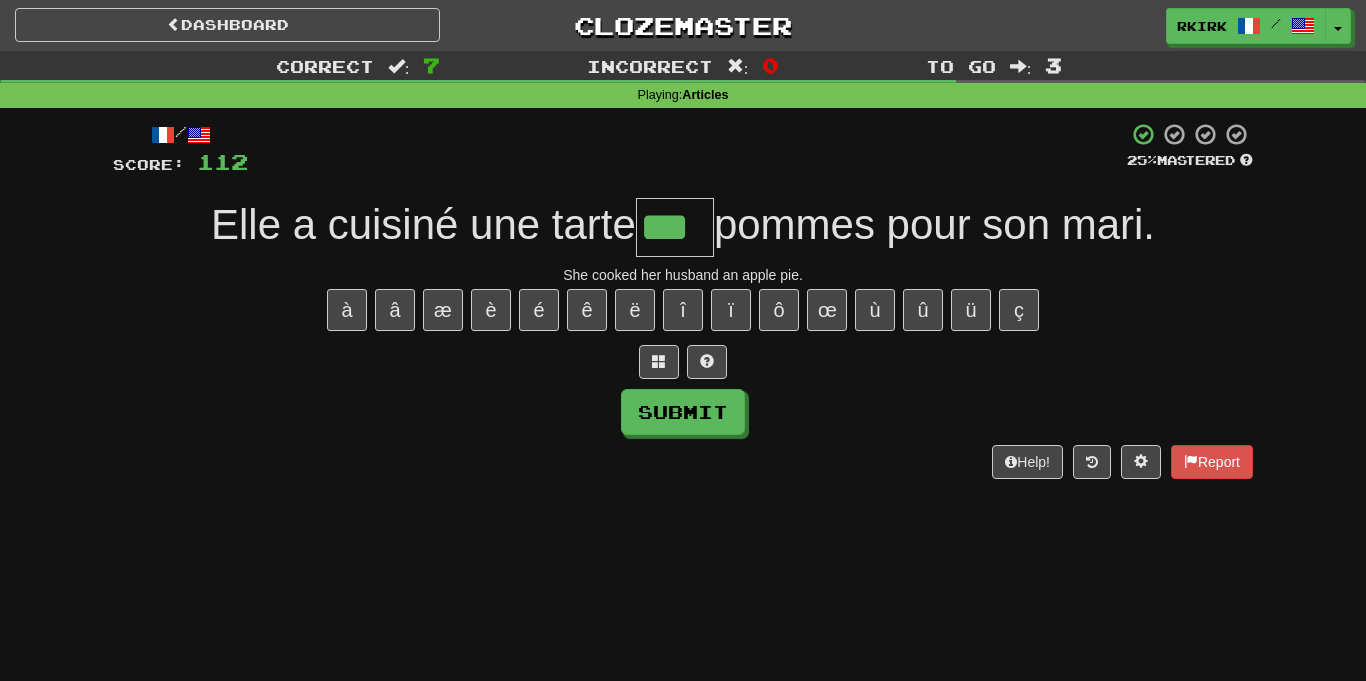 type on "***" 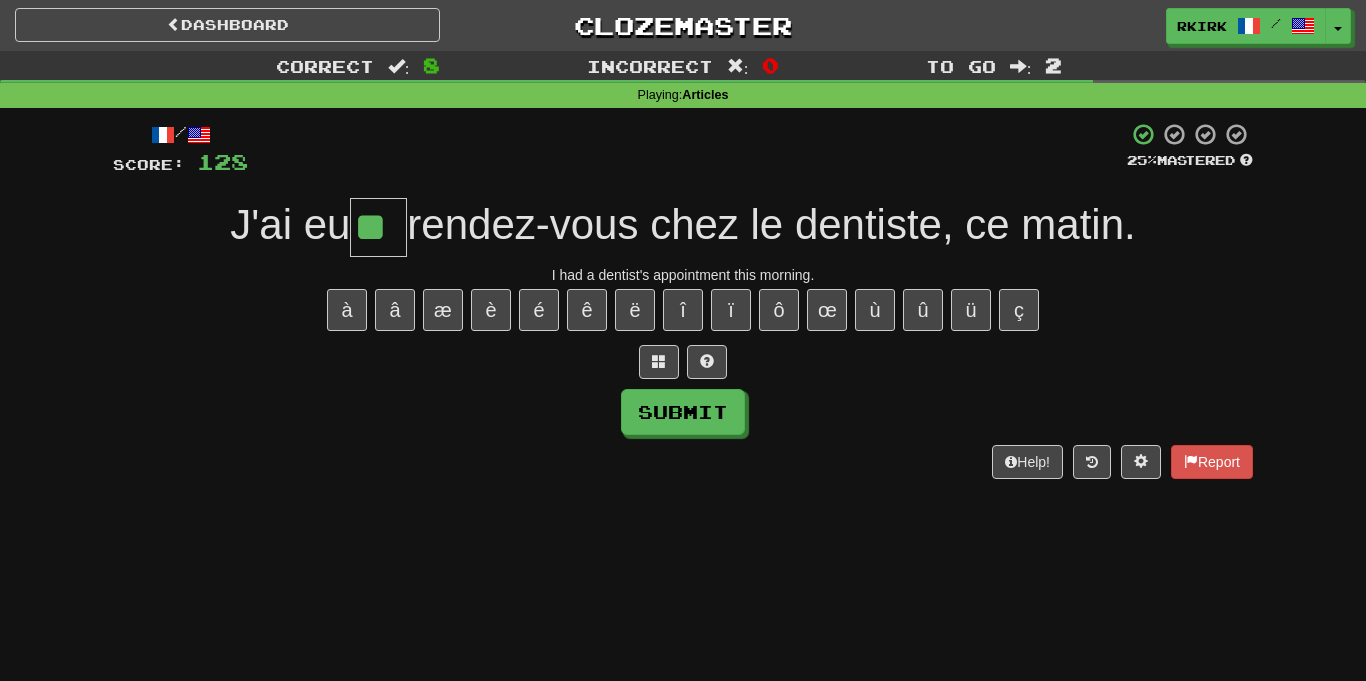 type on "**" 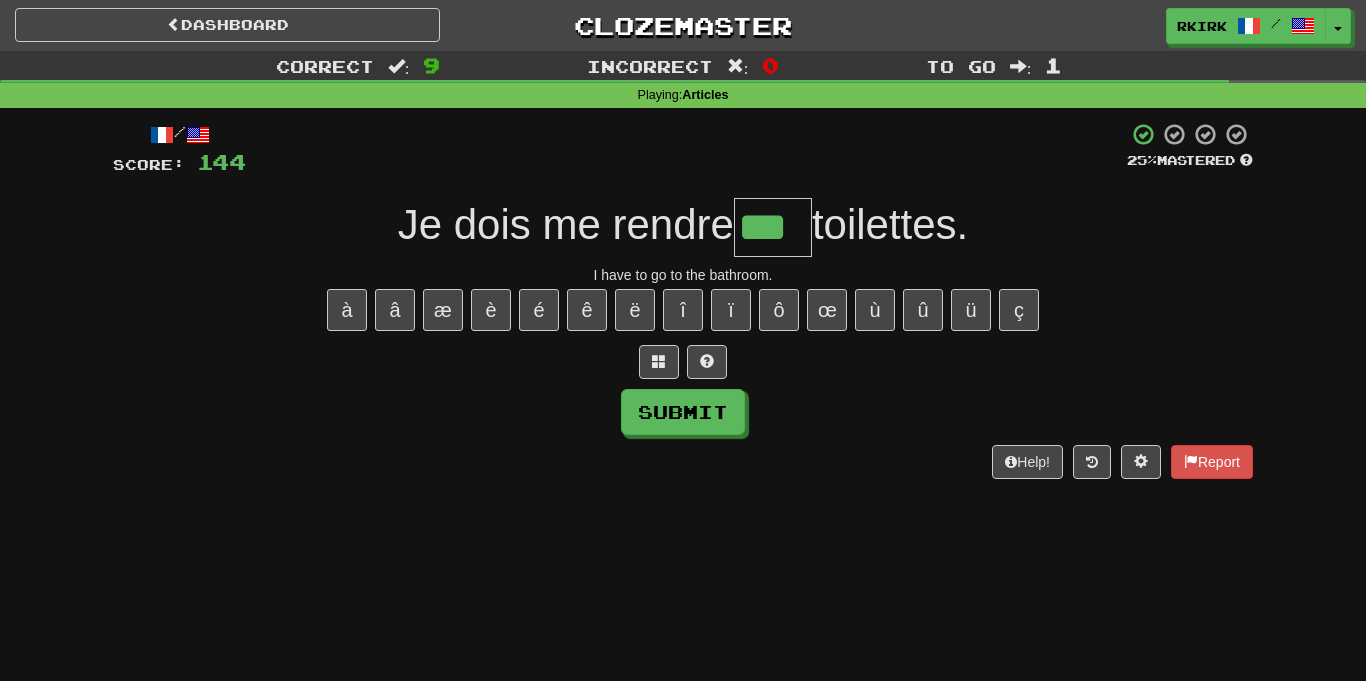 type on "***" 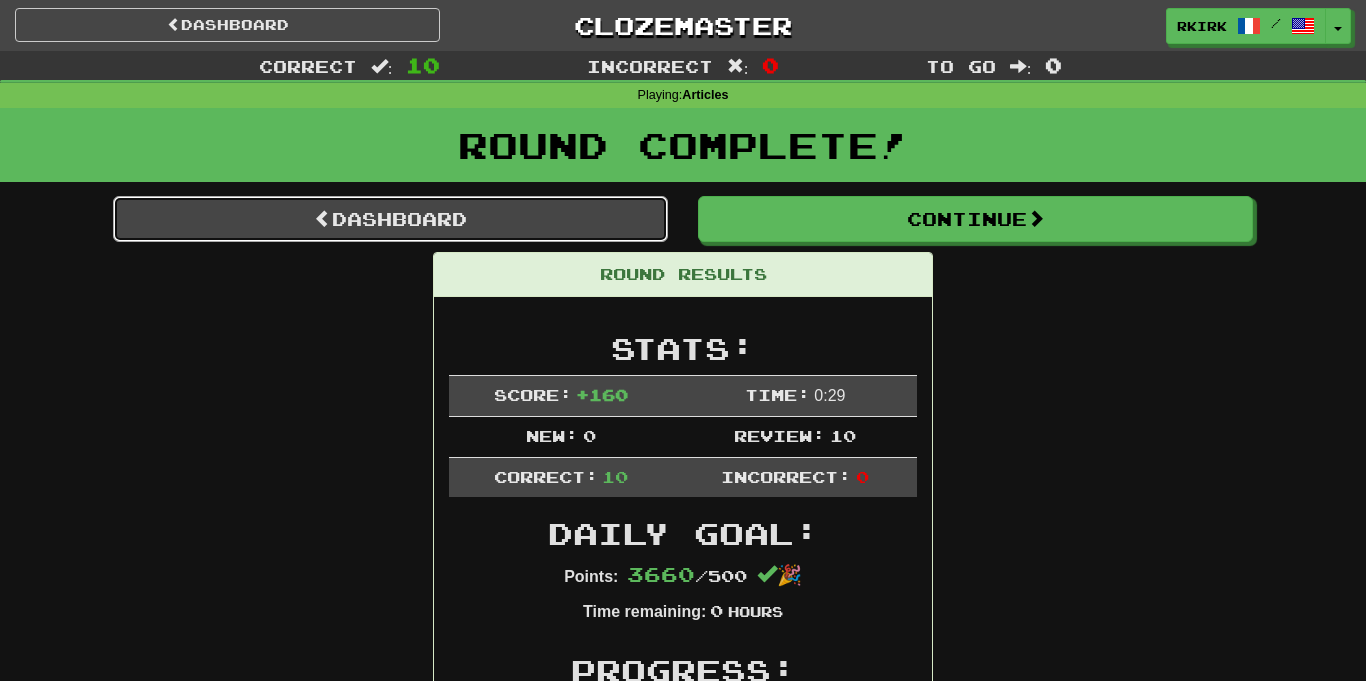 click on "Dashboard" at bounding box center [390, 219] 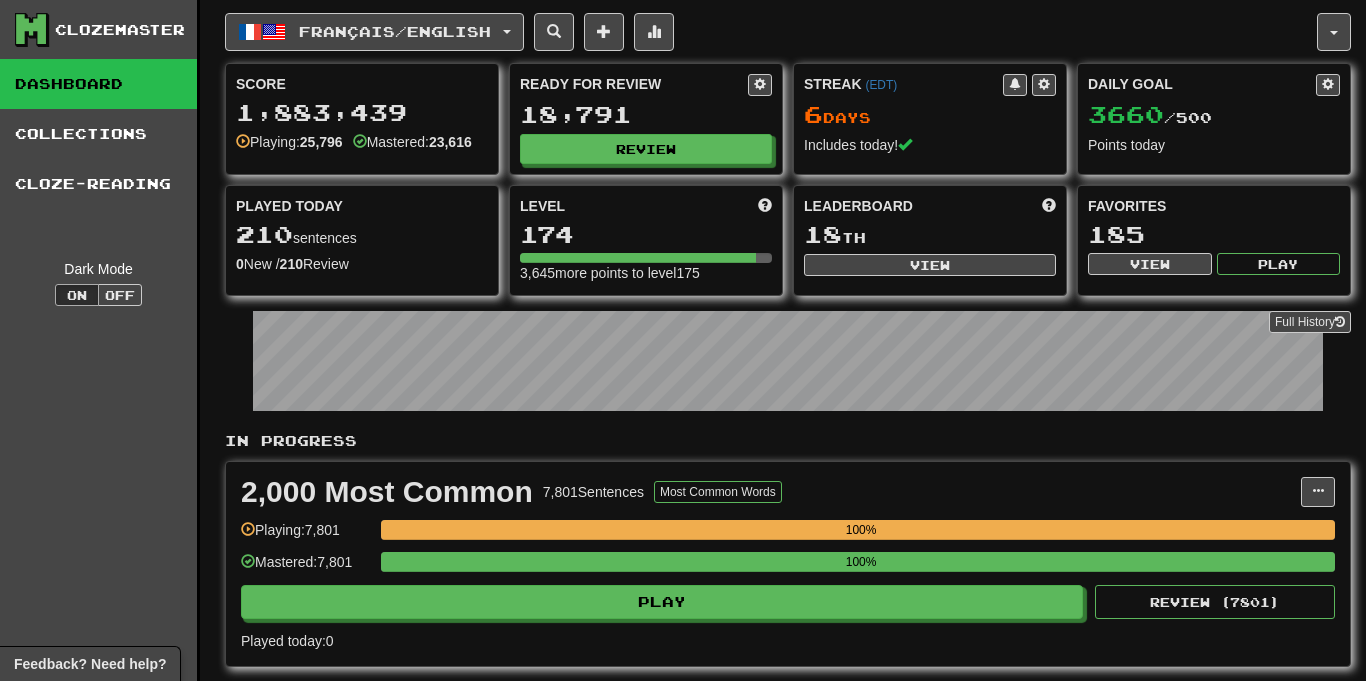 scroll, scrollTop: 0, scrollLeft: 0, axis: both 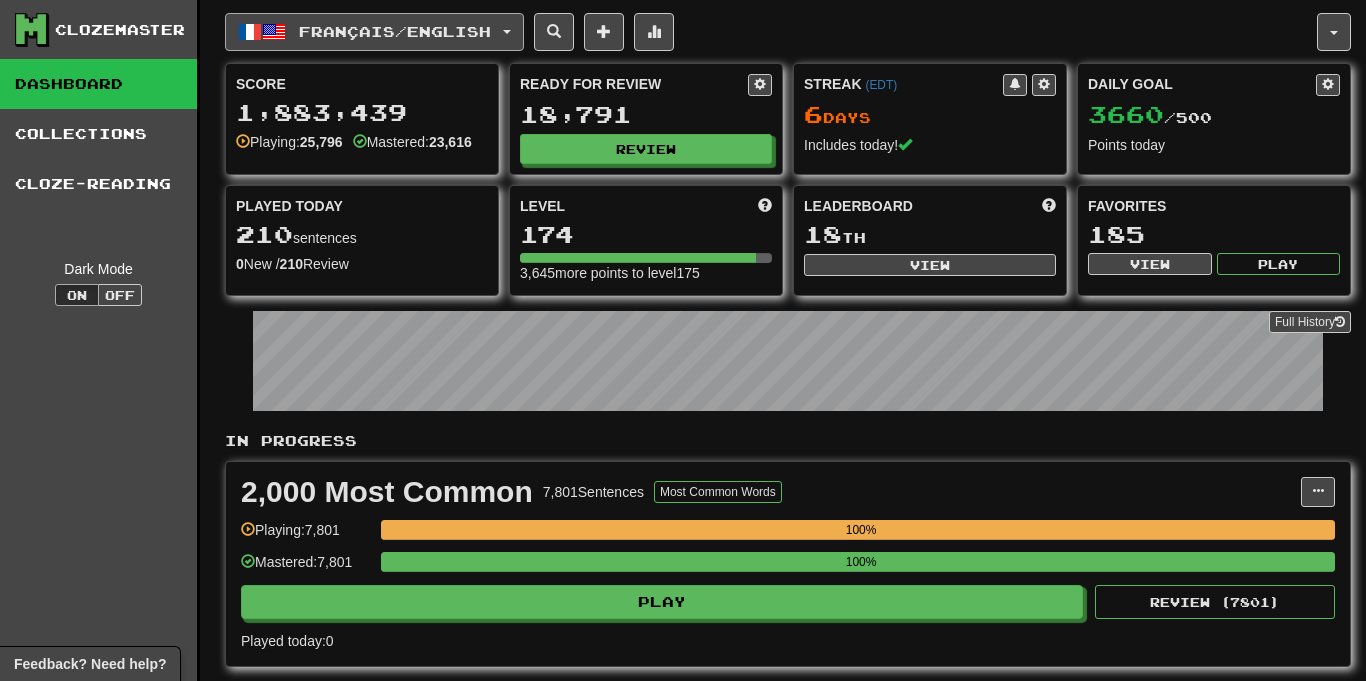 click on "Français  /  English" at bounding box center (374, 32) 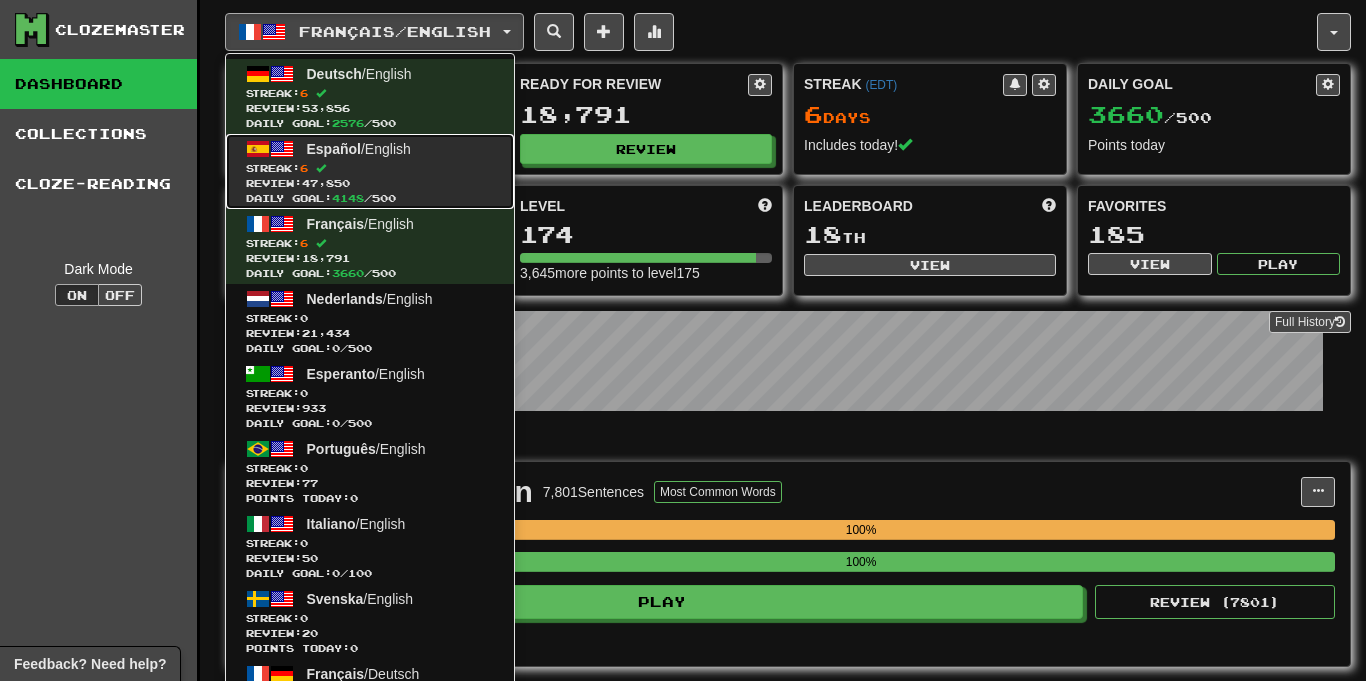 click on "Review:  47,850" at bounding box center [370, 183] 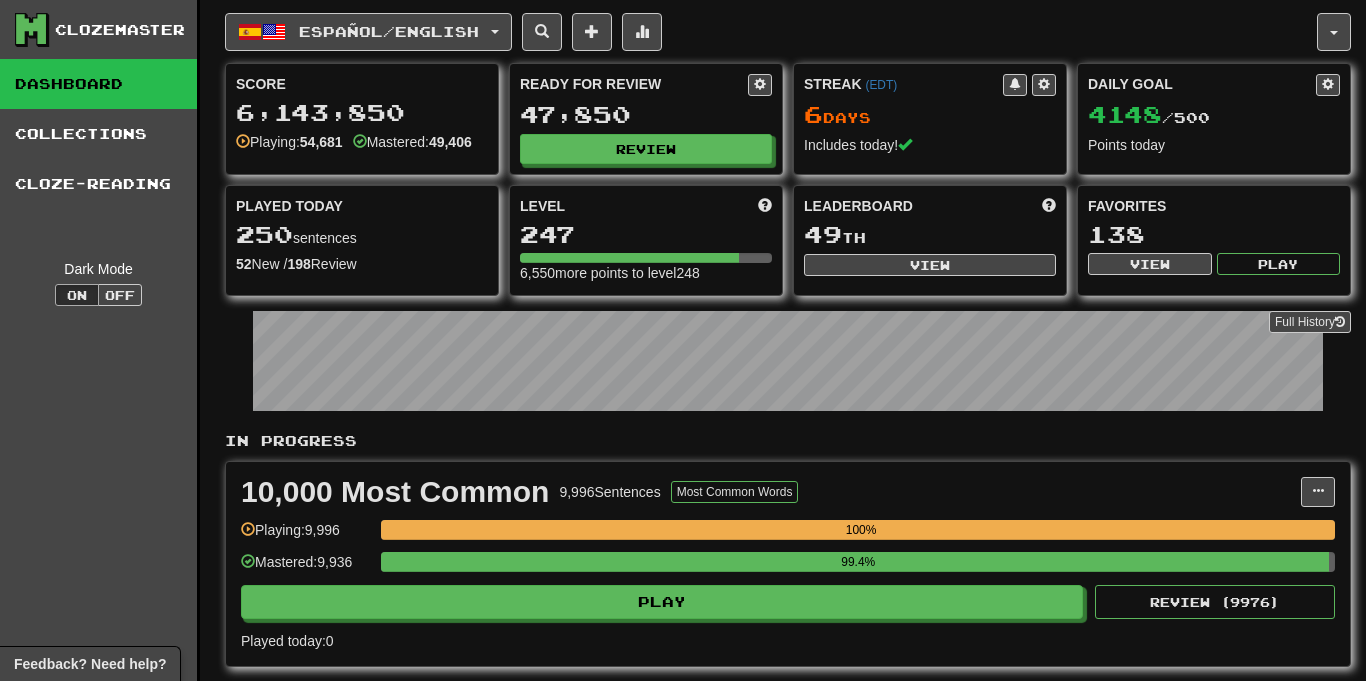 scroll, scrollTop: 0, scrollLeft: 0, axis: both 